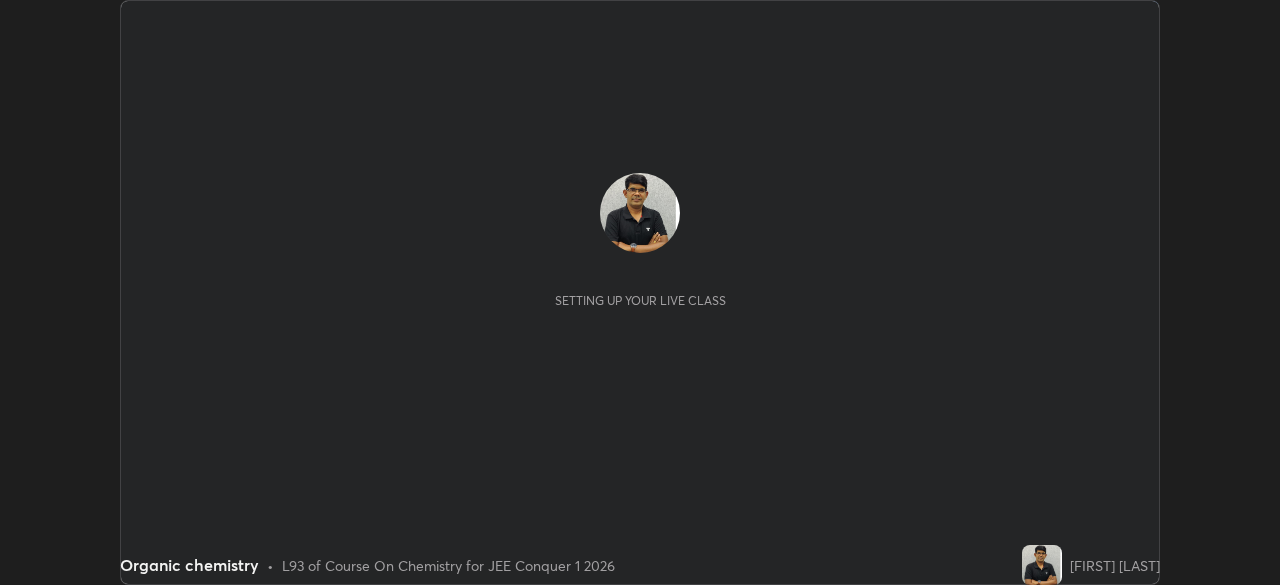 scroll, scrollTop: 0, scrollLeft: 0, axis: both 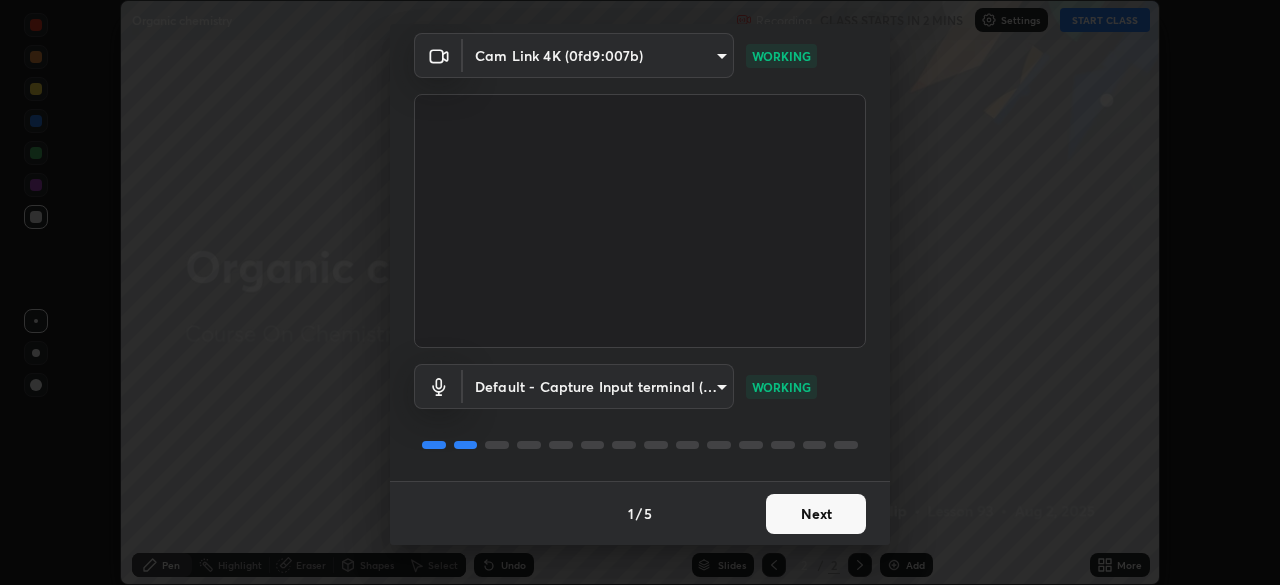 click on "Next" at bounding box center (816, 514) 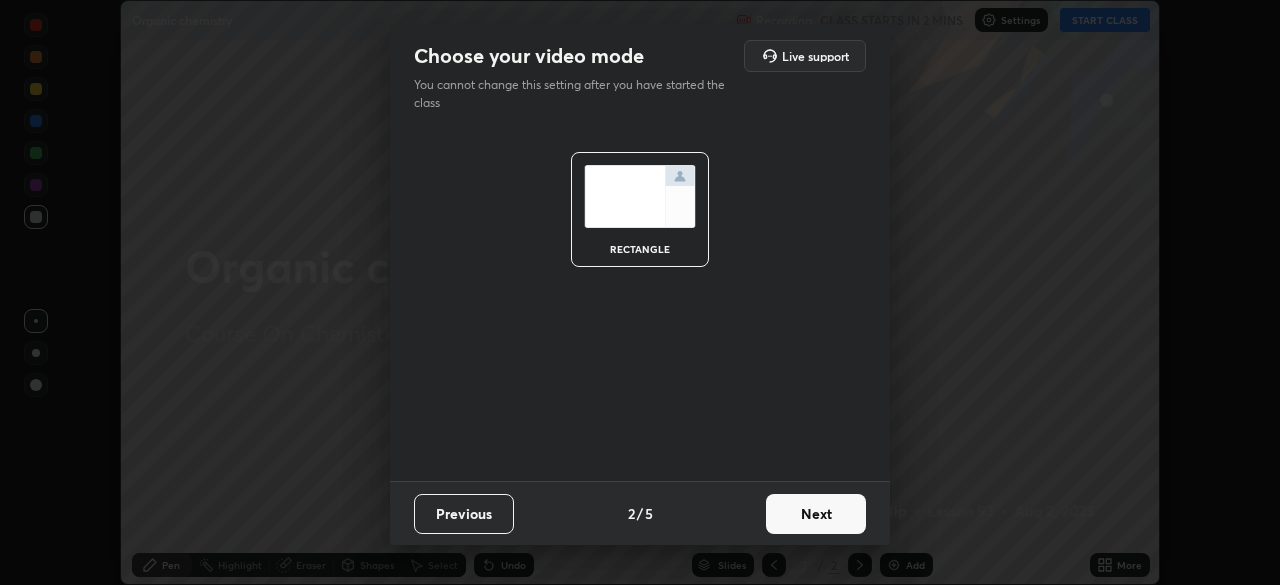 scroll, scrollTop: 0, scrollLeft: 0, axis: both 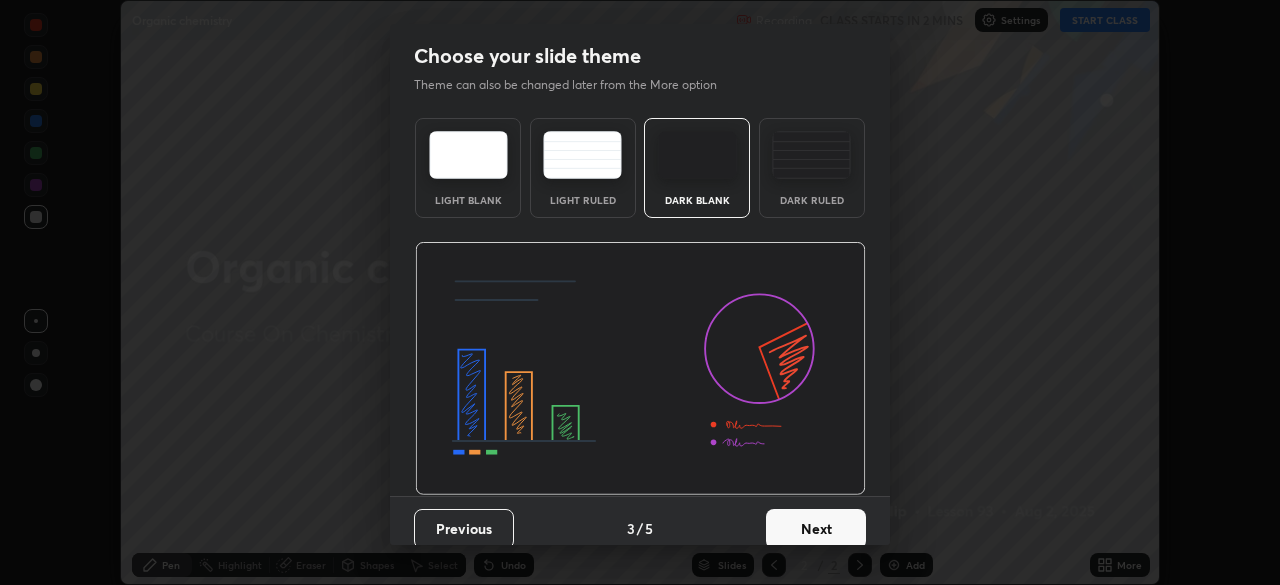 click on "Next" at bounding box center [816, 529] 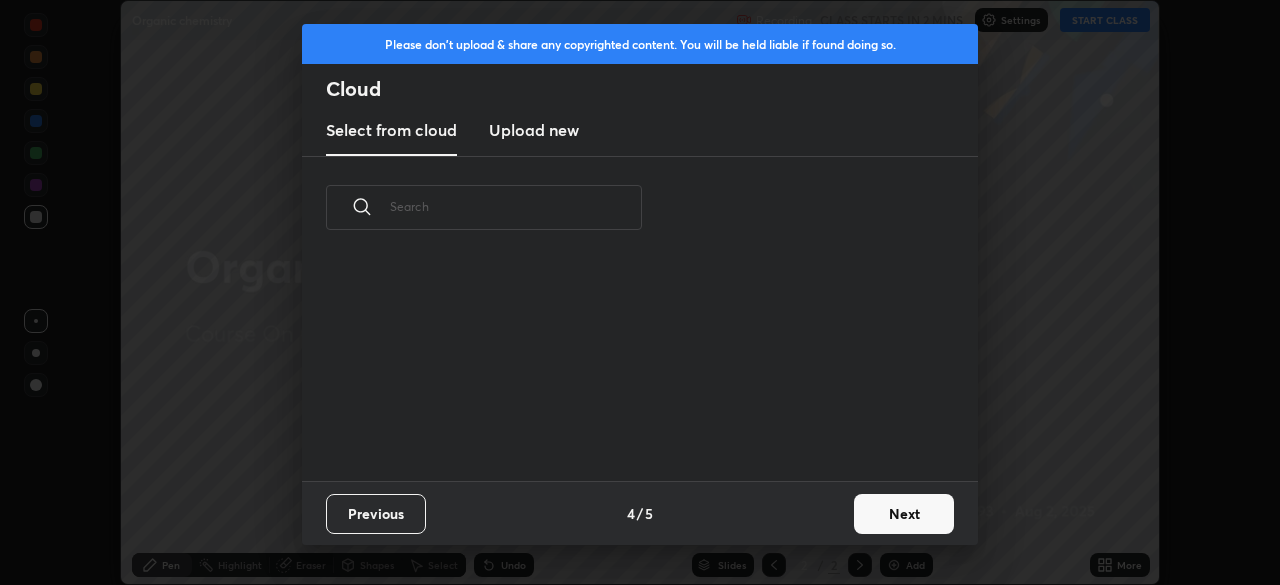 scroll, scrollTop: 222, scrollLeft: 642, axis: both 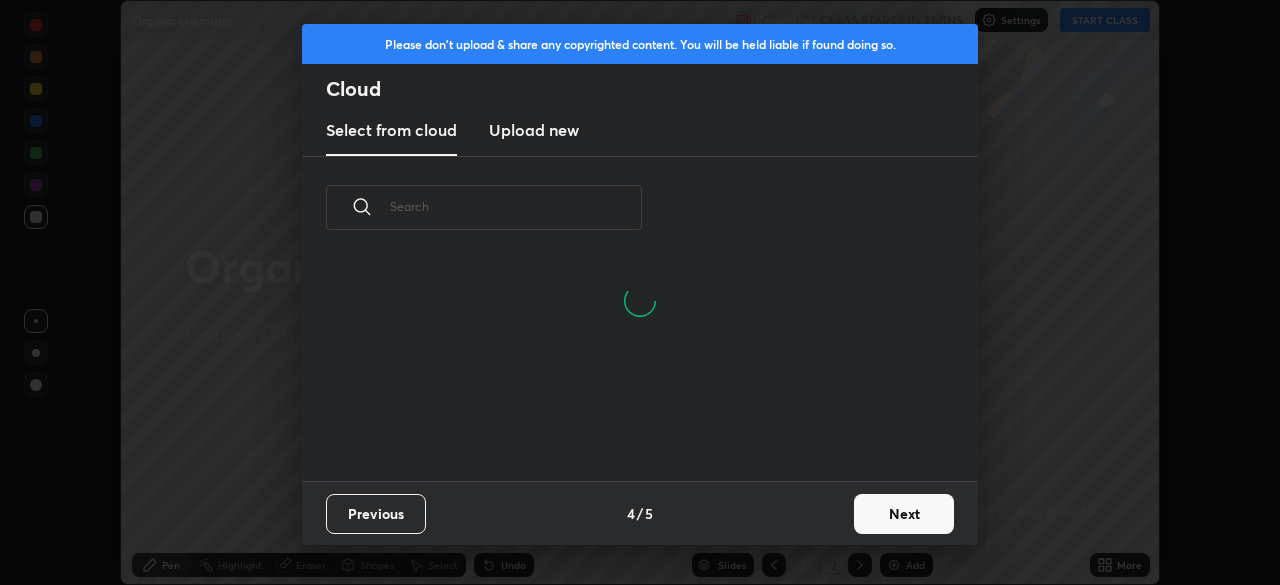 click on "Next" at bounding box center (904, 514) 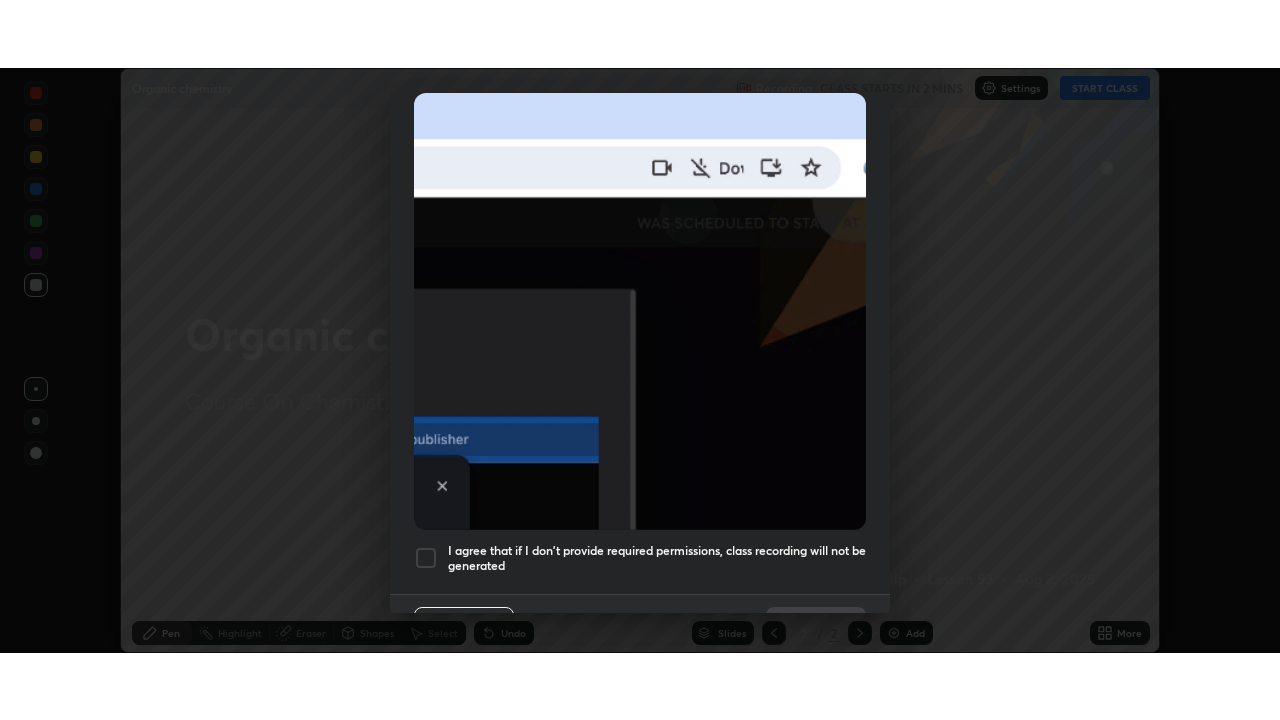 scroll, scrollTop: 479, scrollLeft: 0, axis: vertical 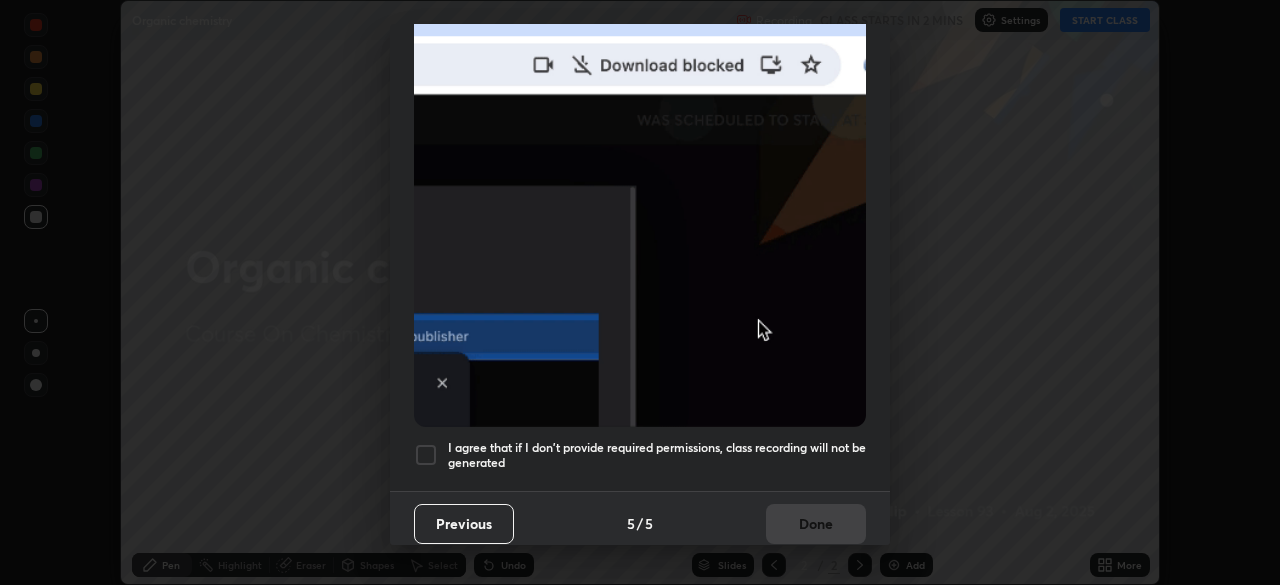 click at bounding box center [426, 455] 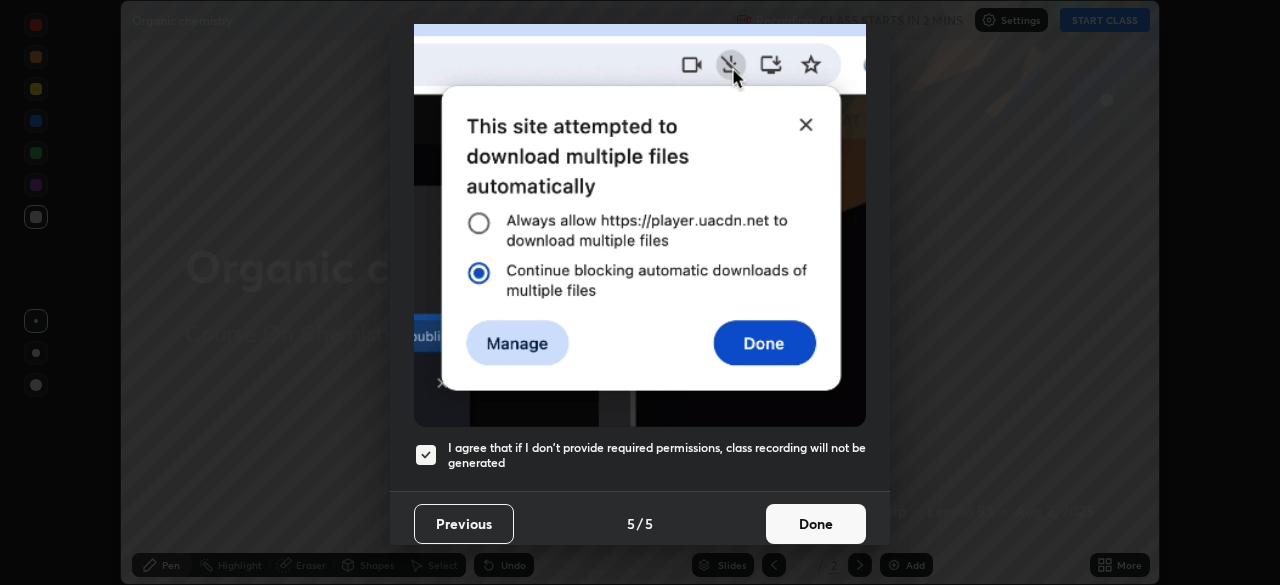 click on "Done" at bounding box center (816, 524) 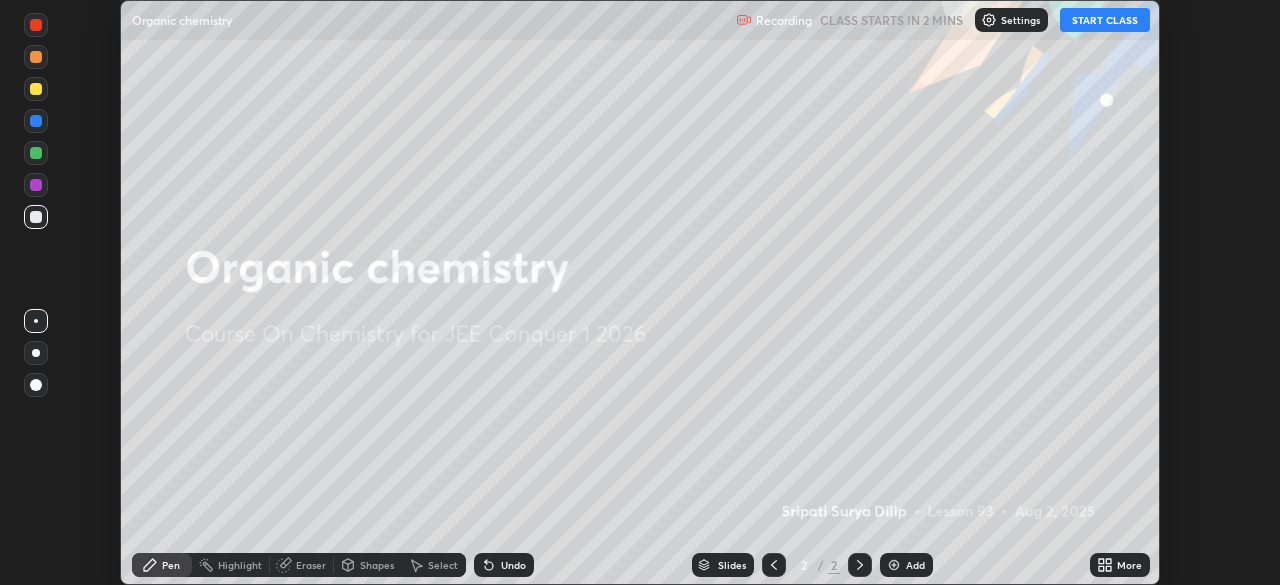 click on "START CLASS" at bounding box center [1105, 20] 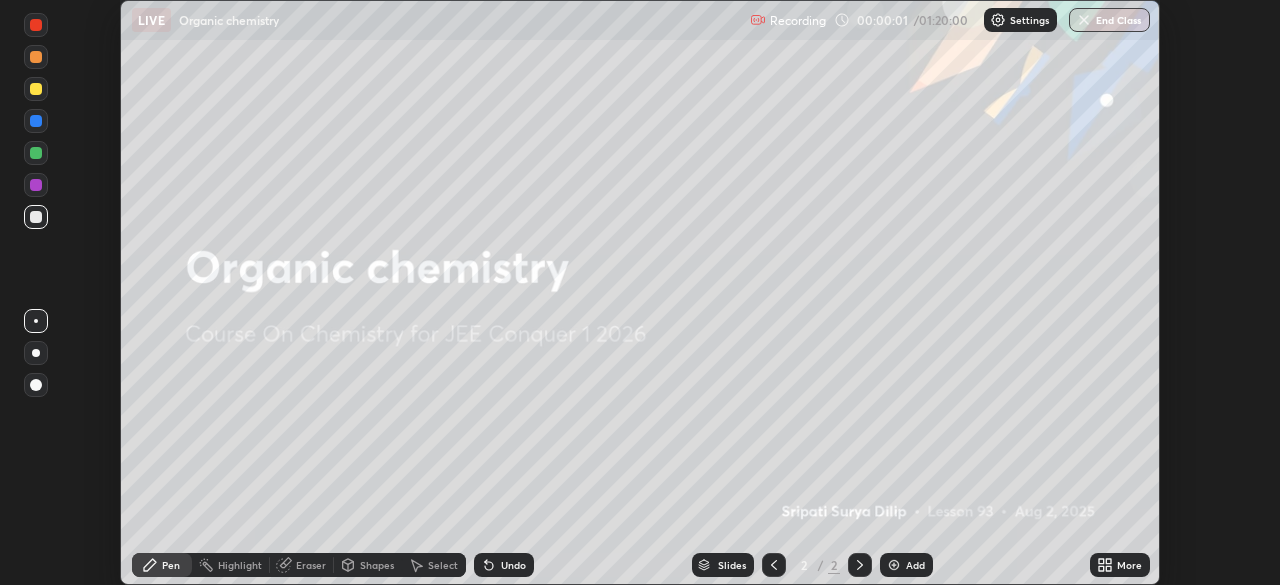 click on "Add" at bounding box center [906, 565] 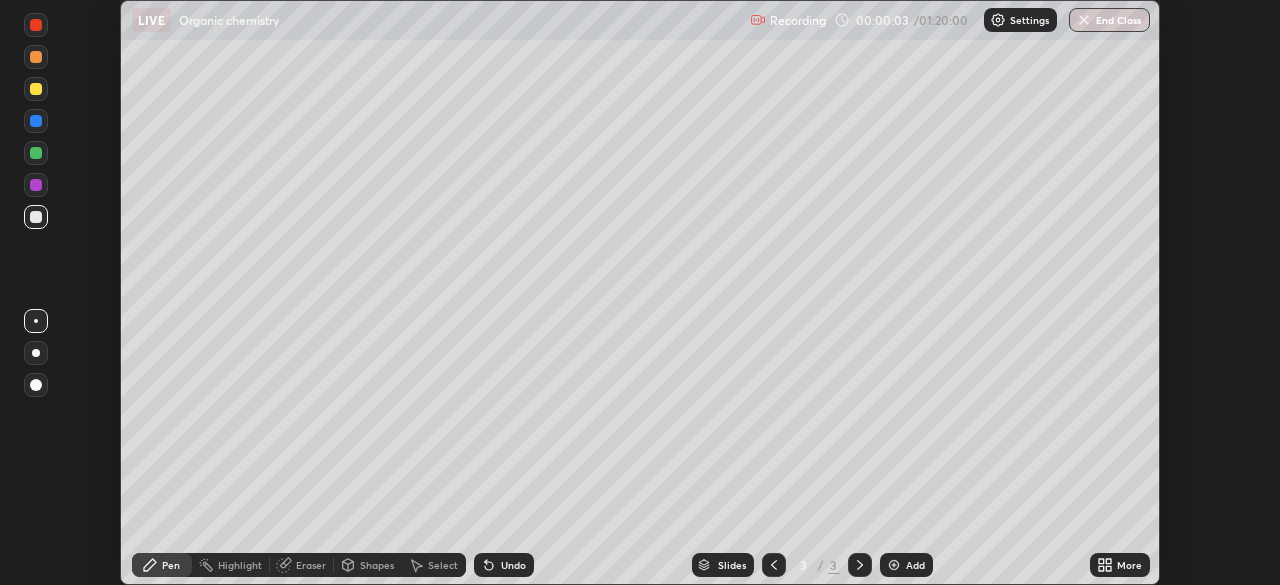 click 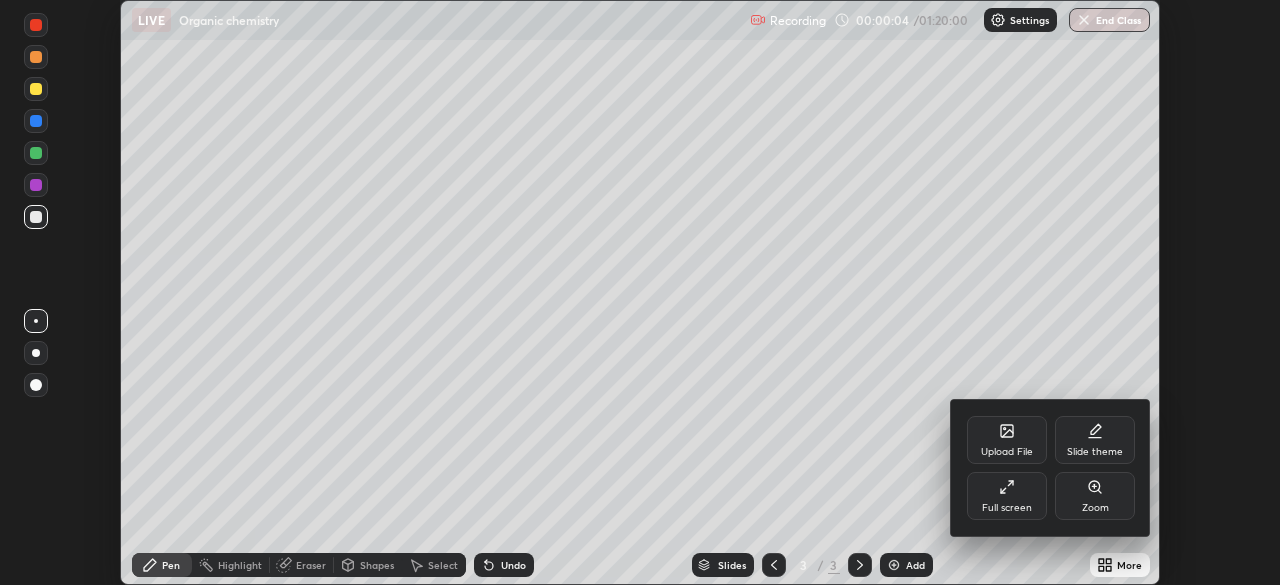 click on "Full screen" at bounding box center (1007, 496) 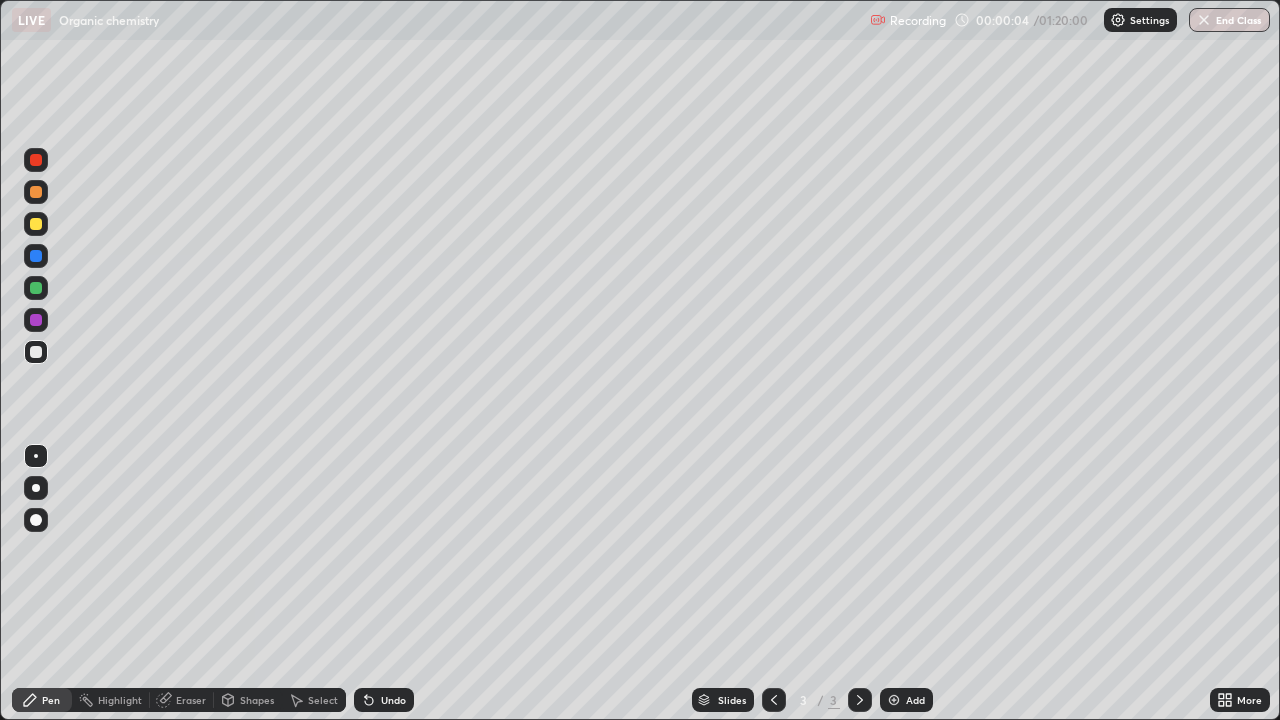 scroll, scrollTop: 99280, scrollLeft: 98720, axis: both 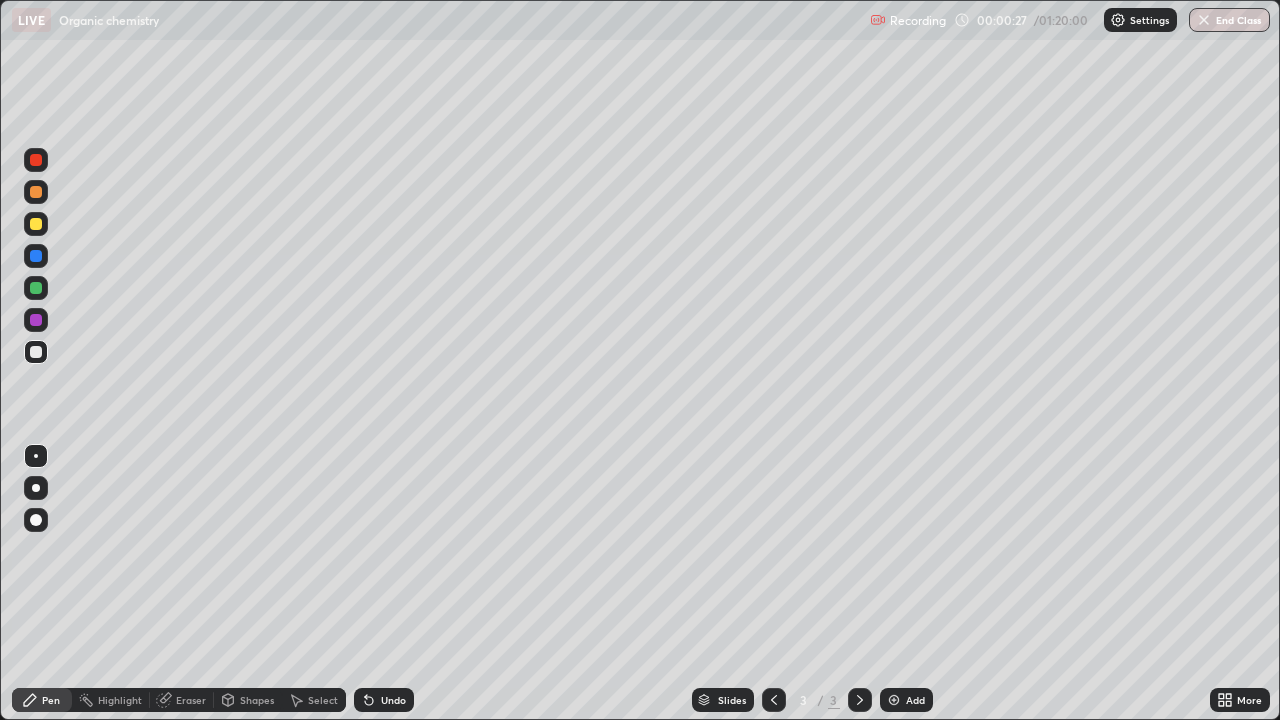 click at bounding box center [36, 224] 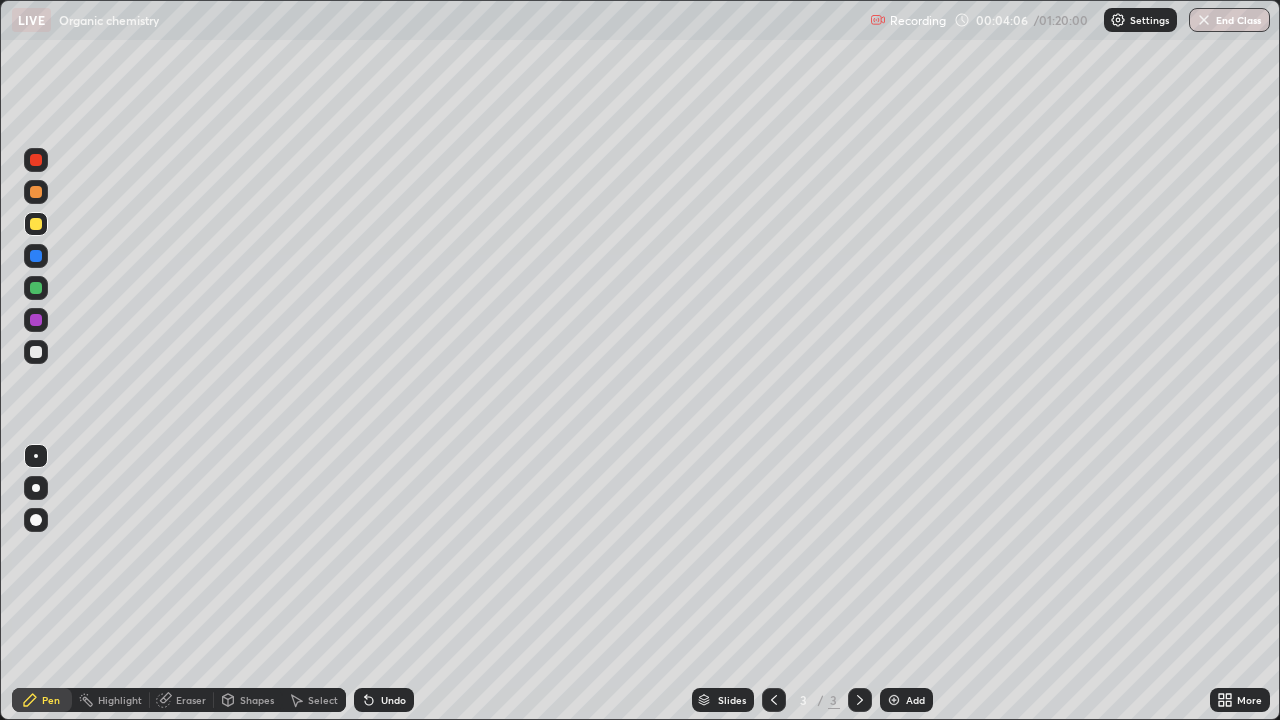 click at bounding box center (36, 352) 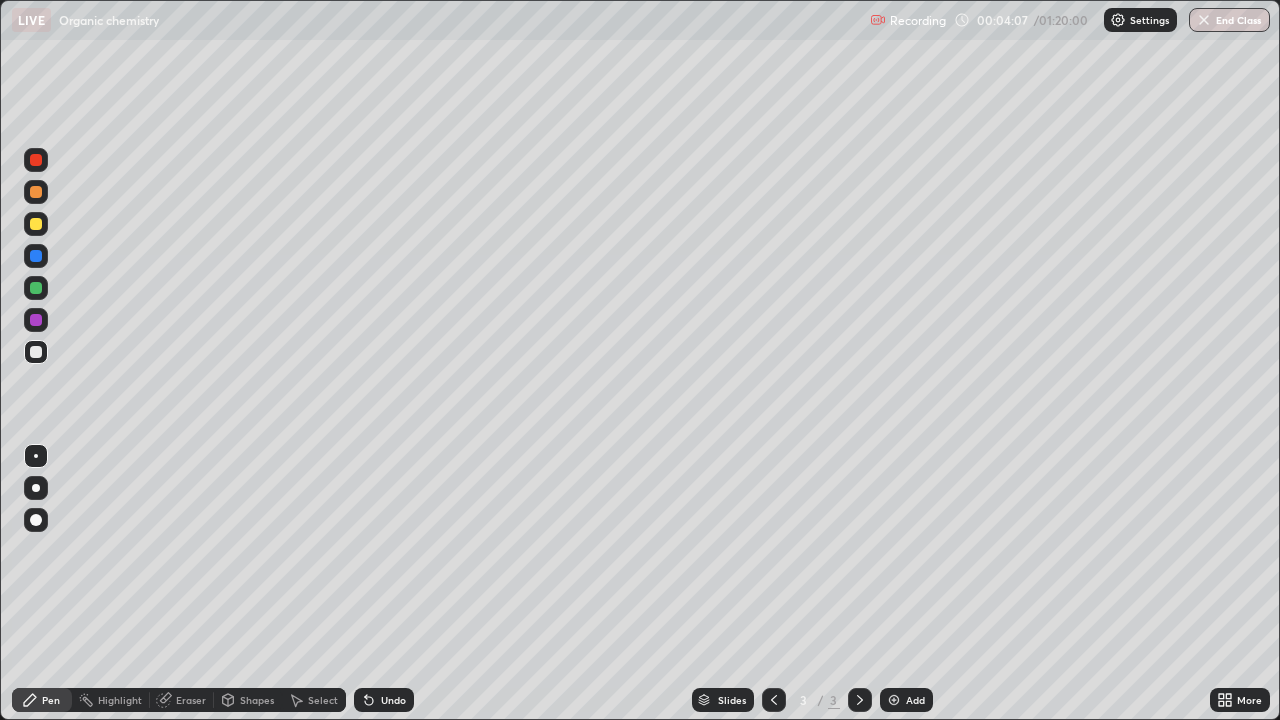click at bounding box center [36, 352] 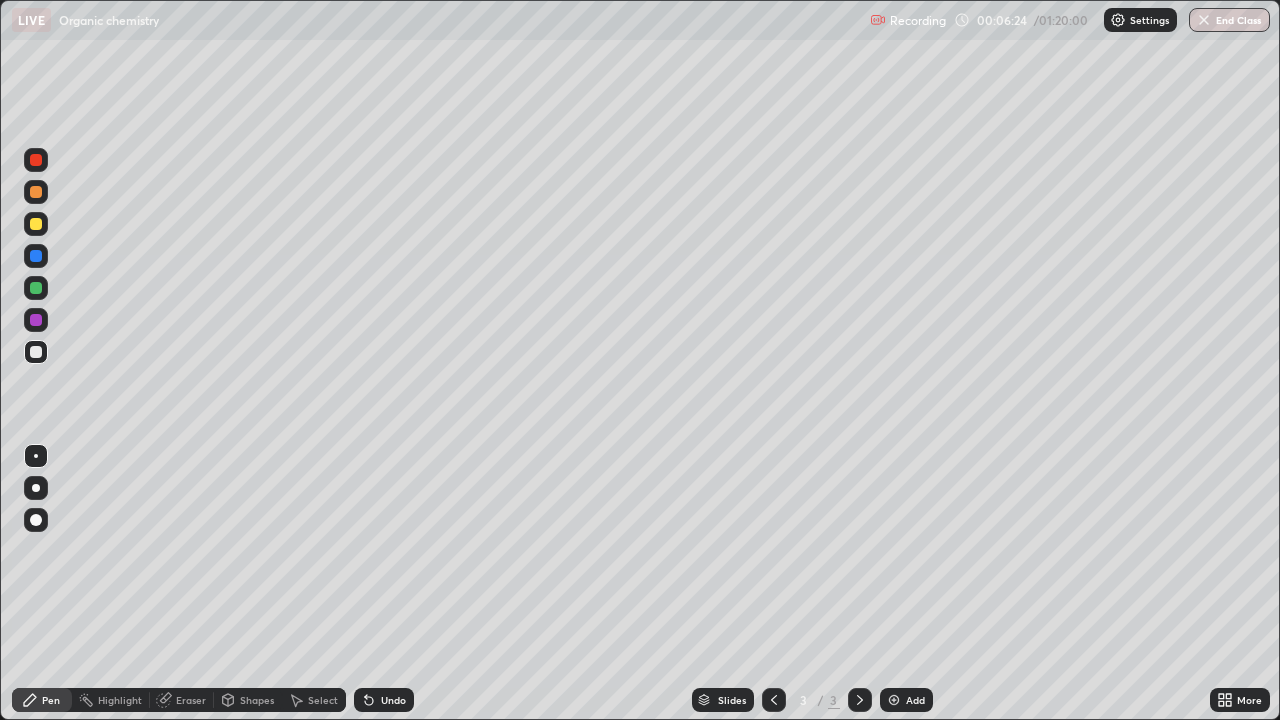 click at bounding box center [894, 700] 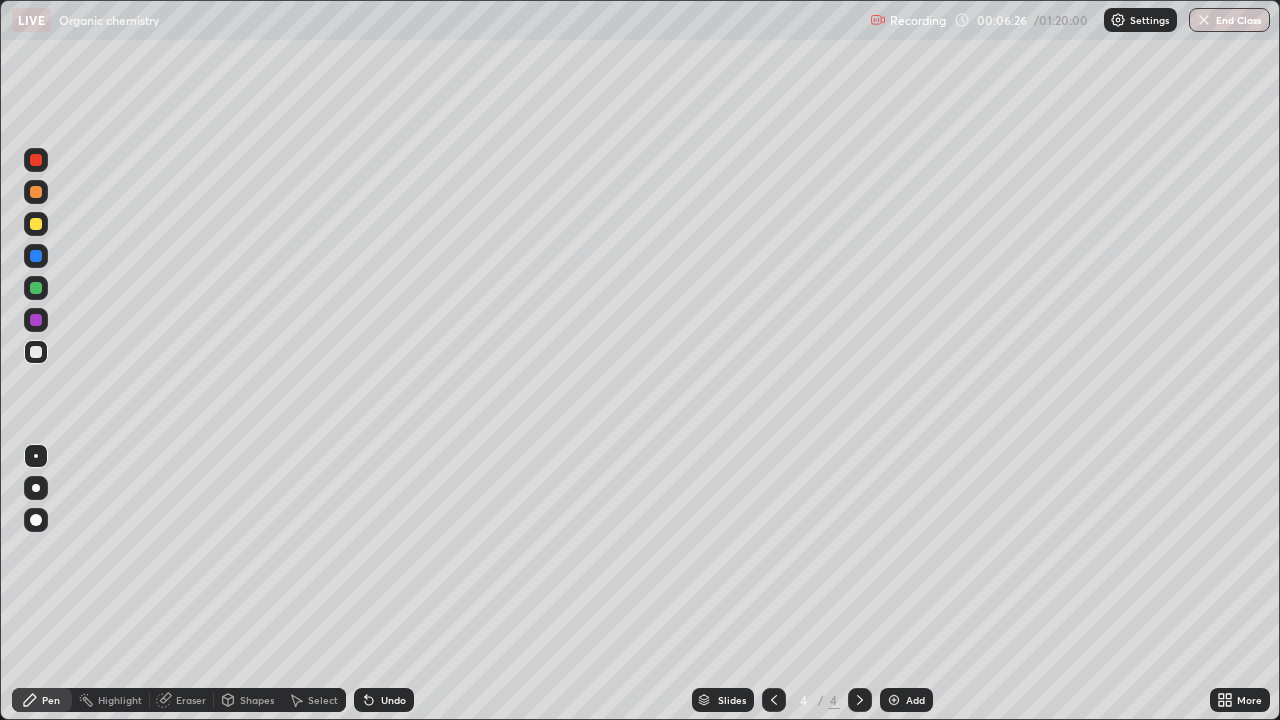 click at bounding box center [36, 288] 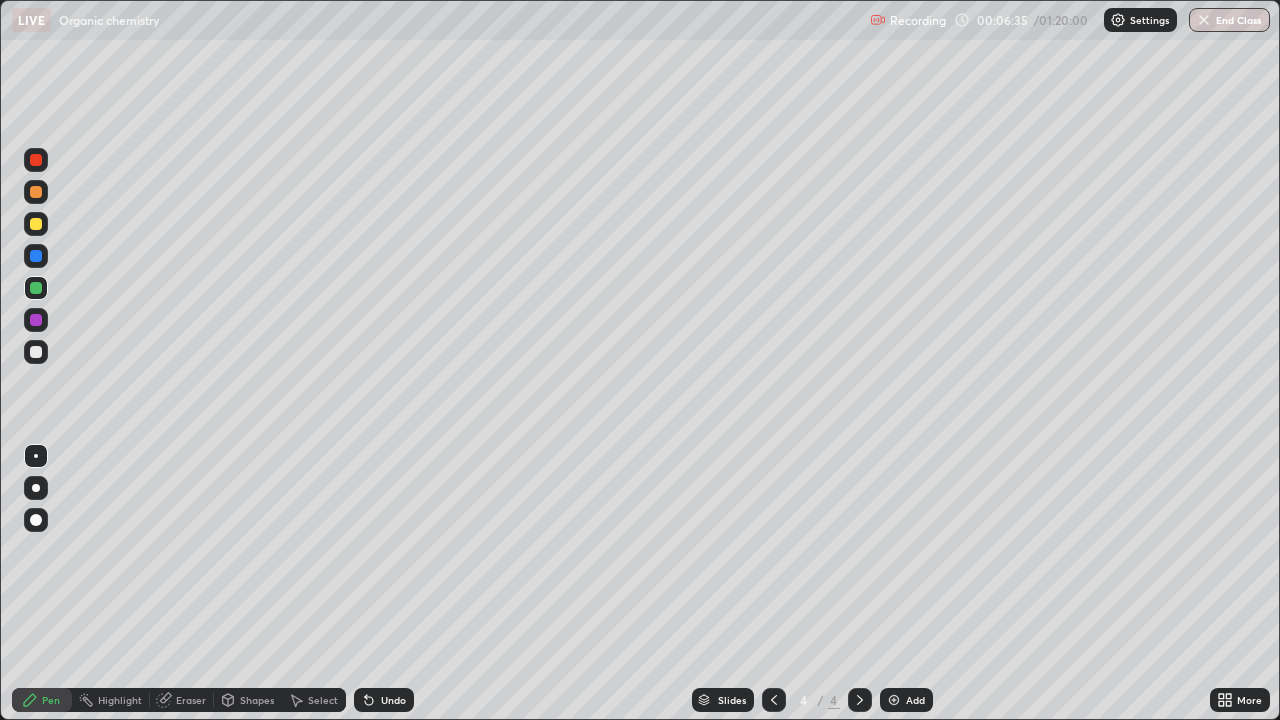 click at bounding box center (36, 224) 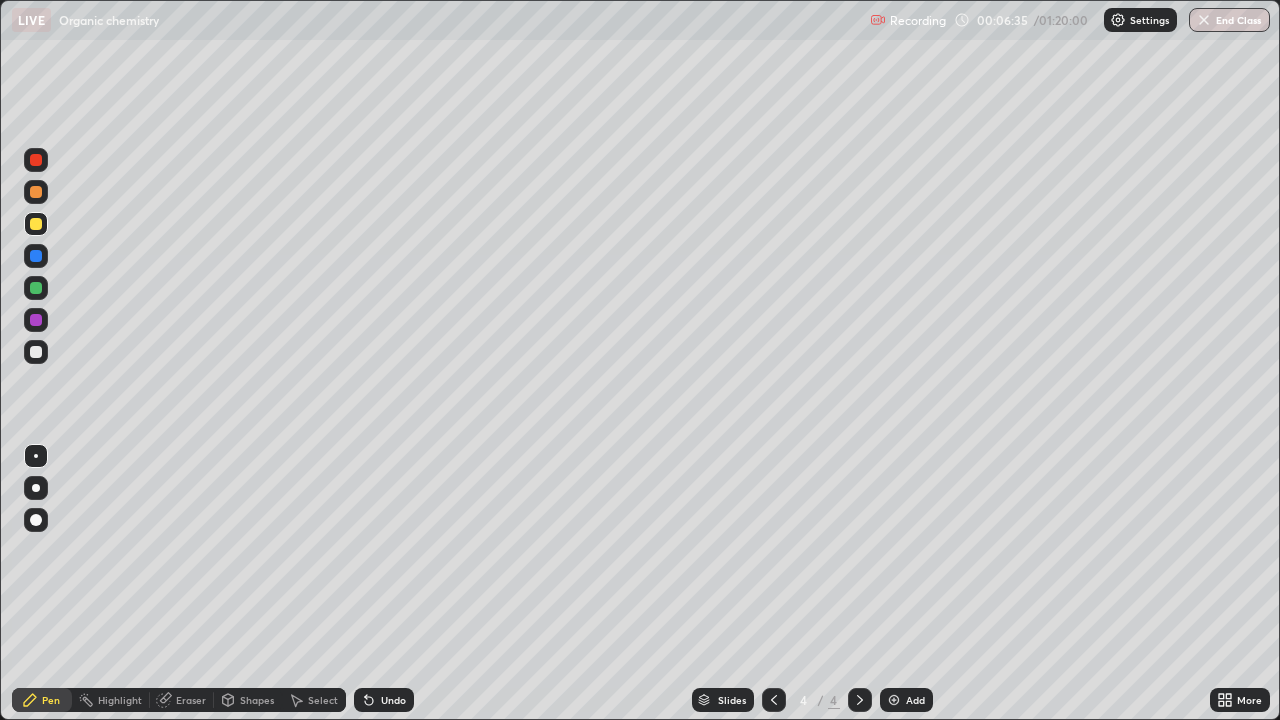 click at bounding box center (36, 224) 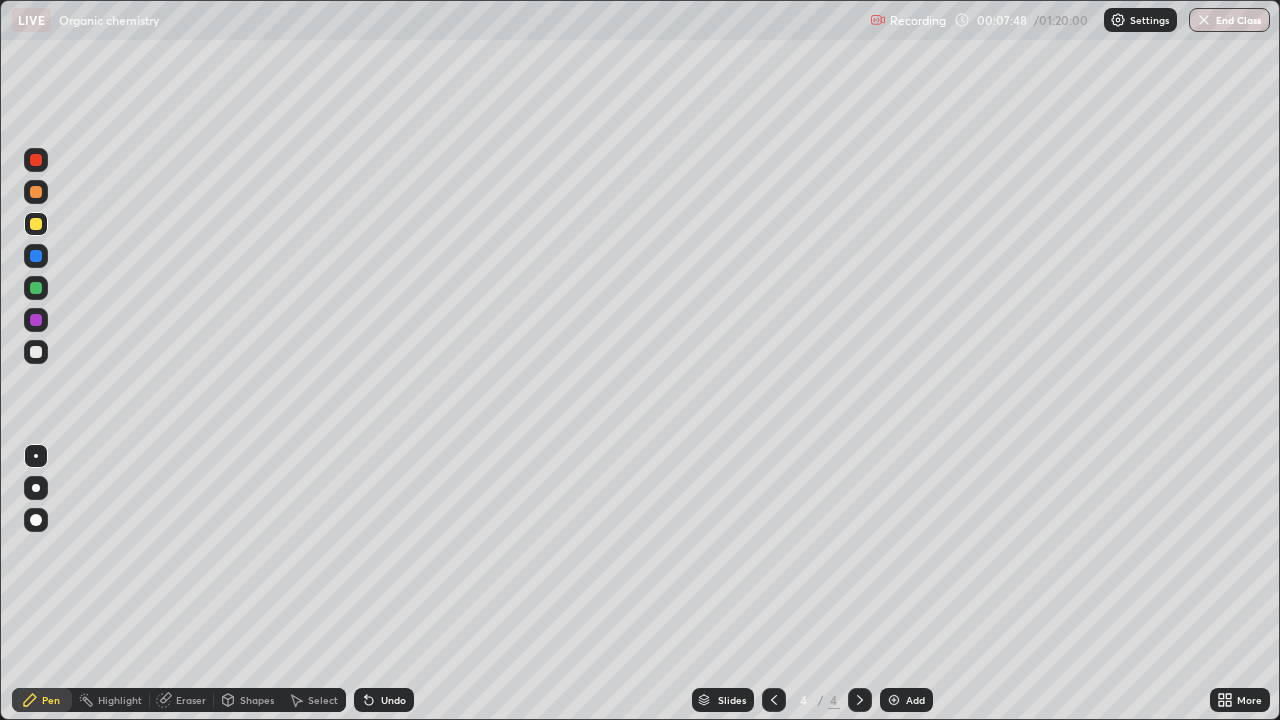 click at bounding box center [36, 352] 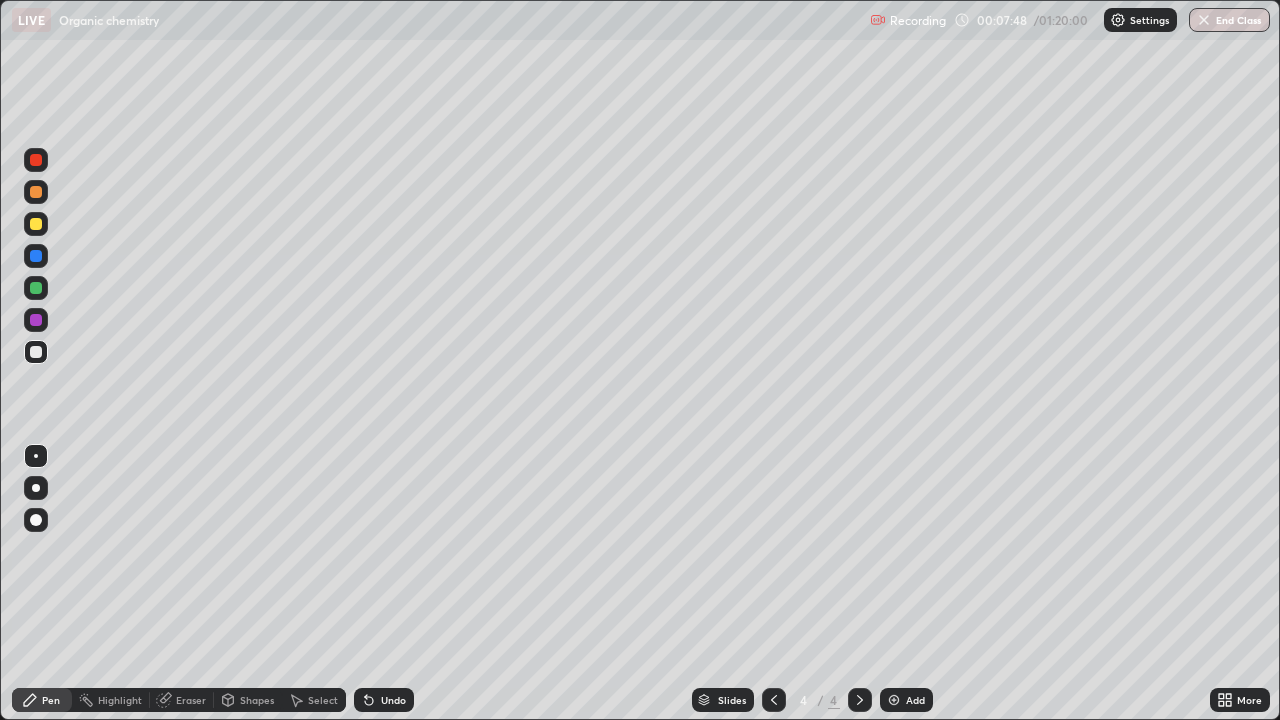 click at bounding box center [36, 352] 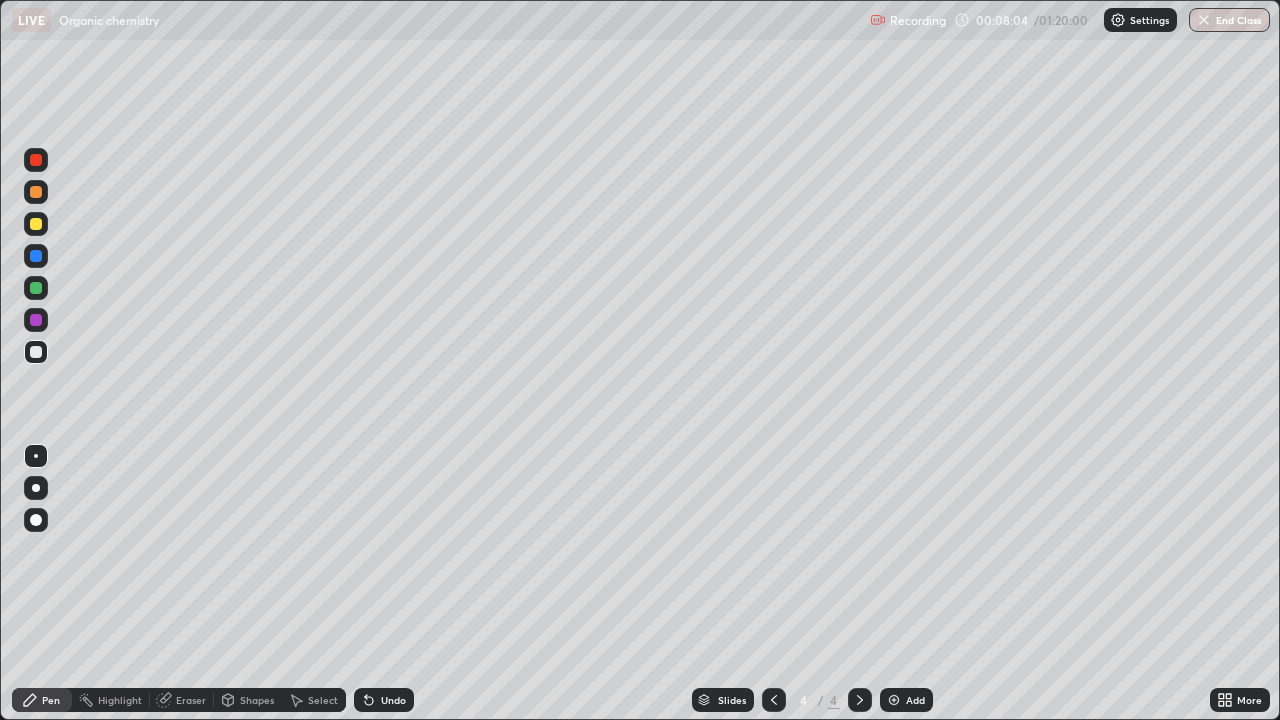 click 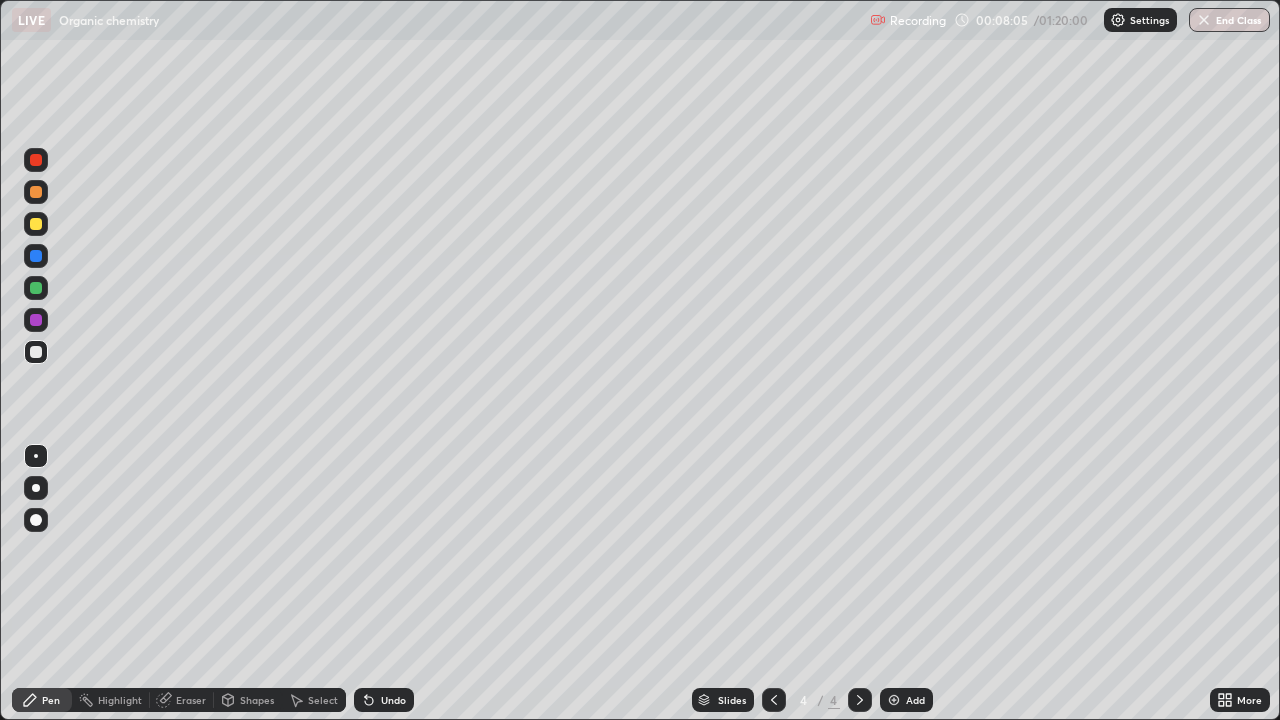 click 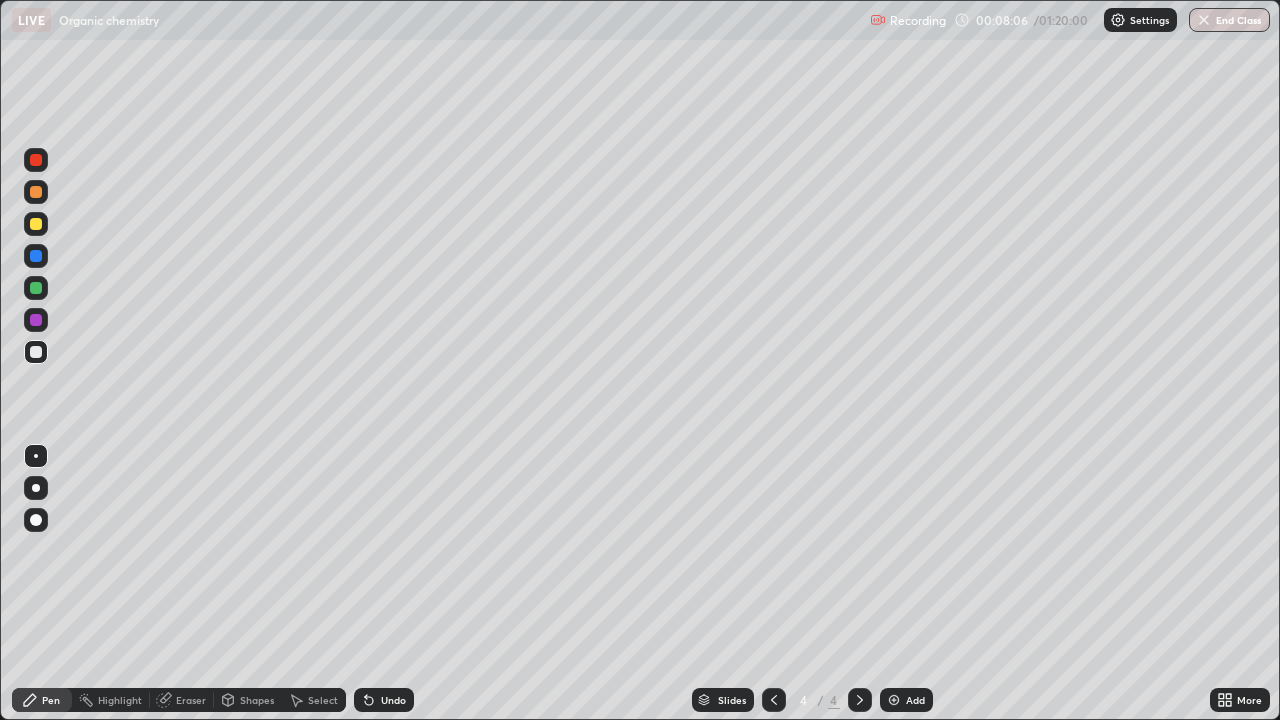 click on "Undo" at bounding box center [384, 700] 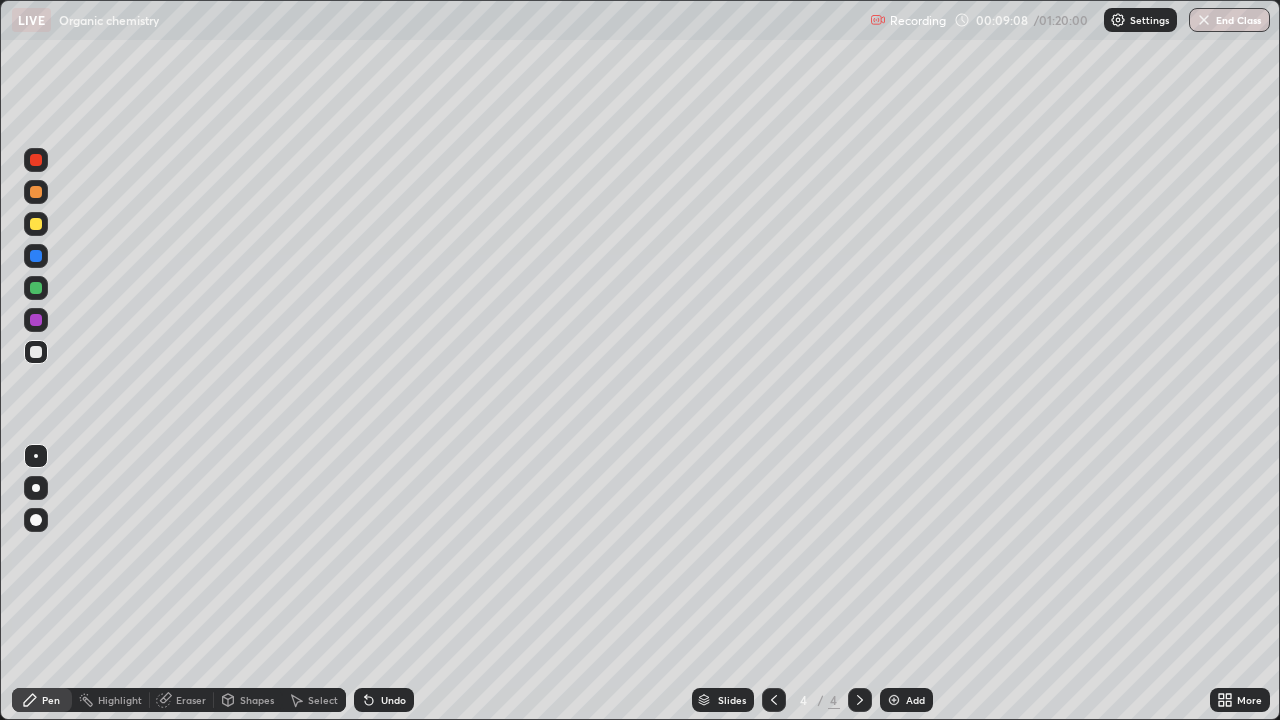 click on "Add" at bounding box center [906, 700] 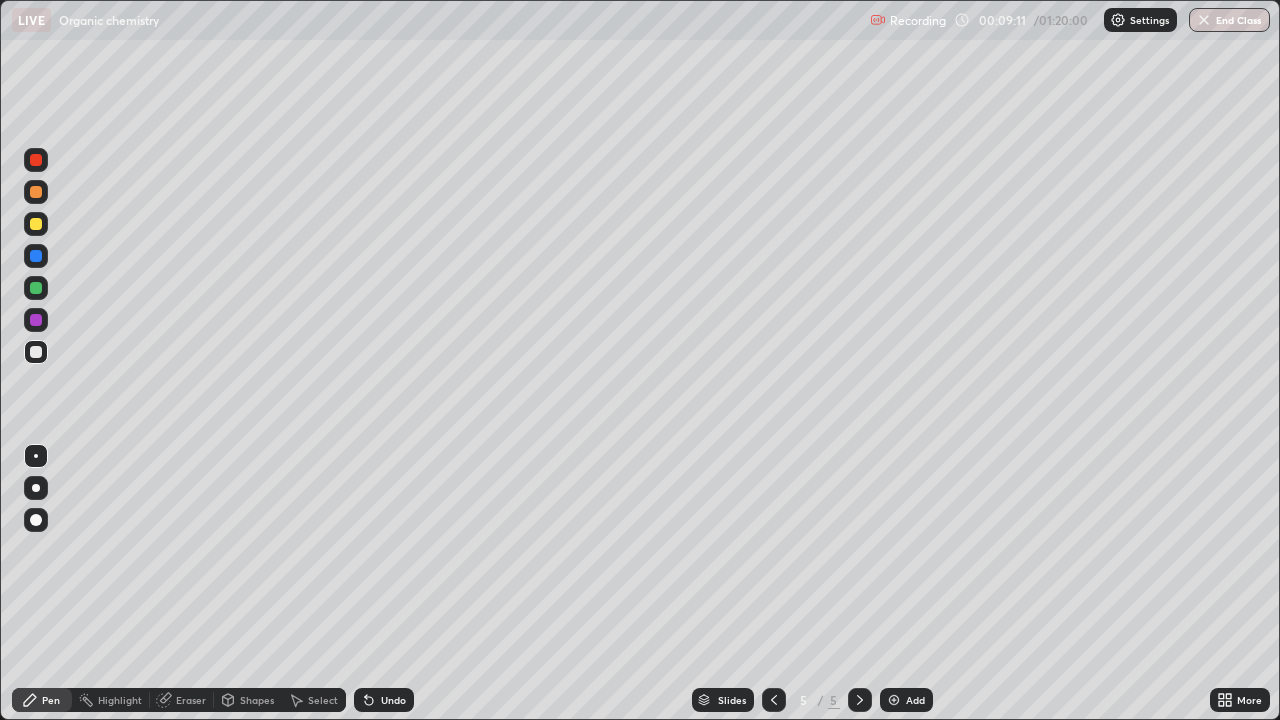 click at bounding box center (36, 224) 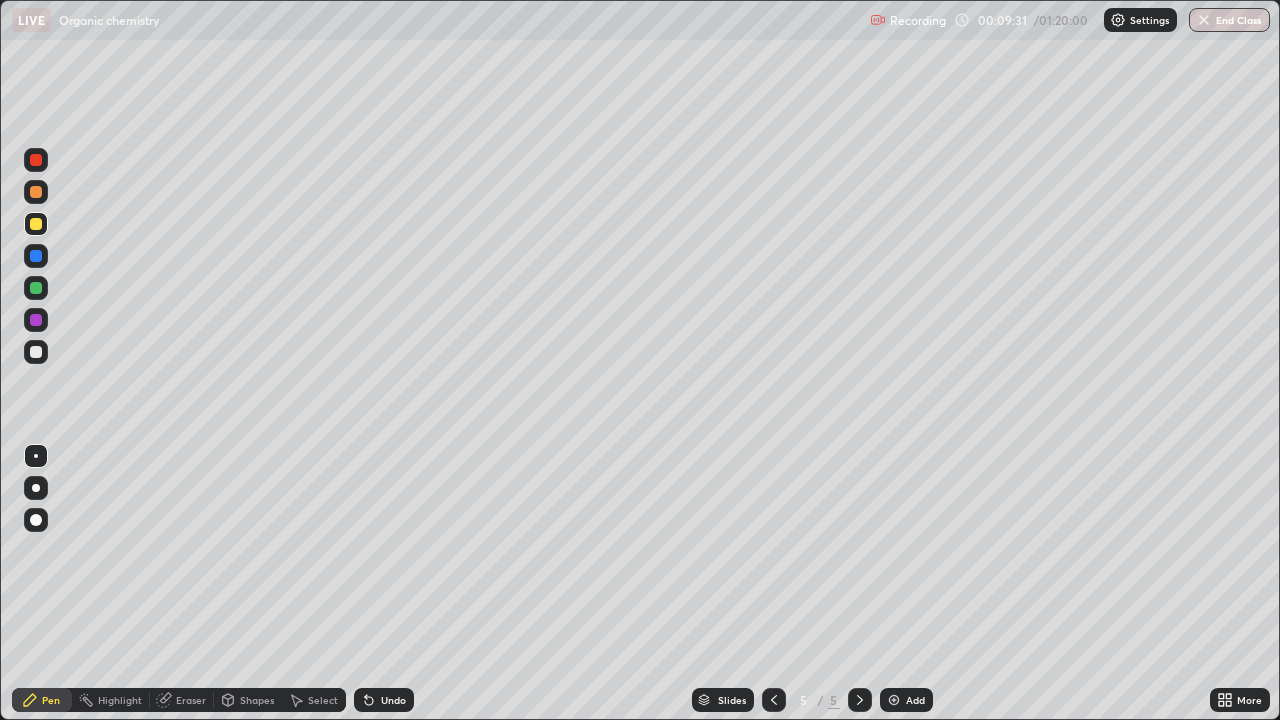 click at bounding box center (36, 288) 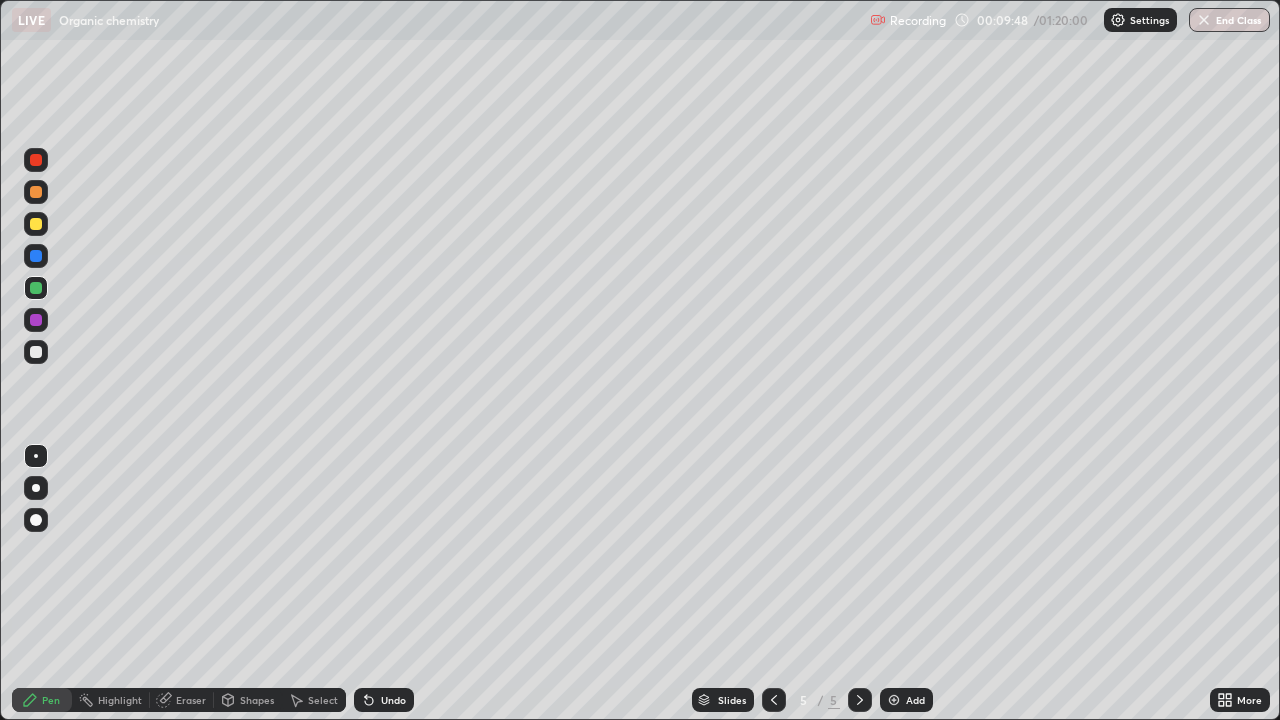 click at bounding box center (36, 224) 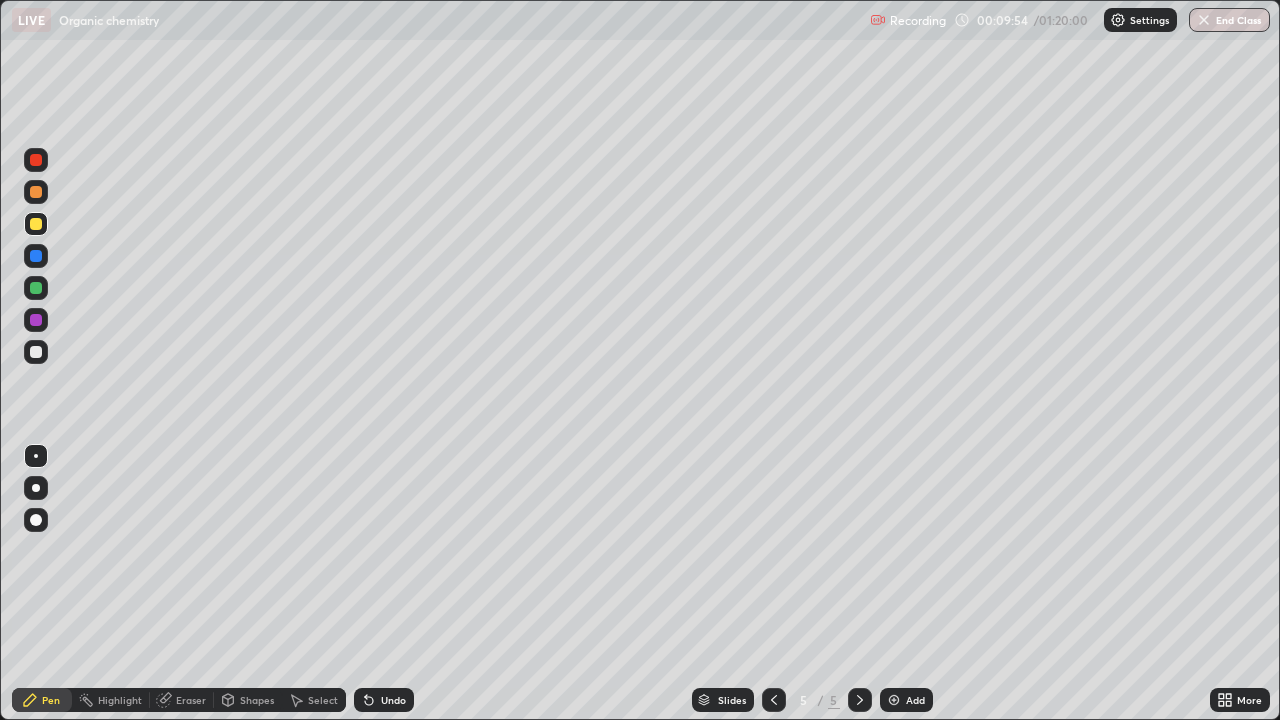 click on "Undo" at bounding box center [384, 700] 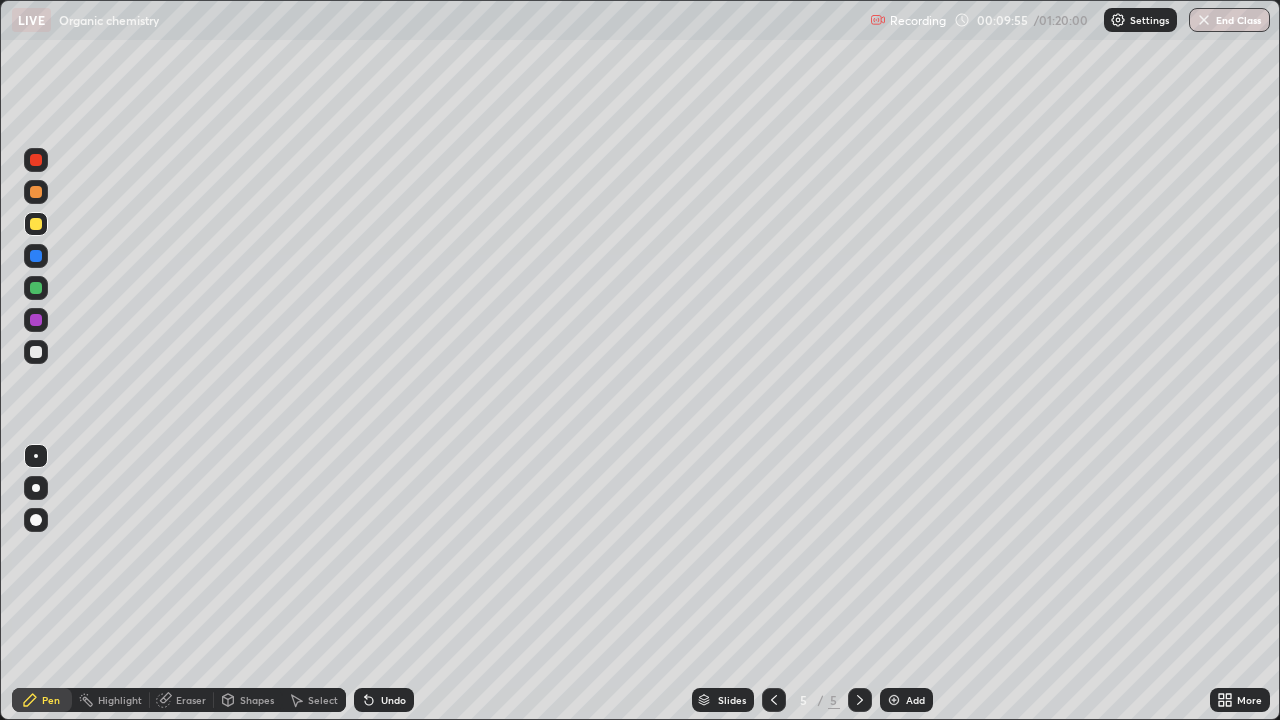click 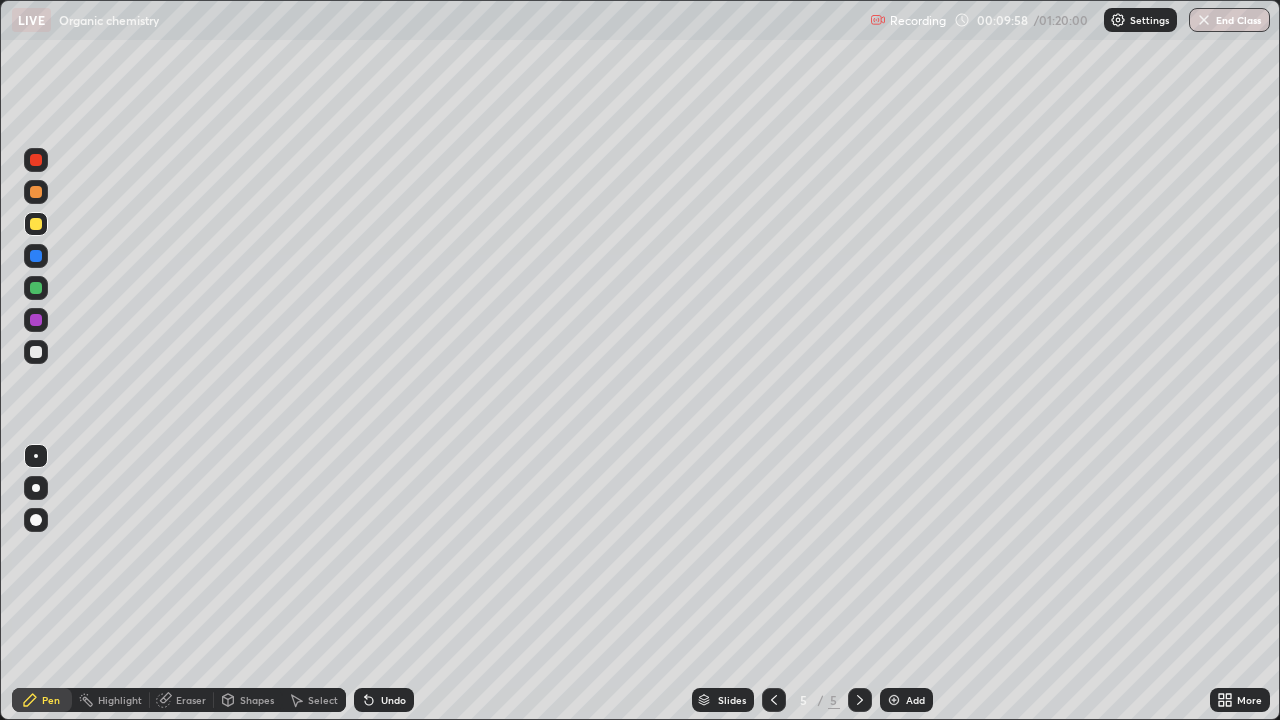 click at bounding box center [36, 288] 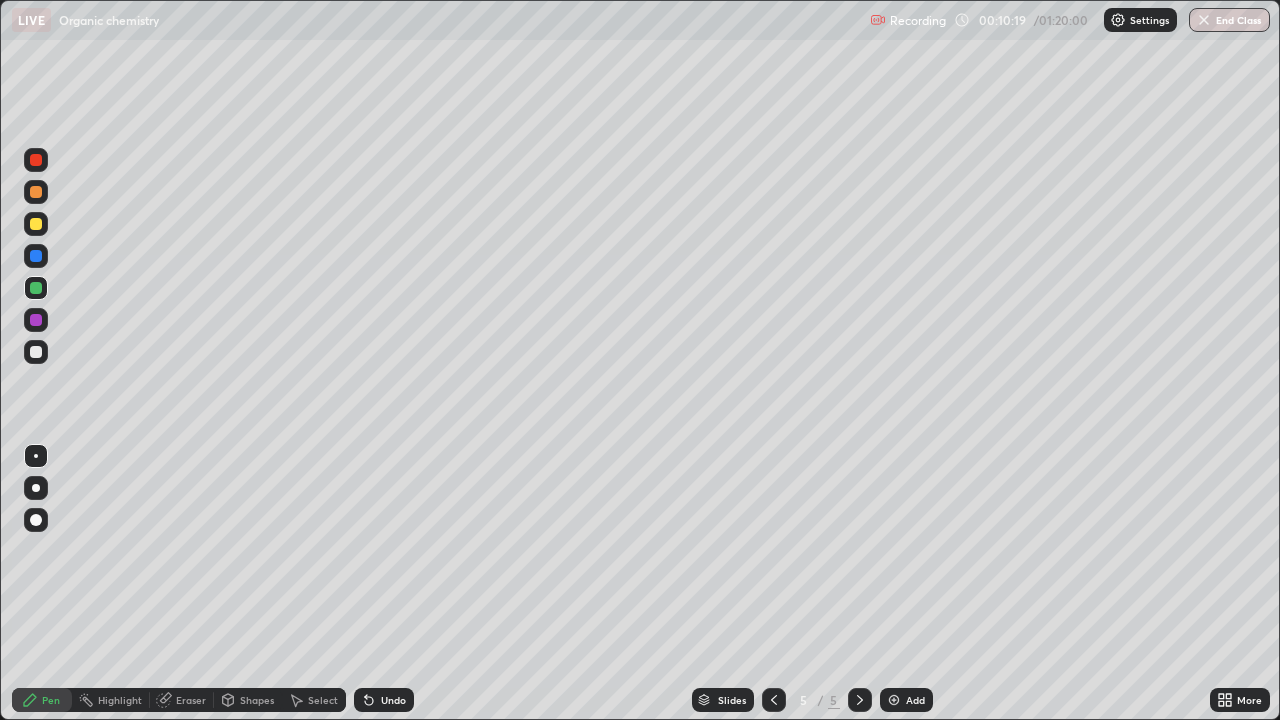 click at bounding box center (36, 352) 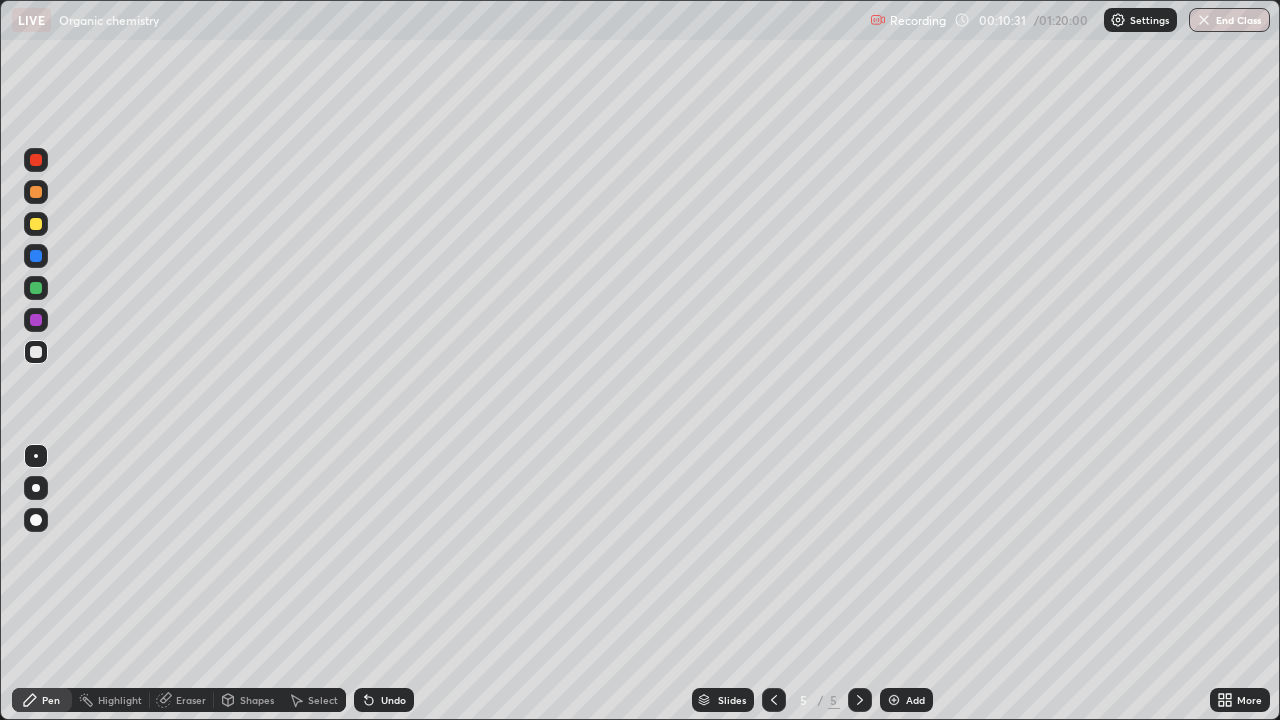click at bounding box center [36, 256] 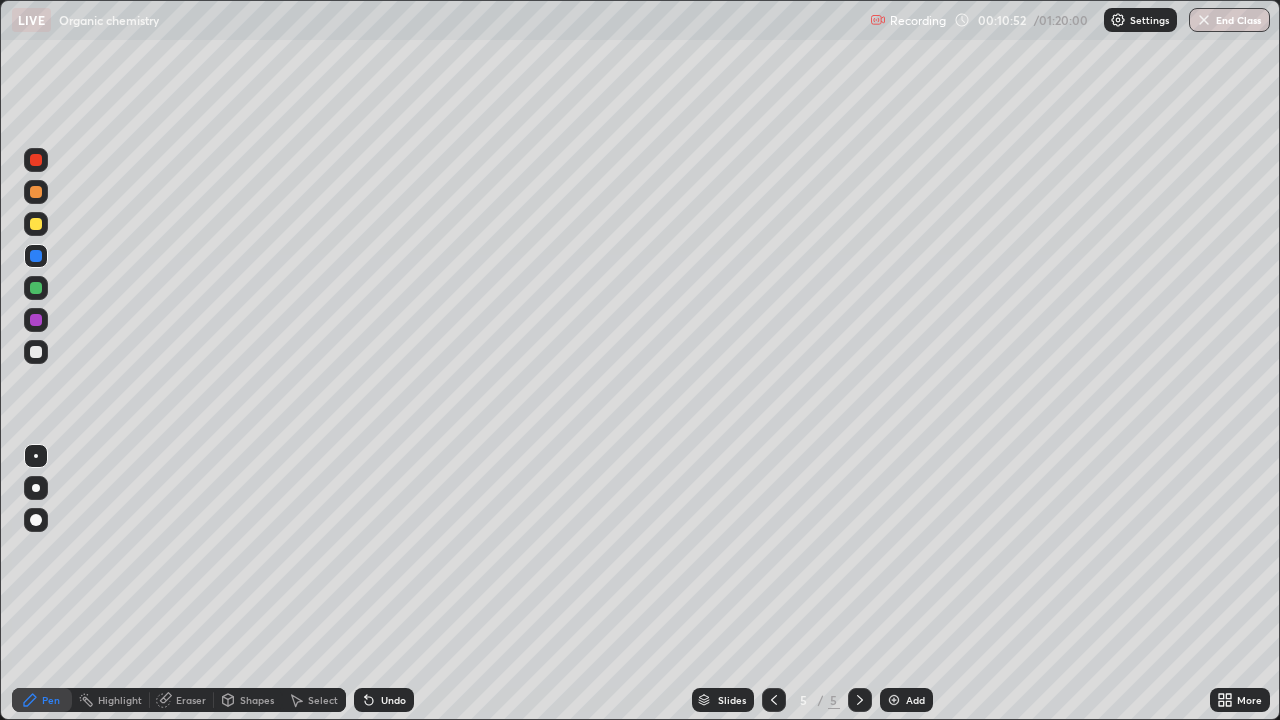 click at bounding box center [36, 352] 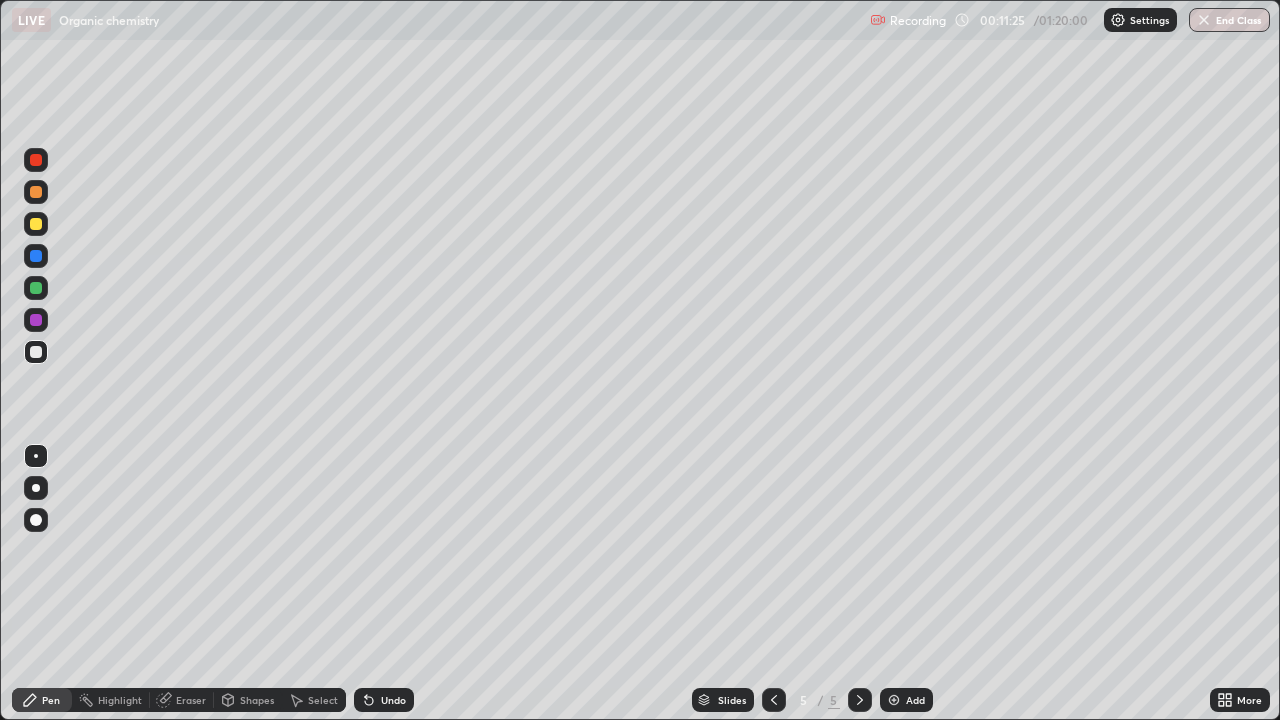 click at bounding box center [36, 224] 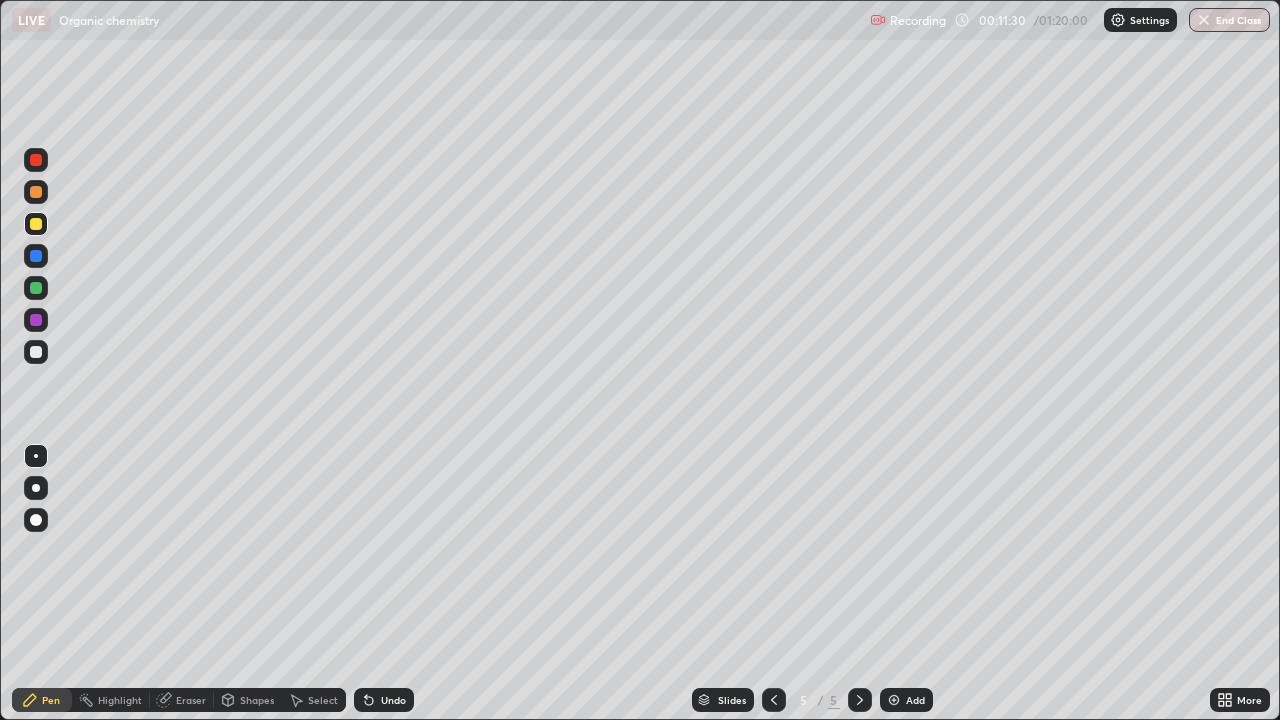 click 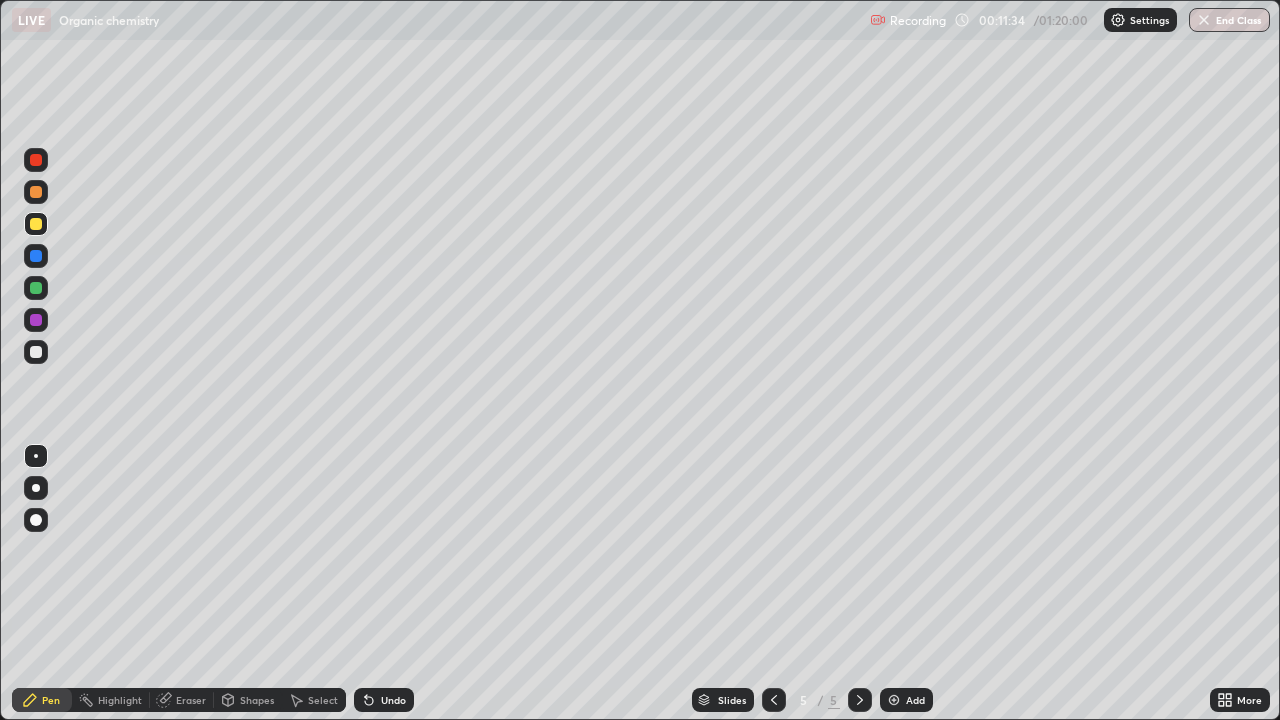 click at bounding box center (36, 288) 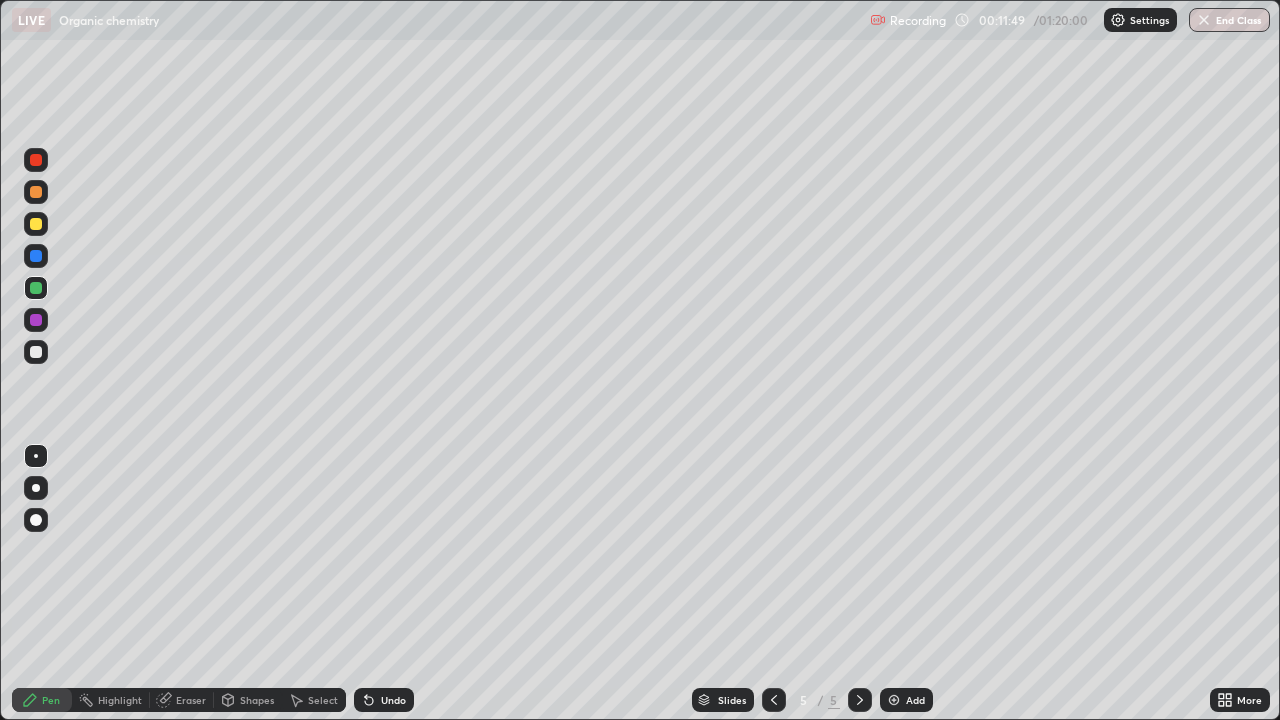 click at bounding box center (36, 192) 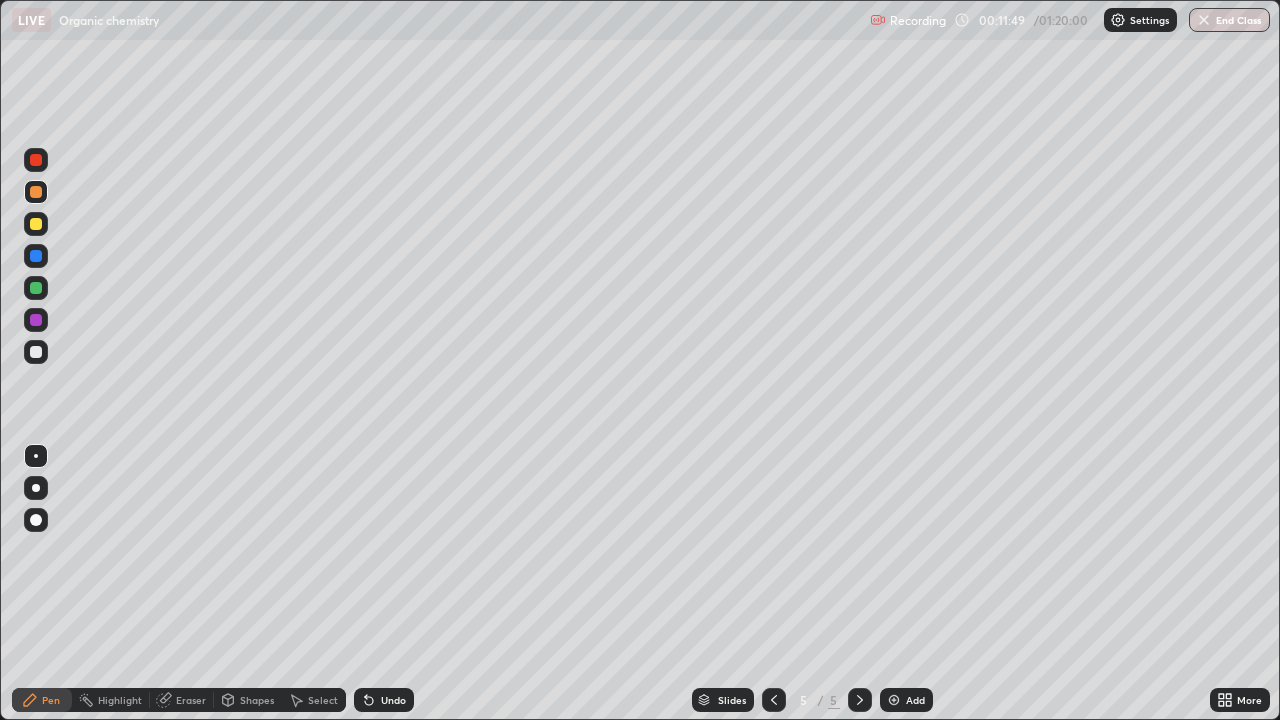 click at bounding box center (36, 192) 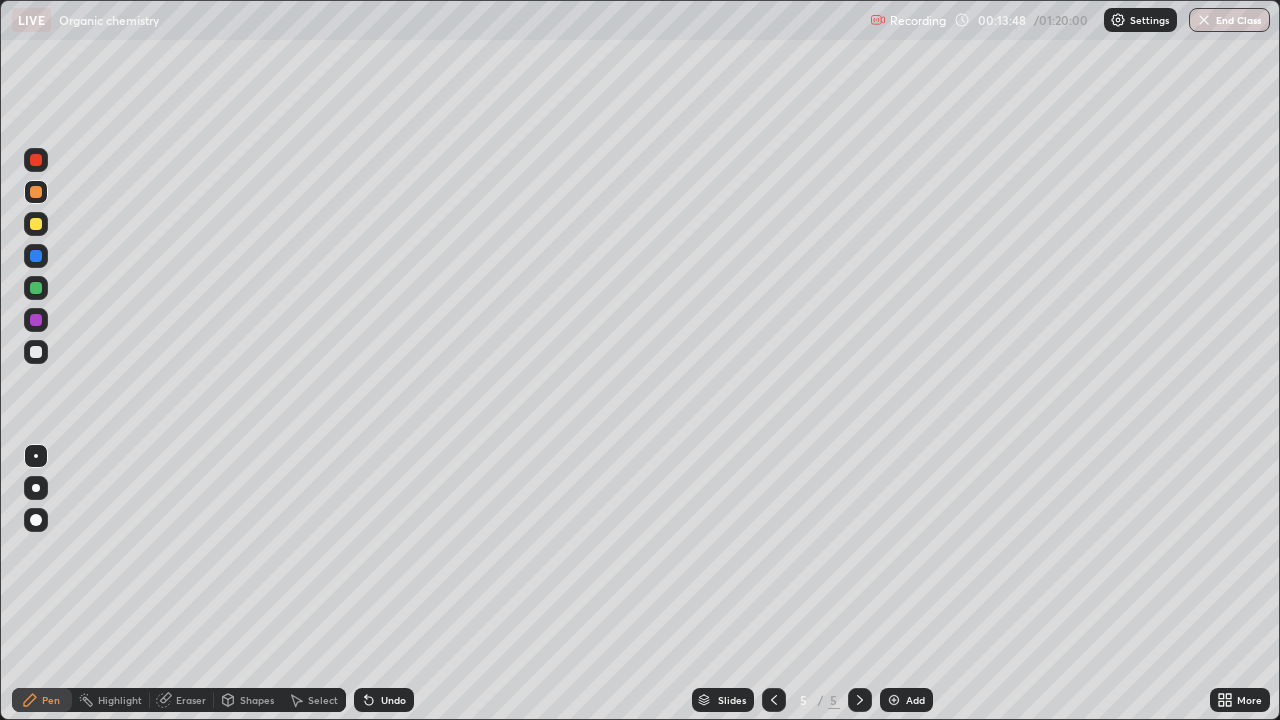 click at bounding box center (894, 700) 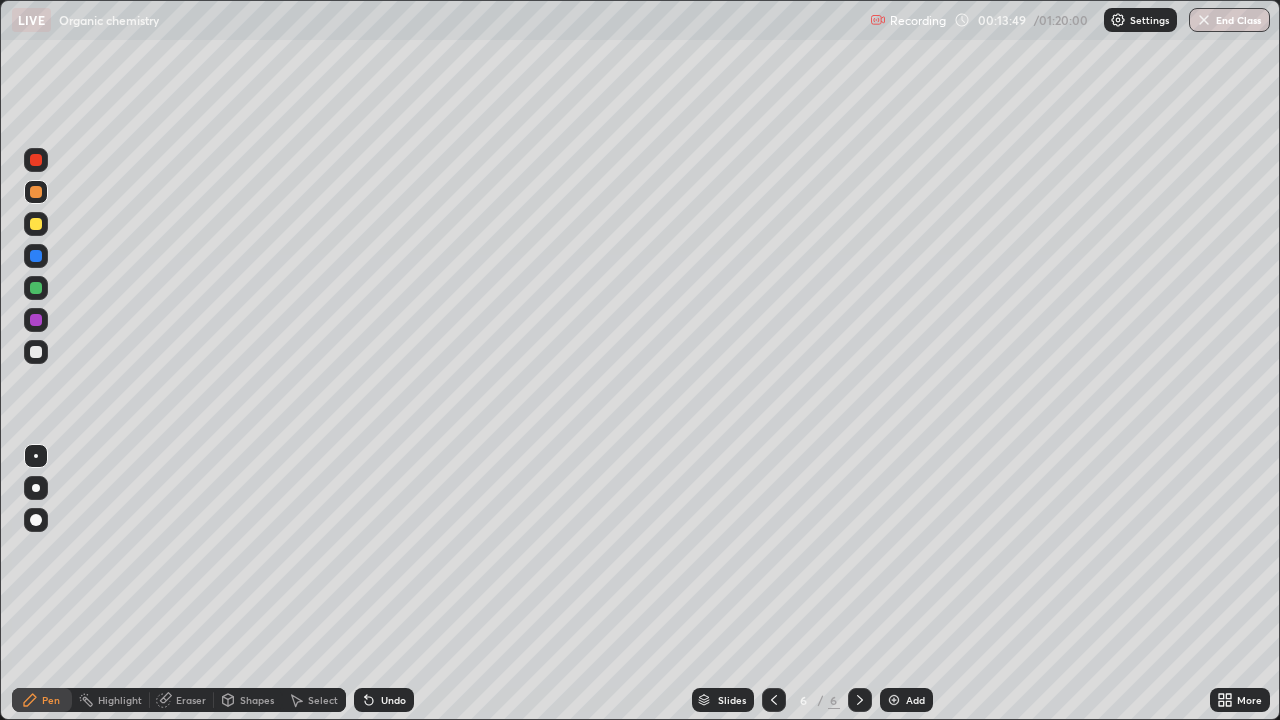 click 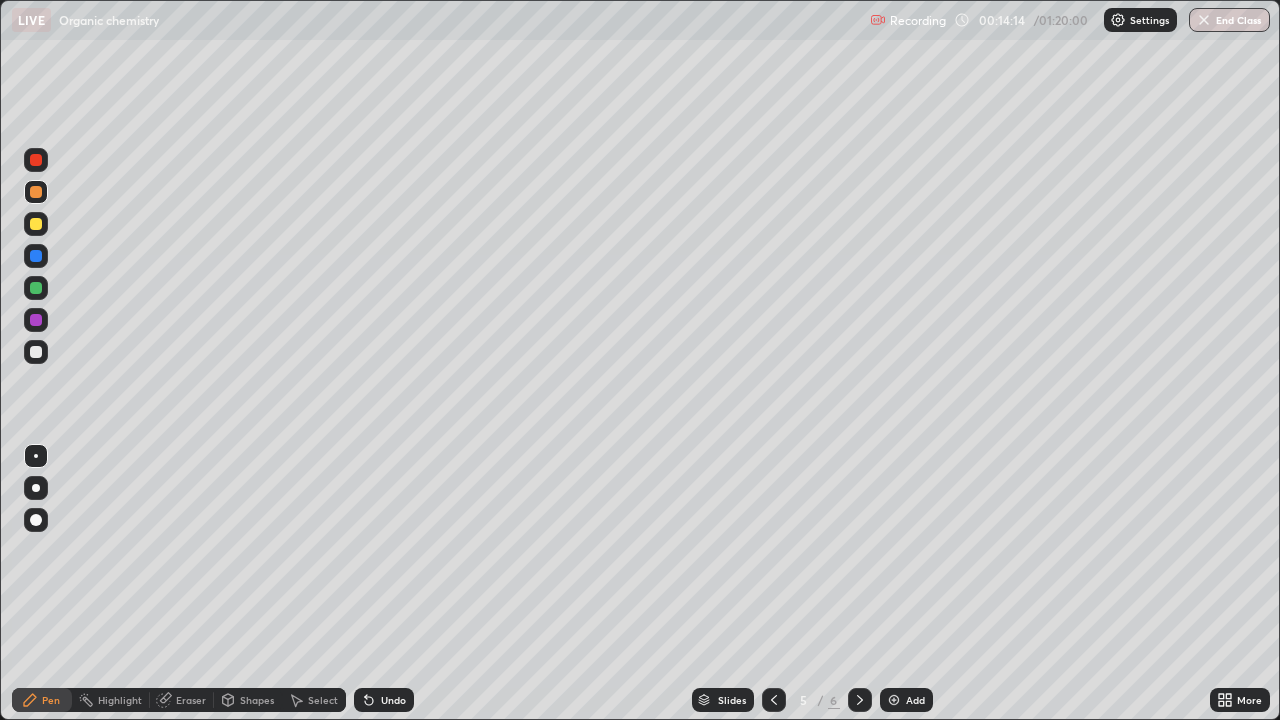 click 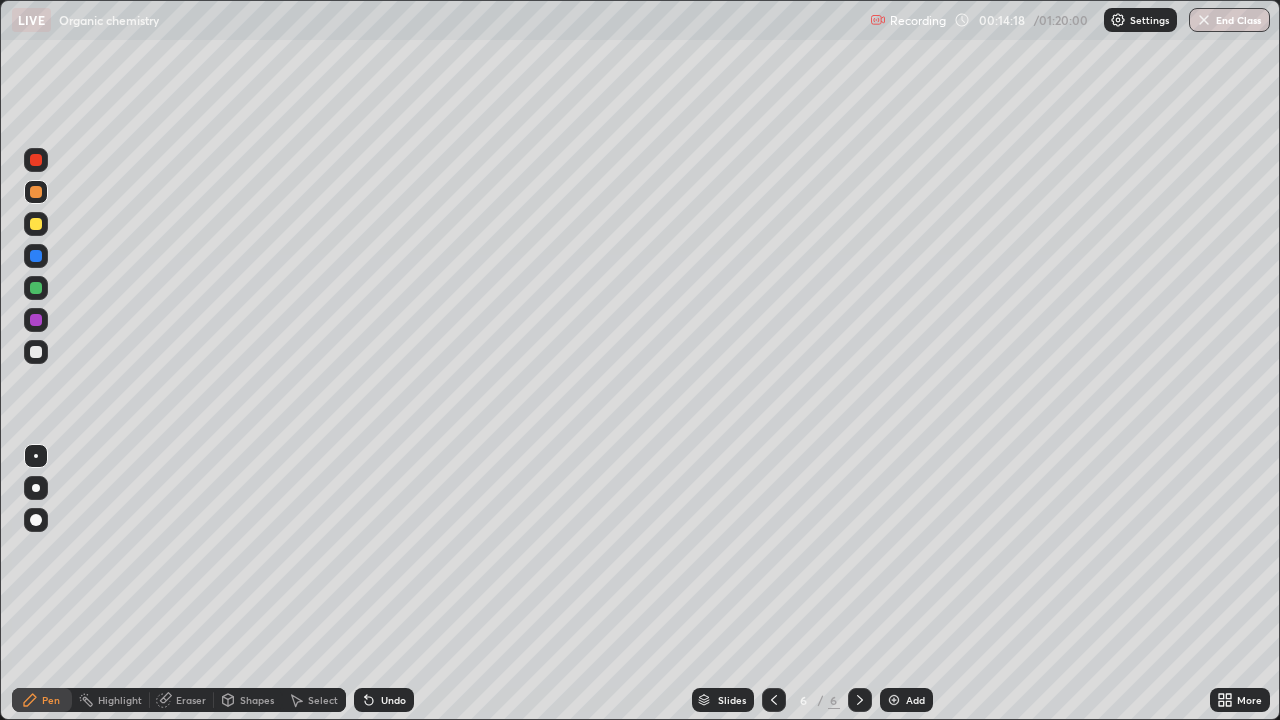 click at bounding box center [36, 224] 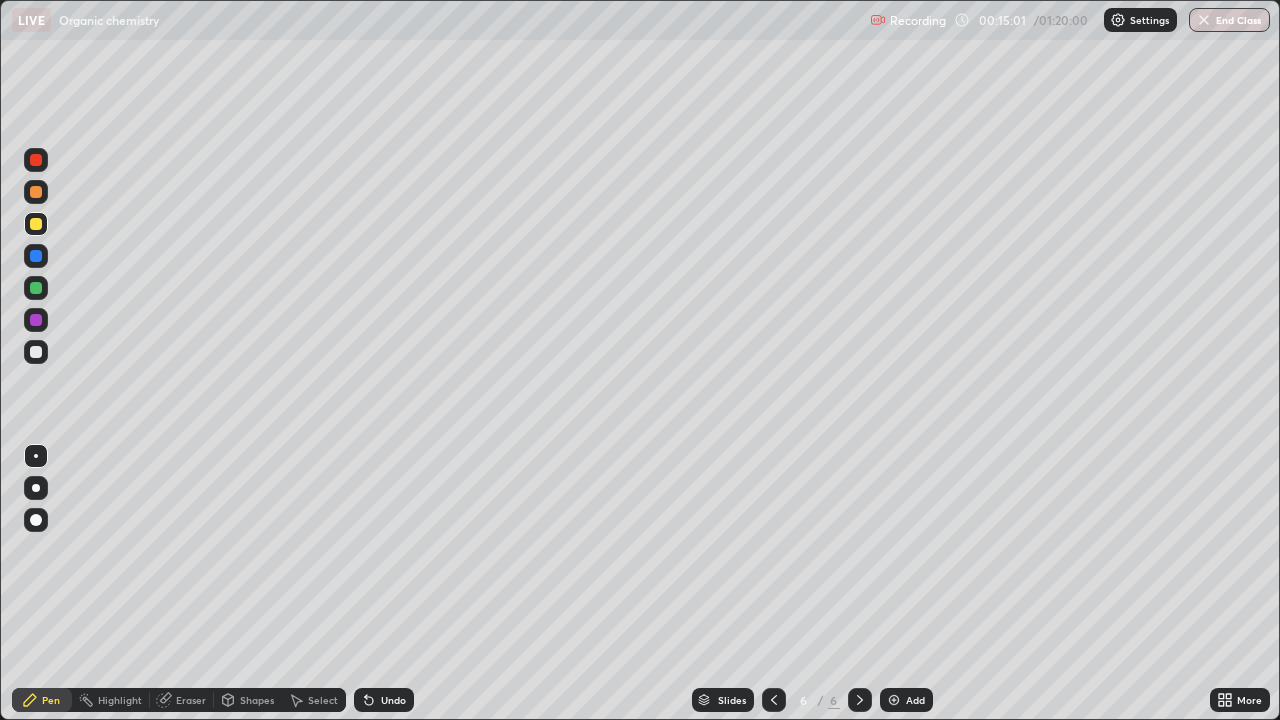 click at bounding box center (36, 352) 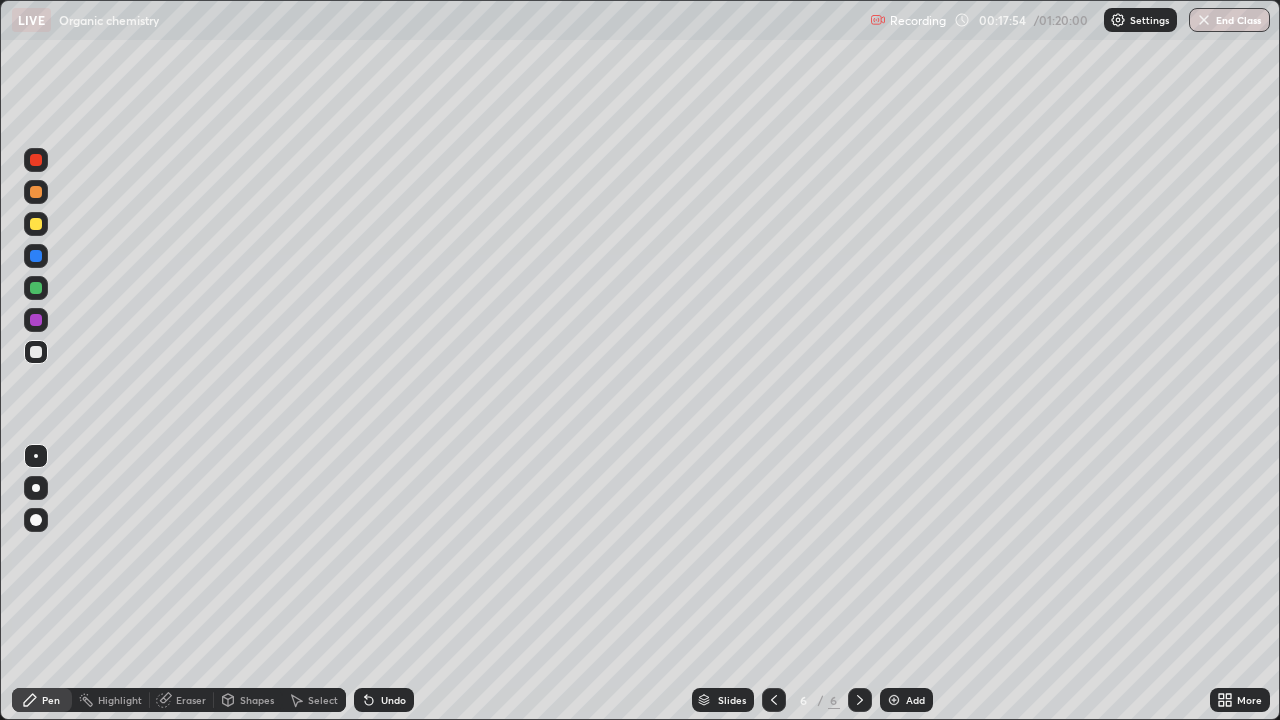 click at bounding box center (894, 700) 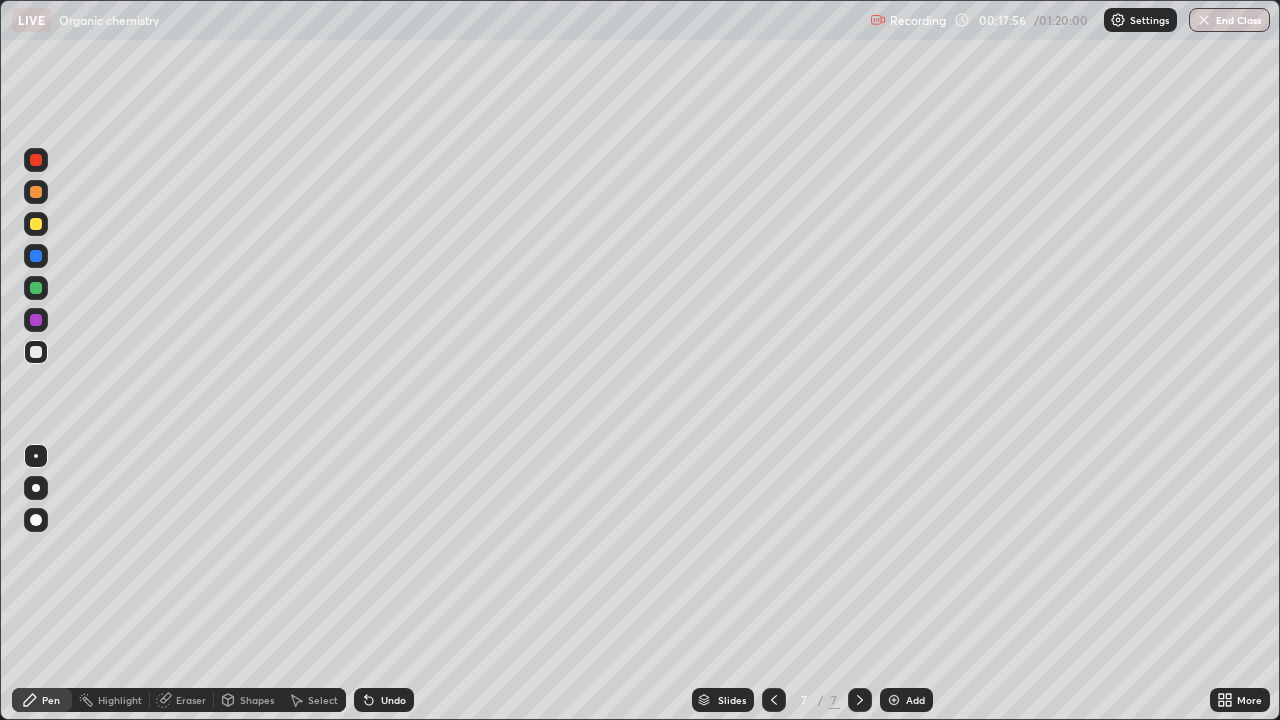 click at bounding box center (36, 192) 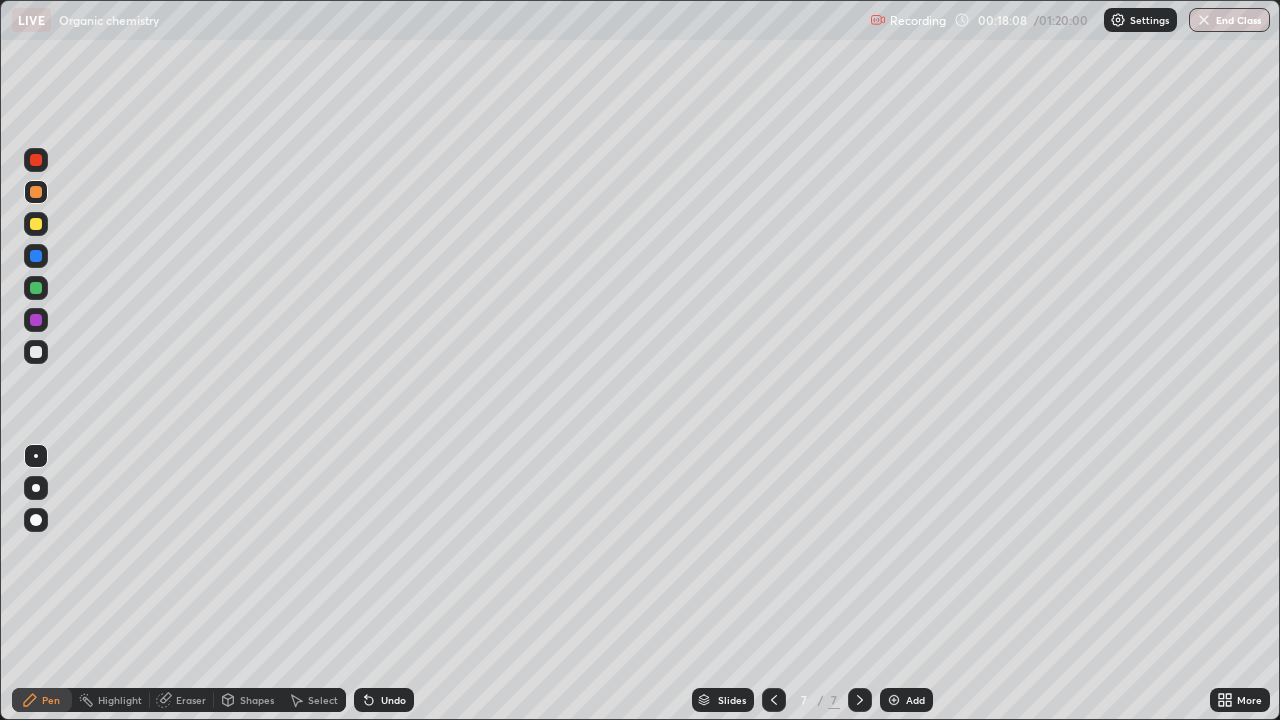 click at bounding box center (36, 288) 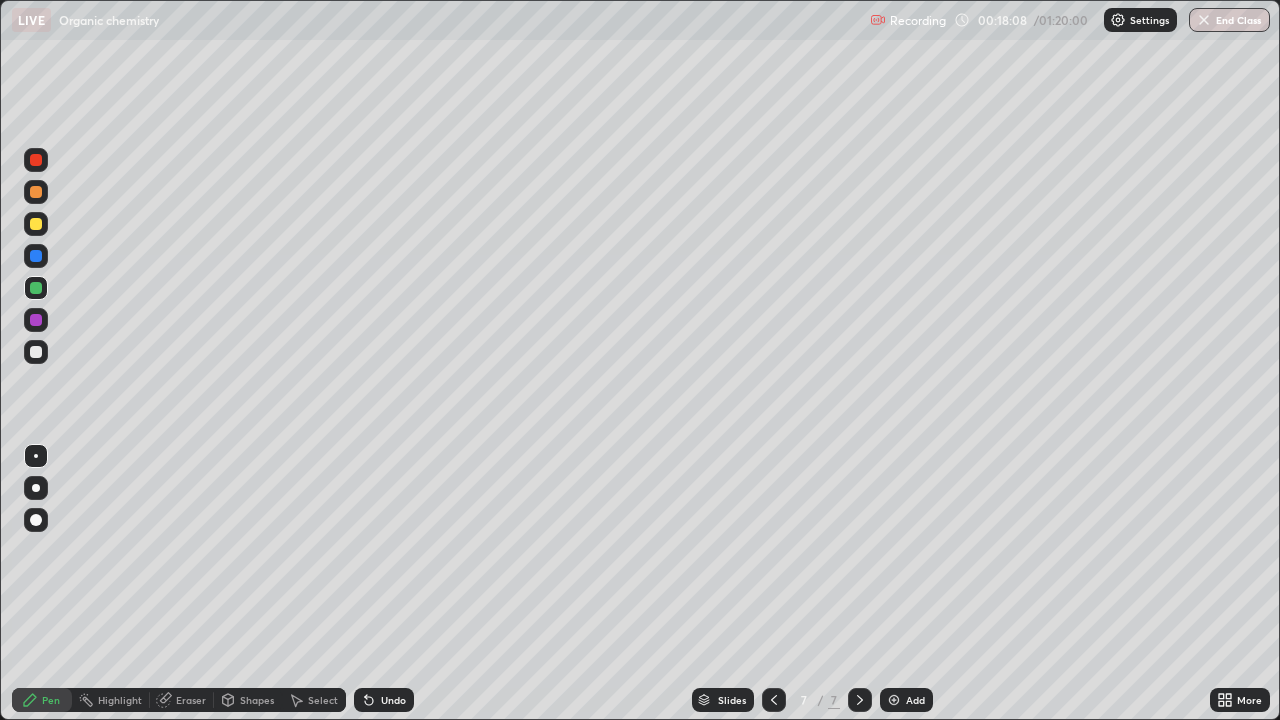 click at bounding box center (36, 288) 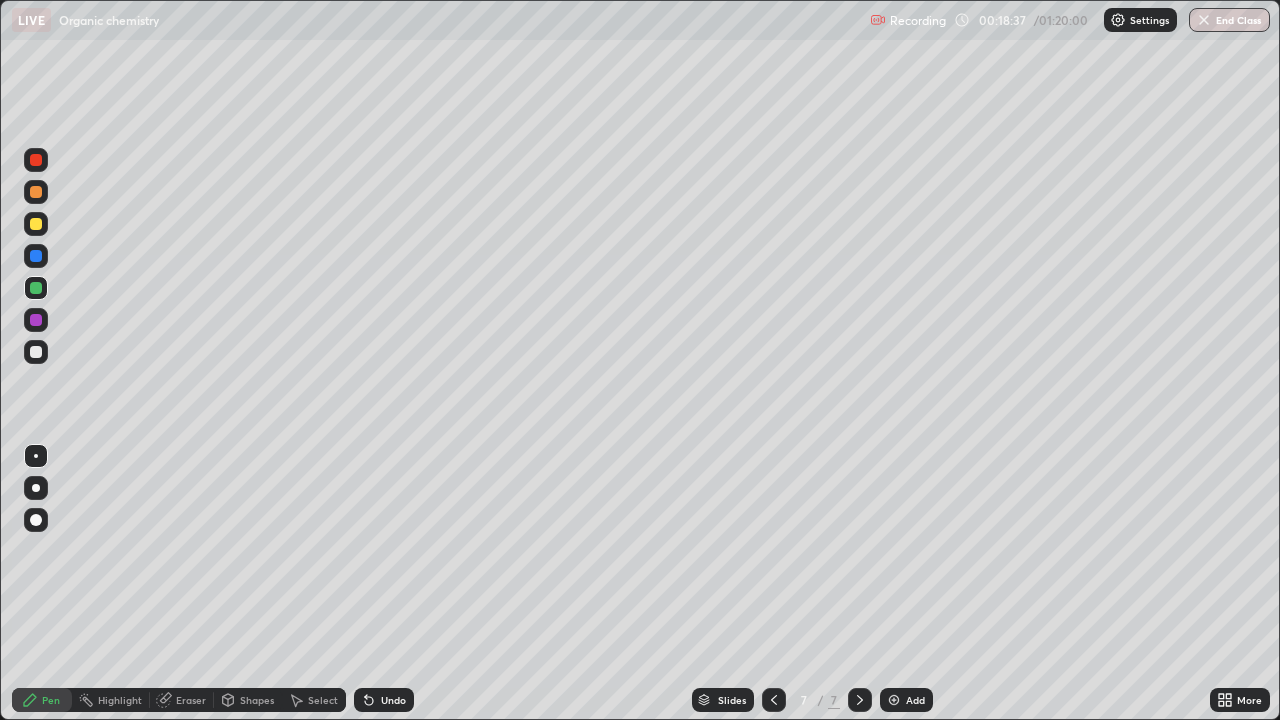 click at bounding box center (36, 352) 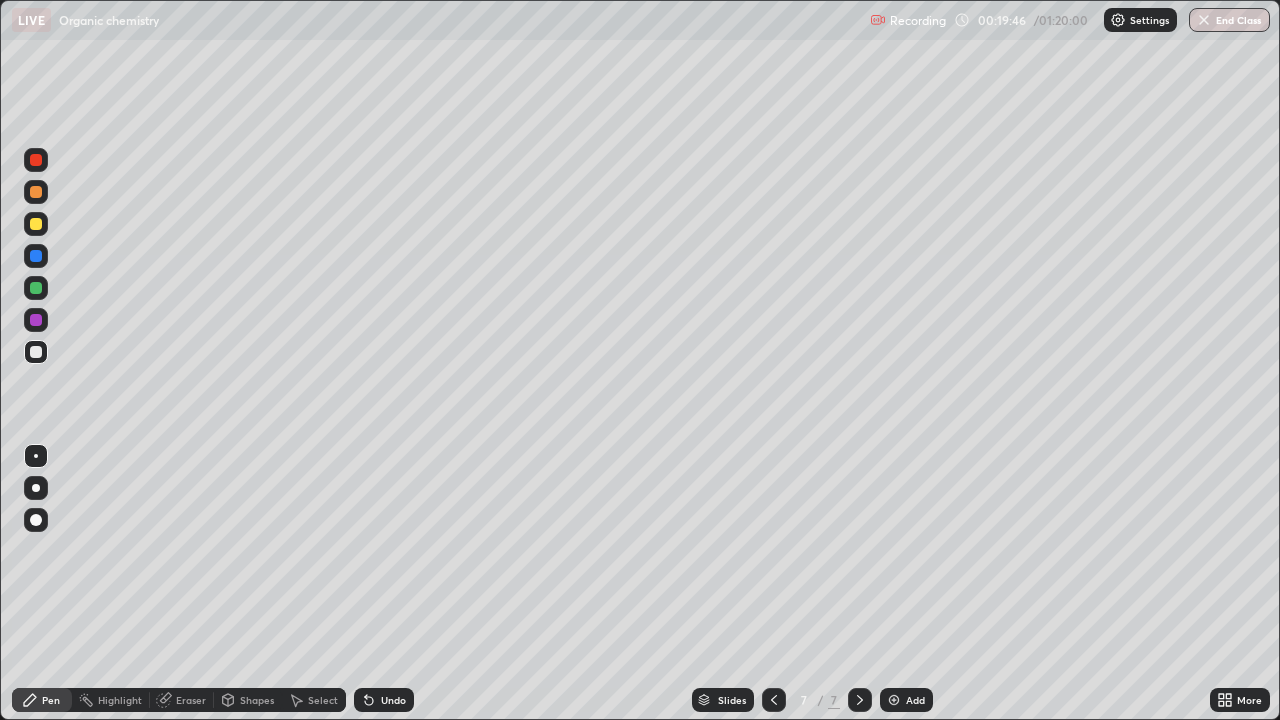 click at bounding box center [36, 224] 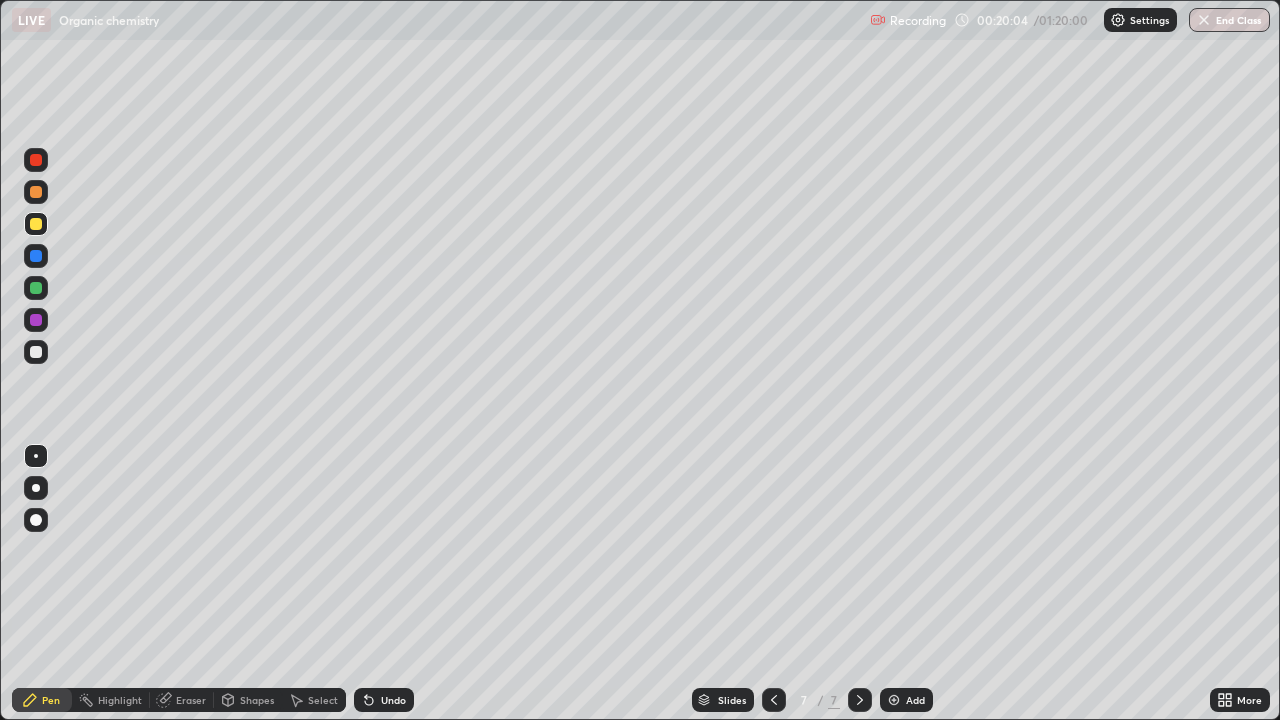 click at bounding box center [36, 320] 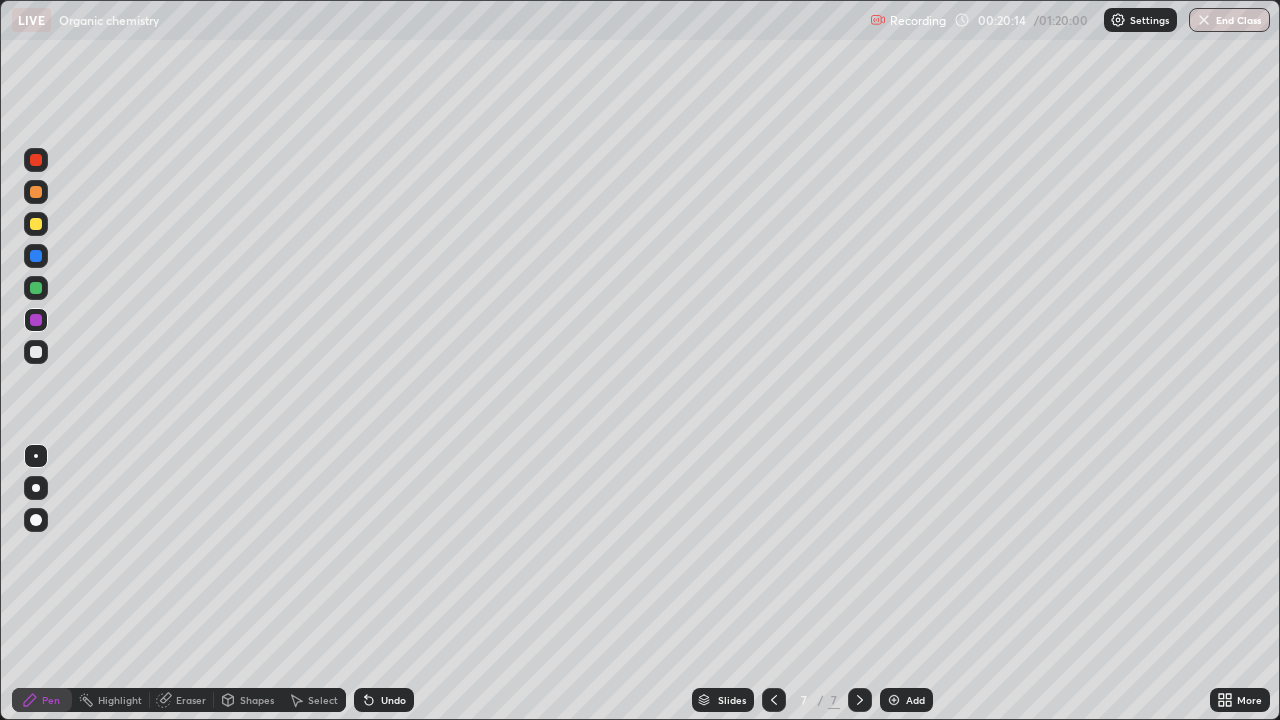 click at bounding box center [36, 352] 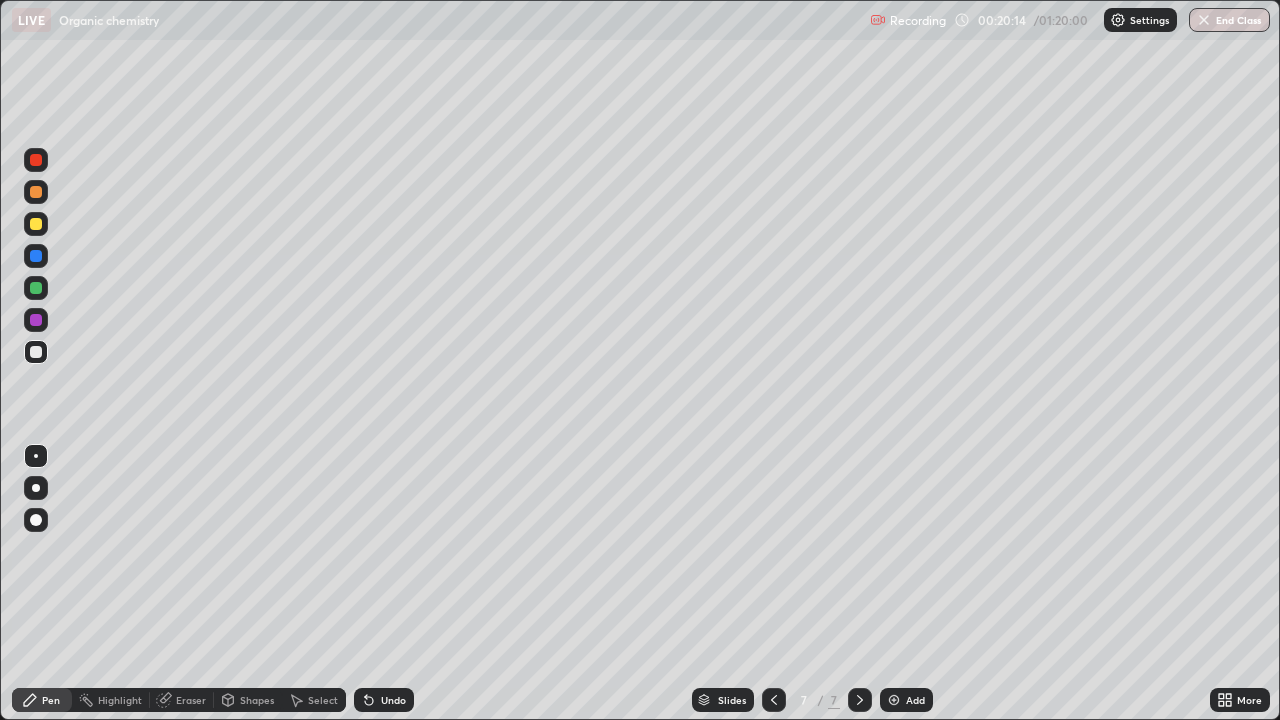 click at bounding box center (36, 352) 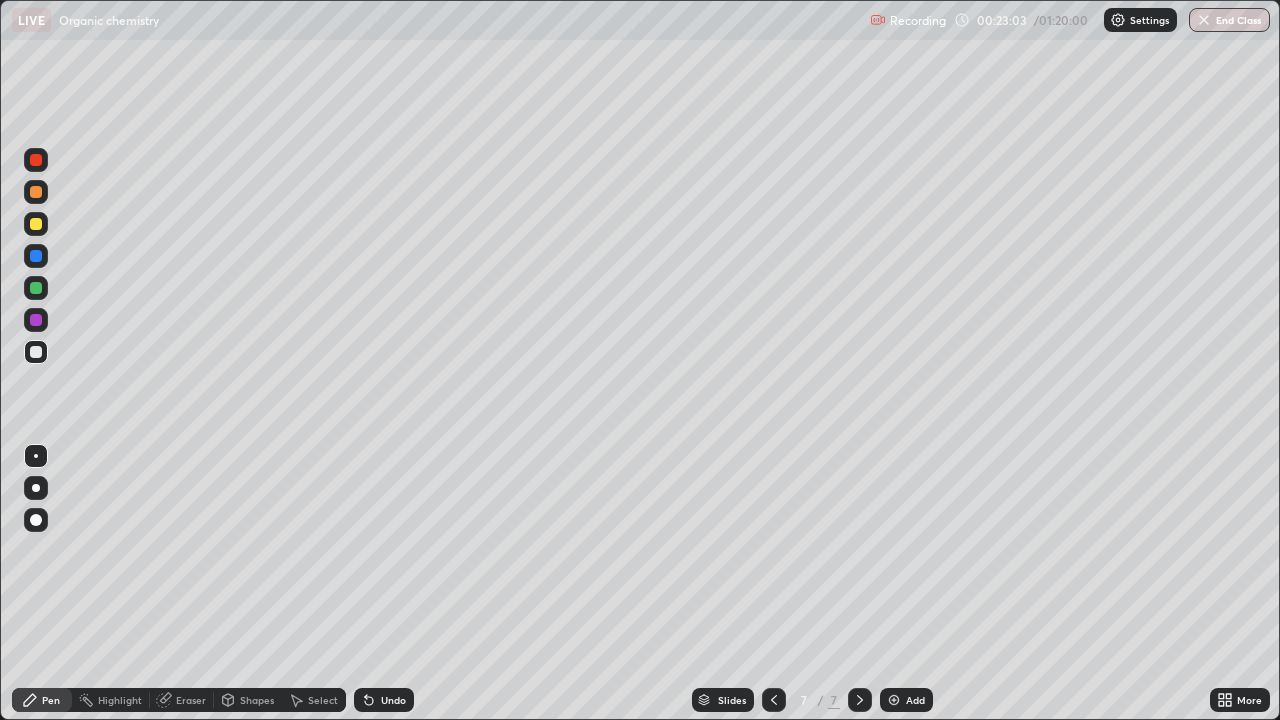 click at bounding box center [36, 160] 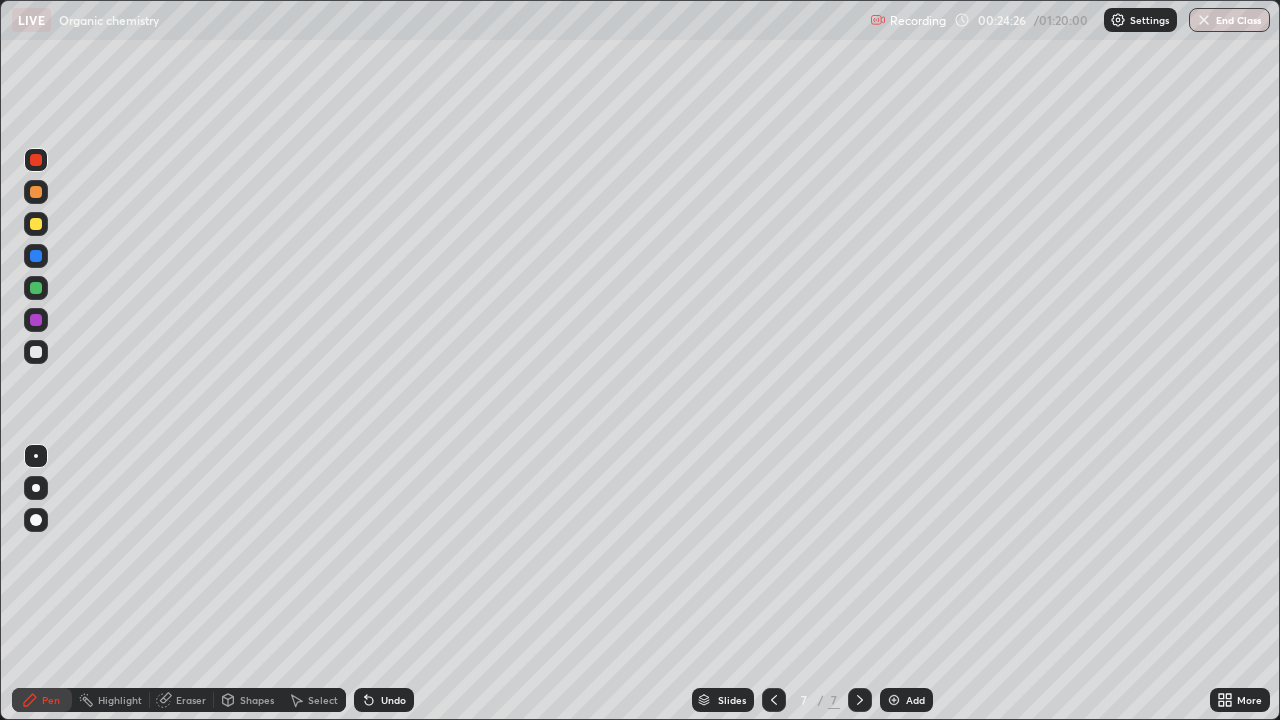 click on "Add" at bounding box center [906, 700] 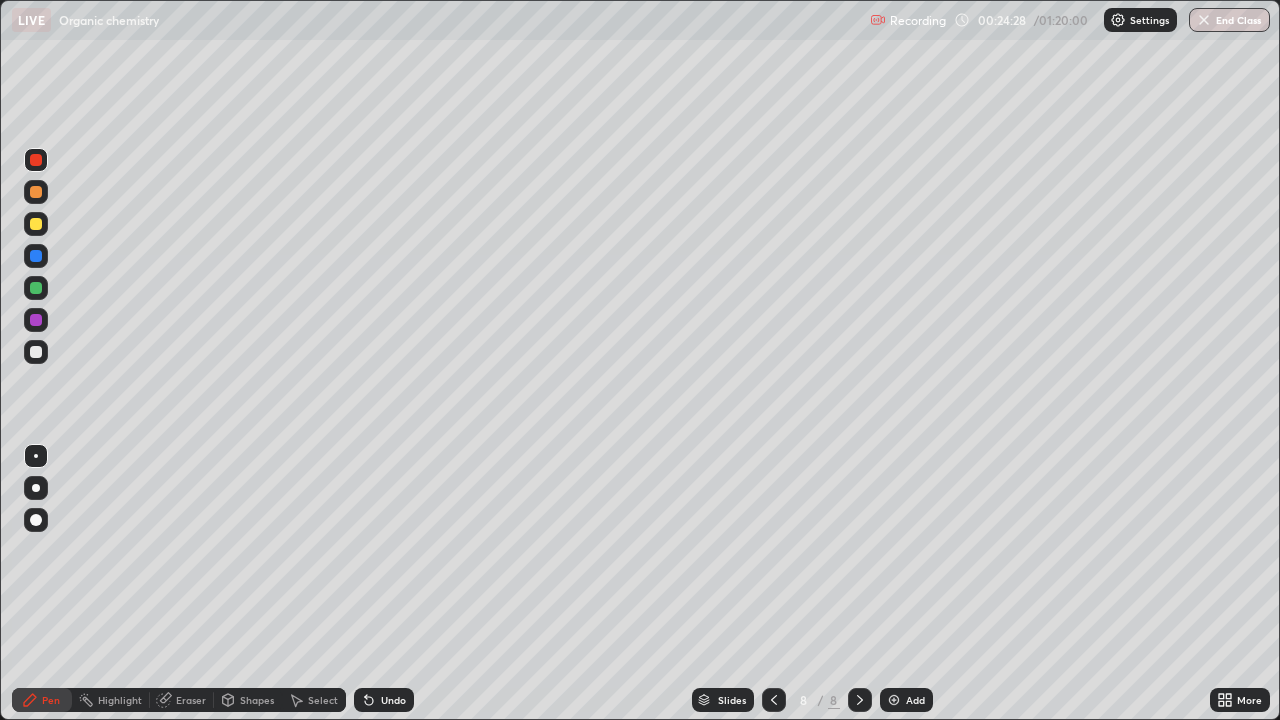 click at bounding box center [36, 224] 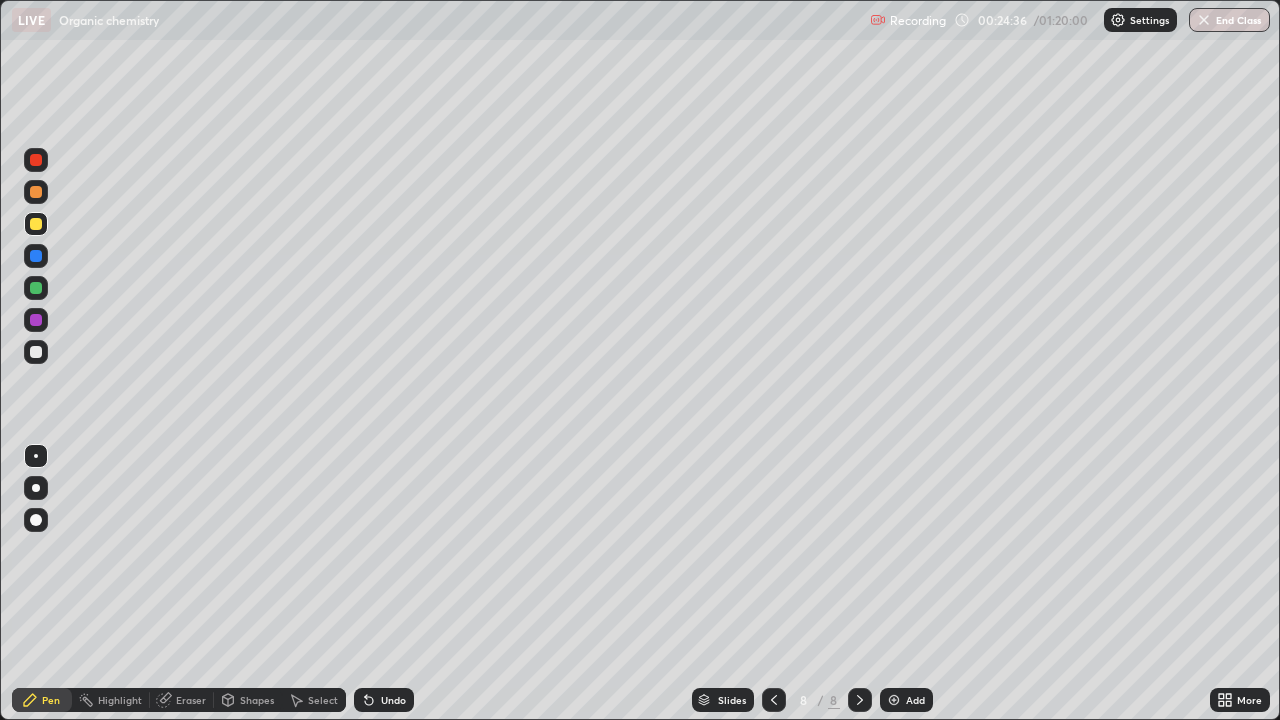 click at bounding box center (36, 352) 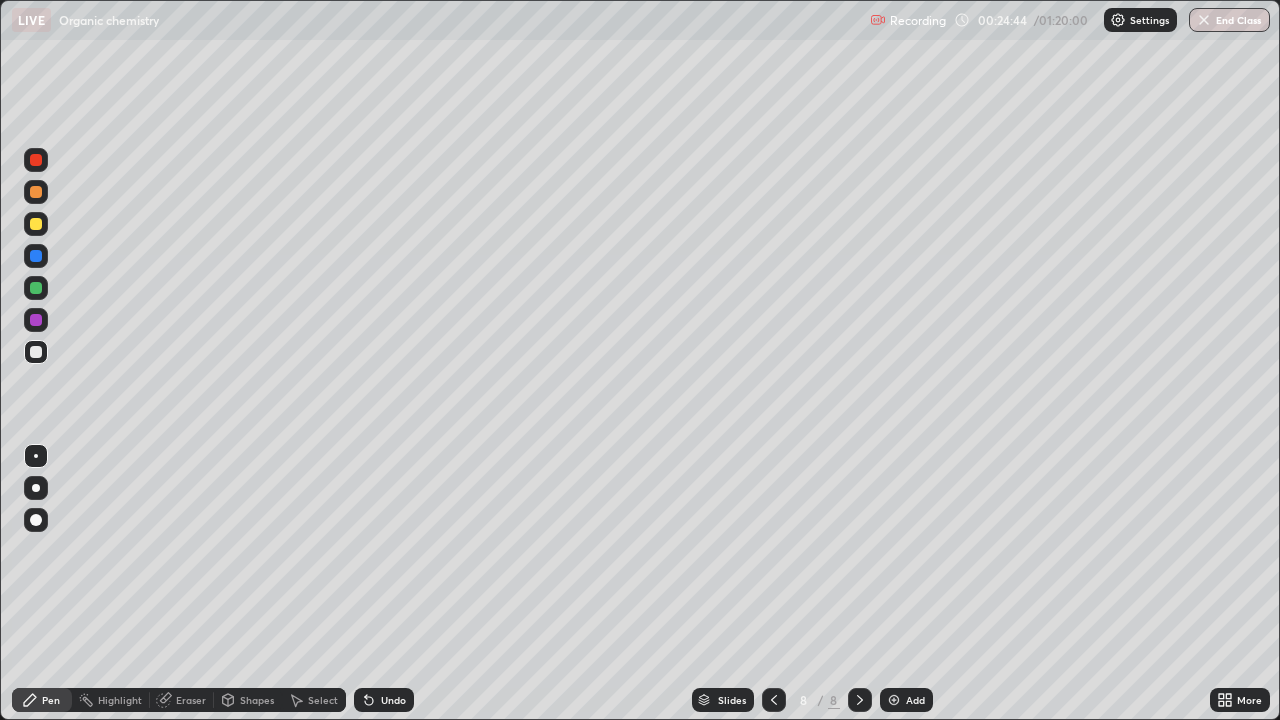 click at bounding box center (36, 288) 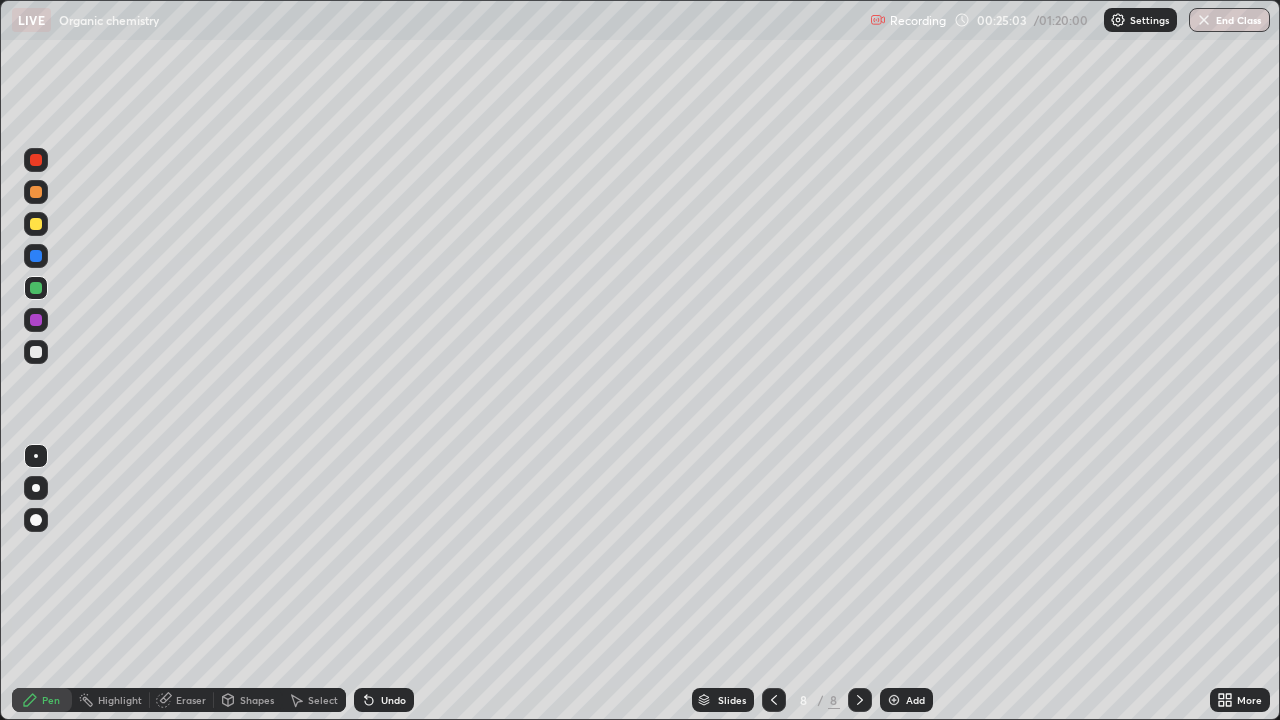 click at bounding box center [36, 192] 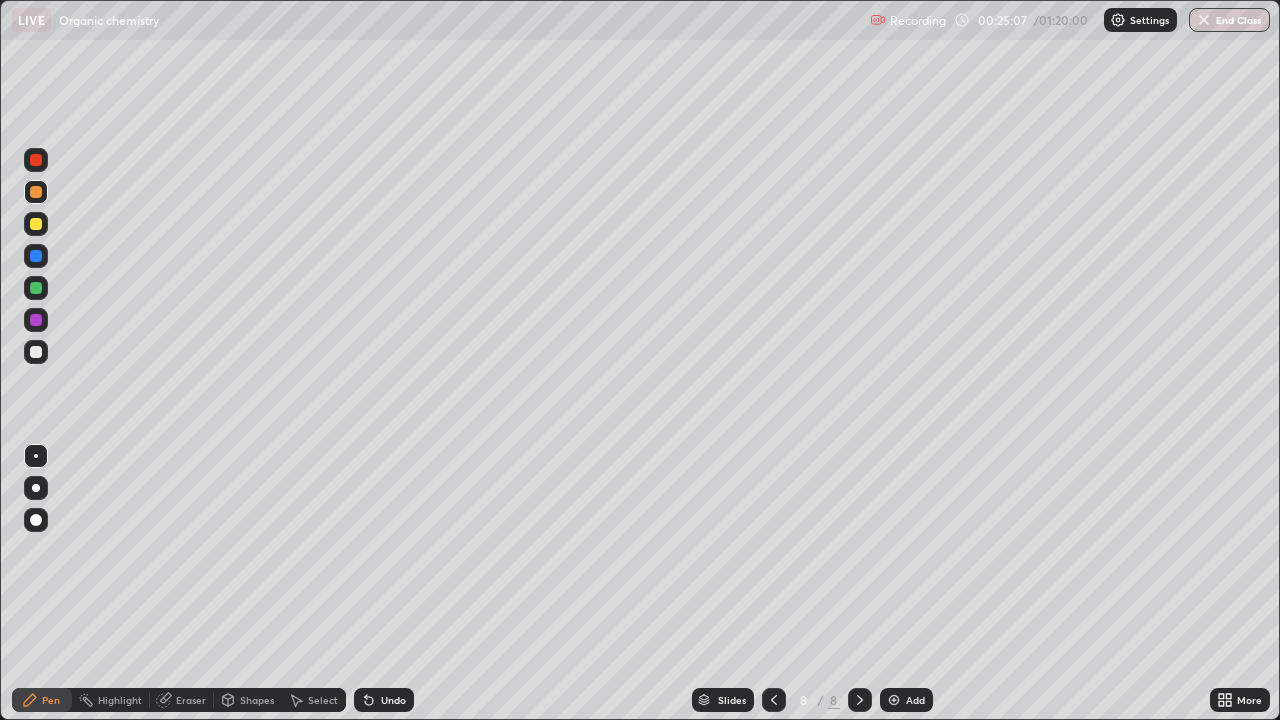 click 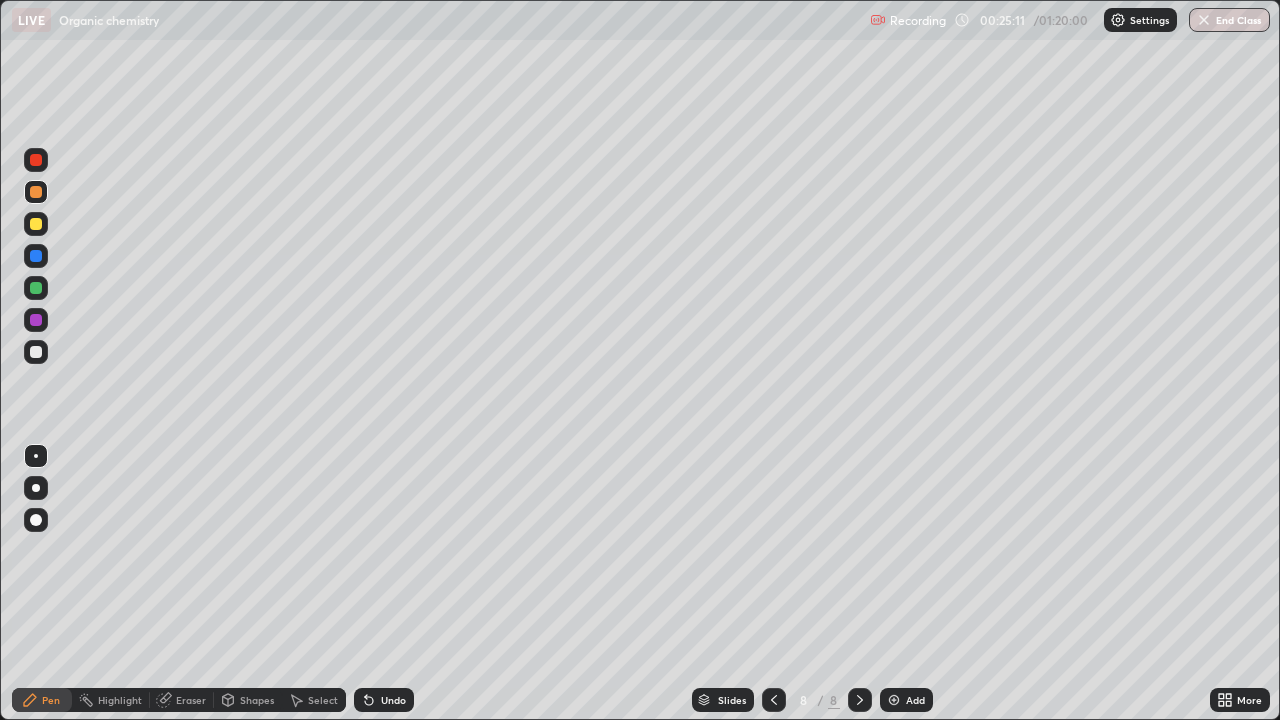 click at bounding box center (36, 256) 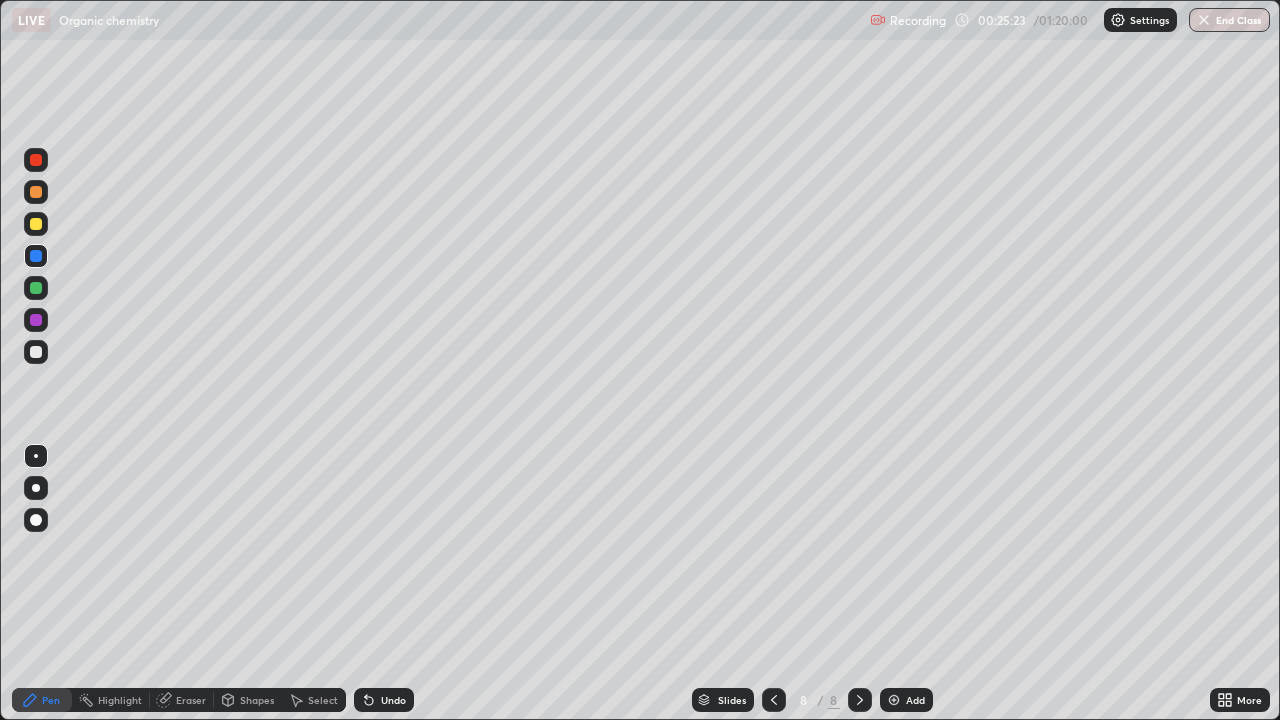 click at bounding box center (36, 352) 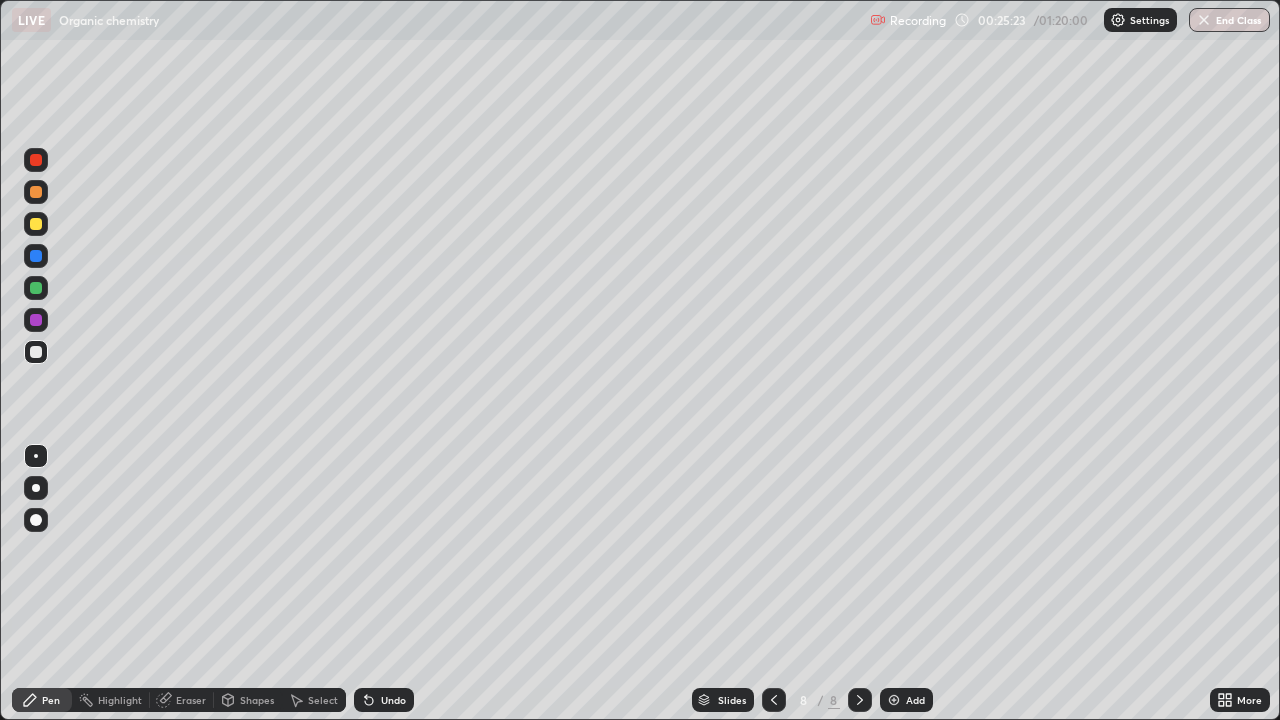 click at bounding box center (36, 320) 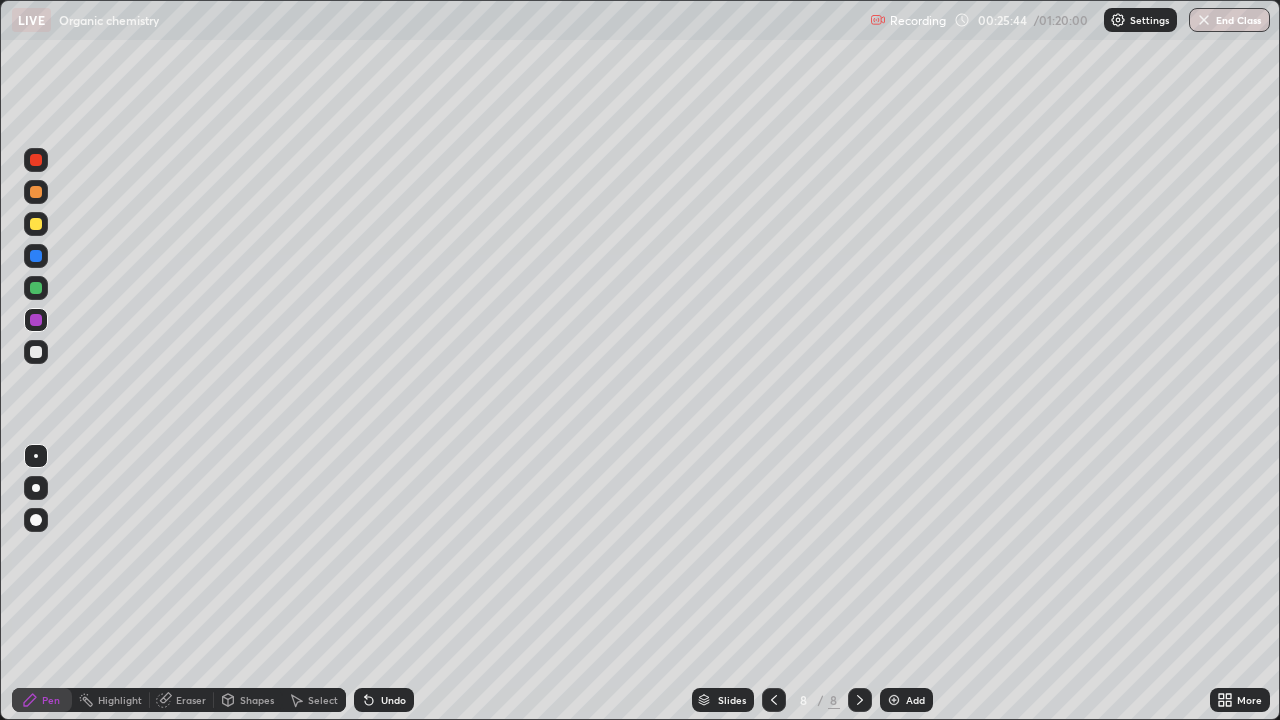 click 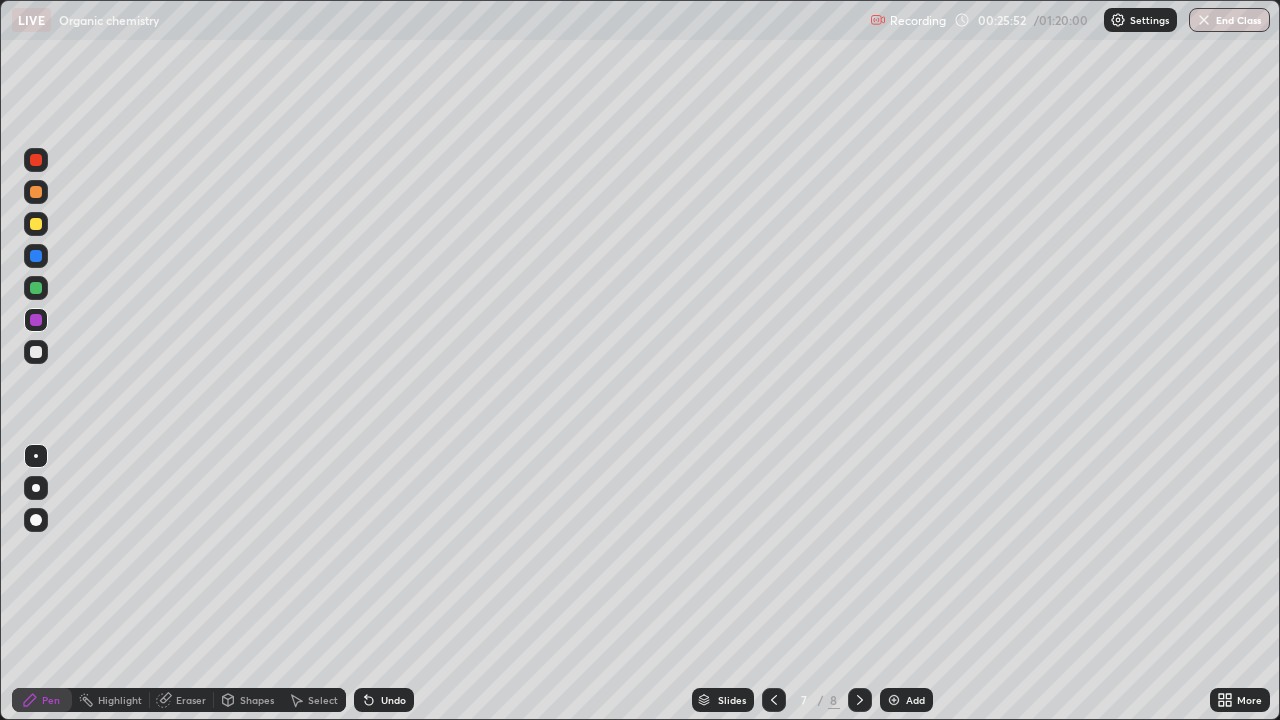 click 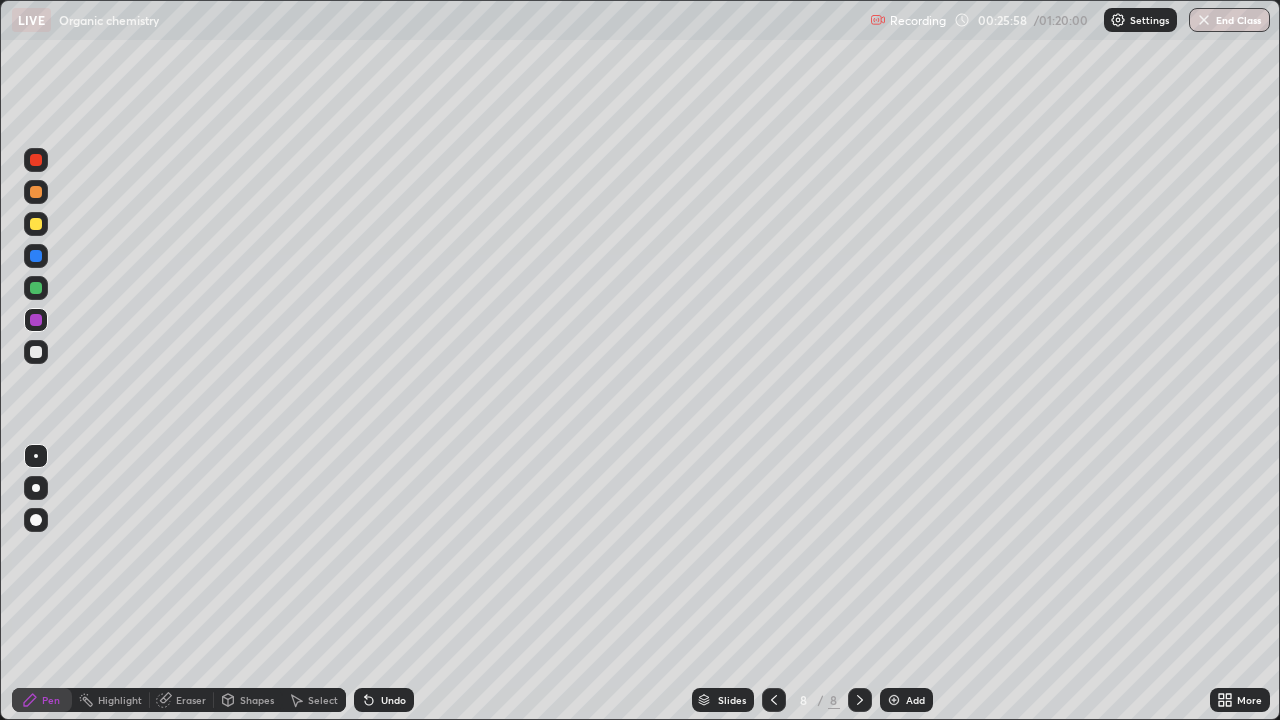 click at bounding box center (36, 224) 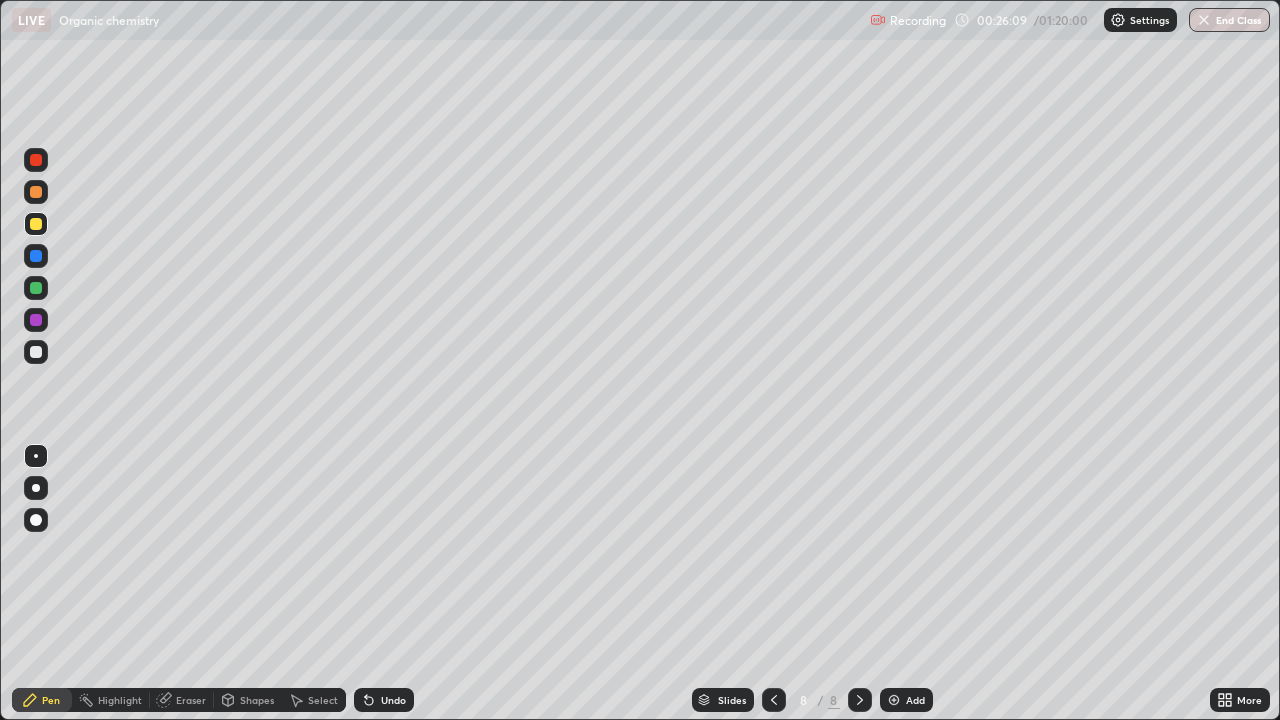 click at bounding box center (36, 224) 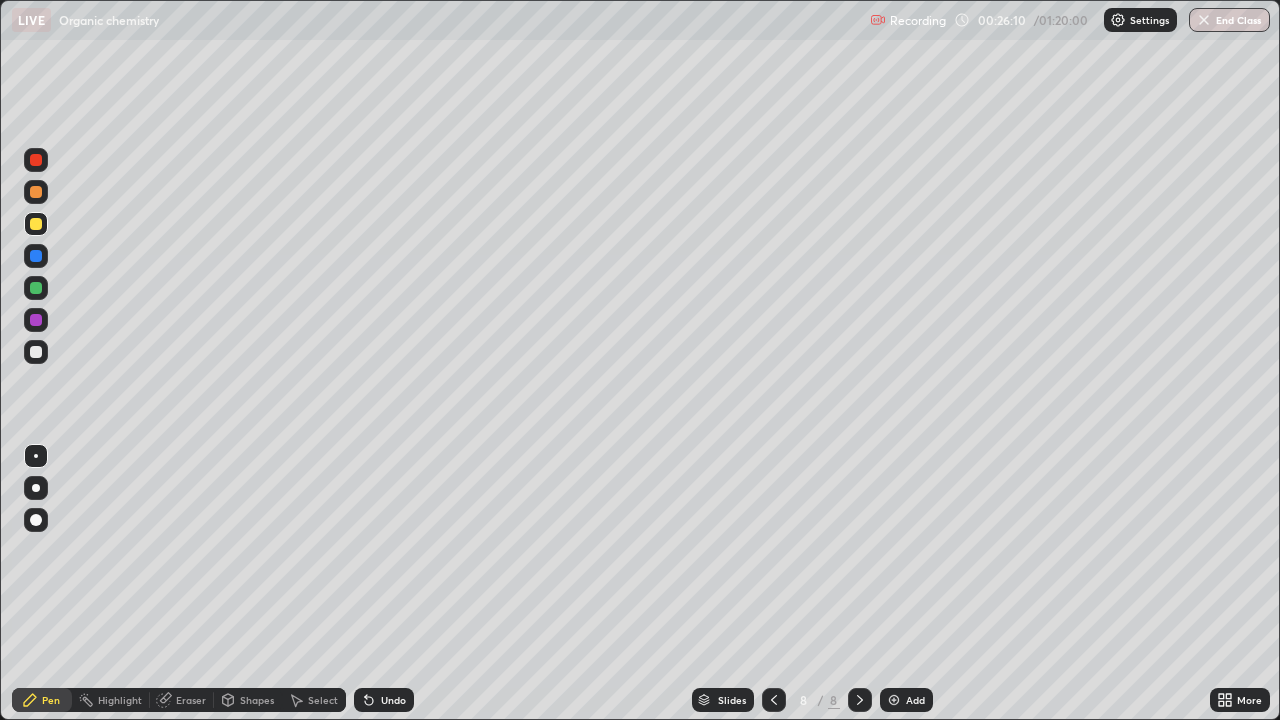 click at bounding box center (36, 224) 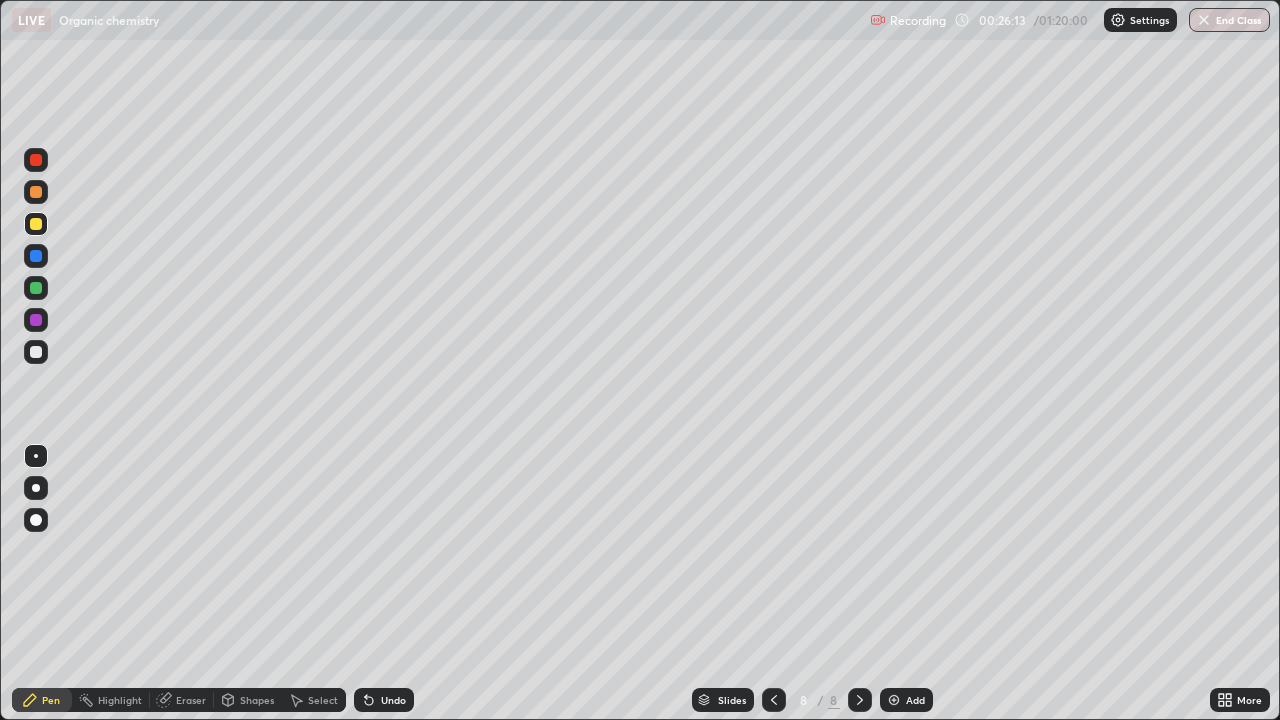 click 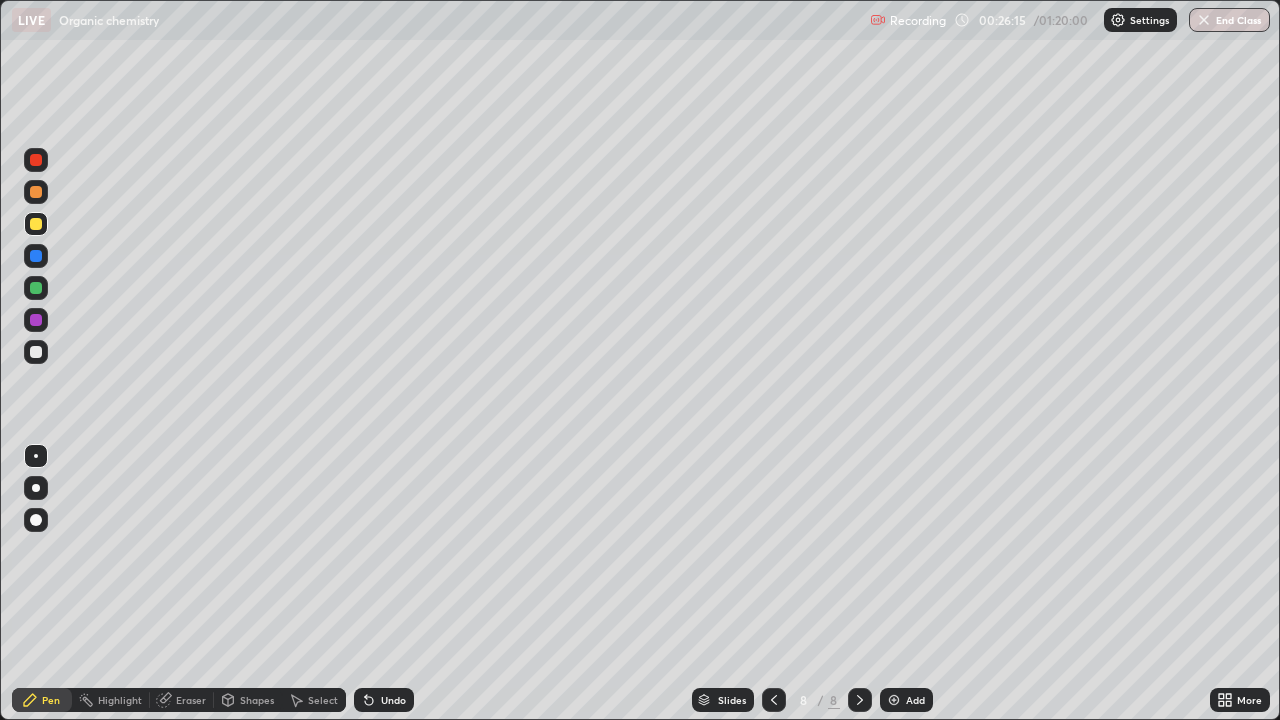 click at bounding box center (36, 192) 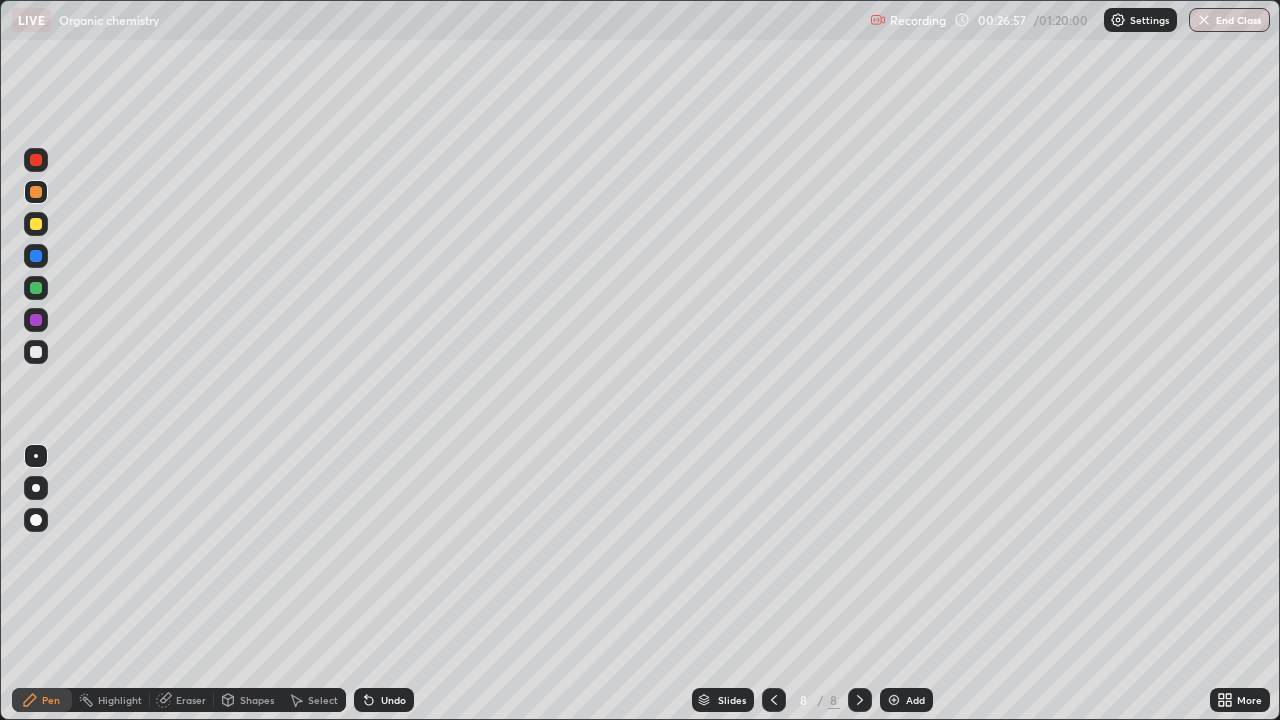 click at bounding box center [36, 224] 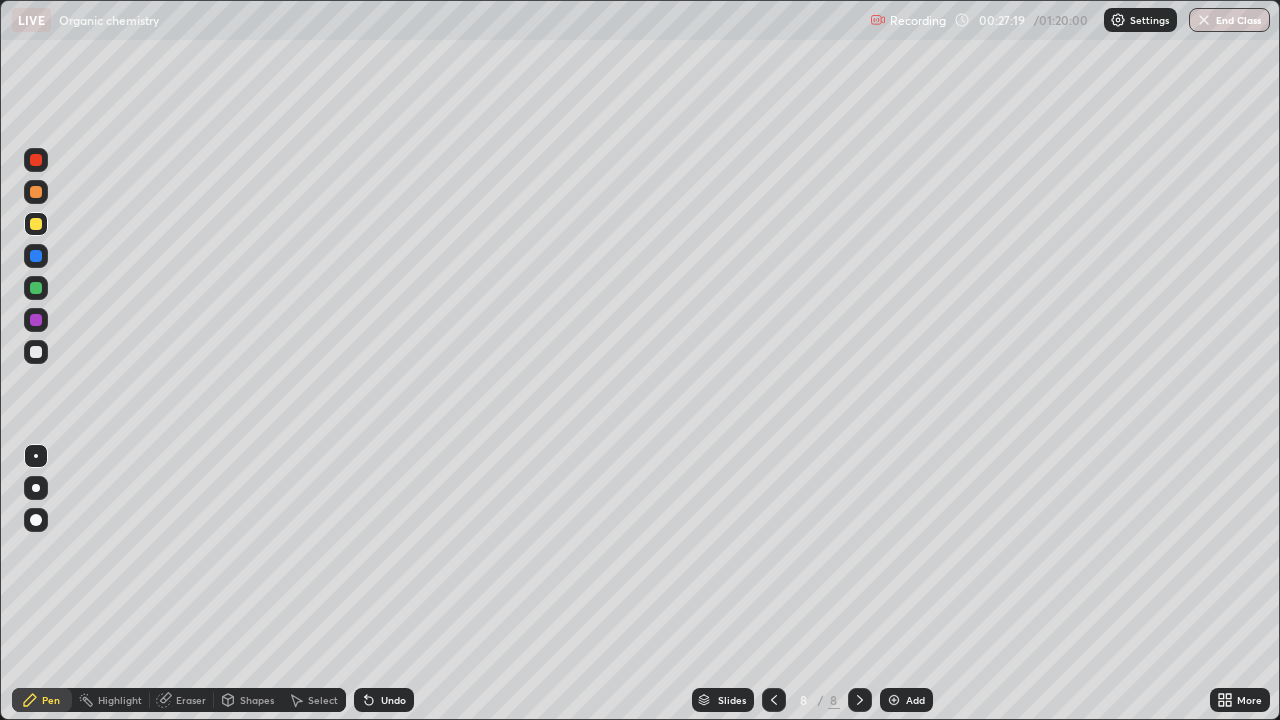 click at bounding box center [36, 352] 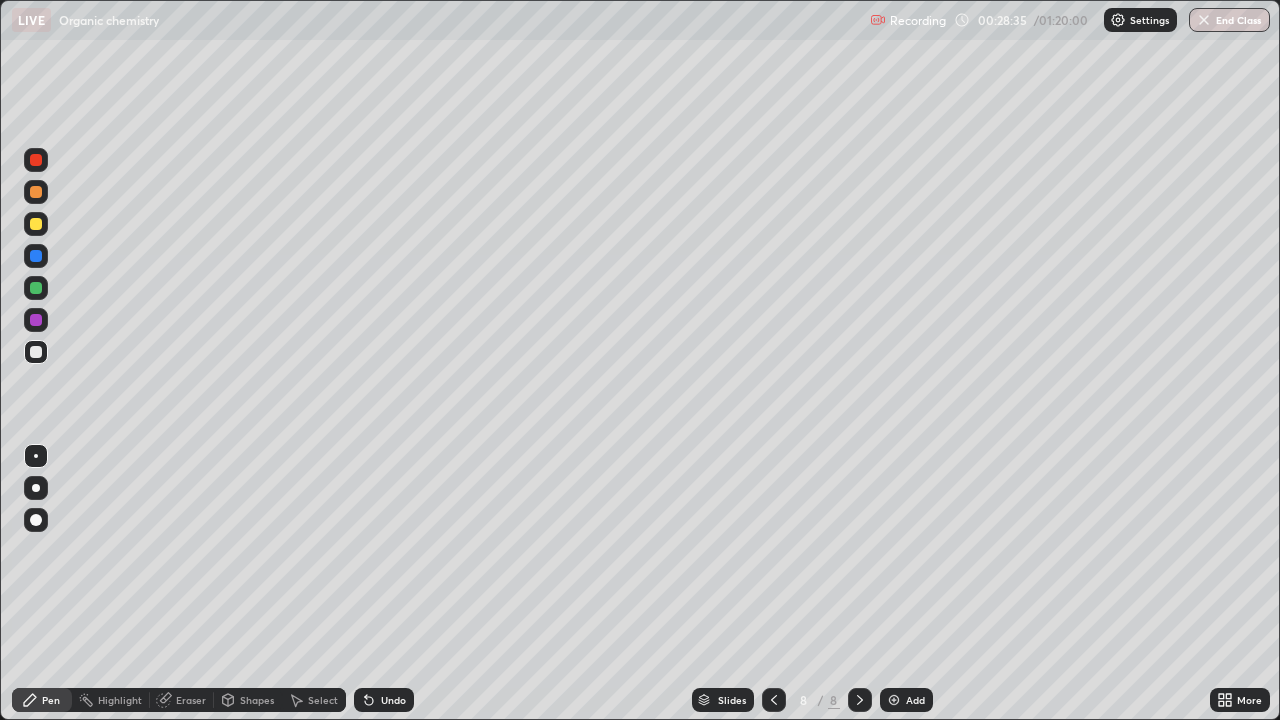 click at bounding box center (894, 700) 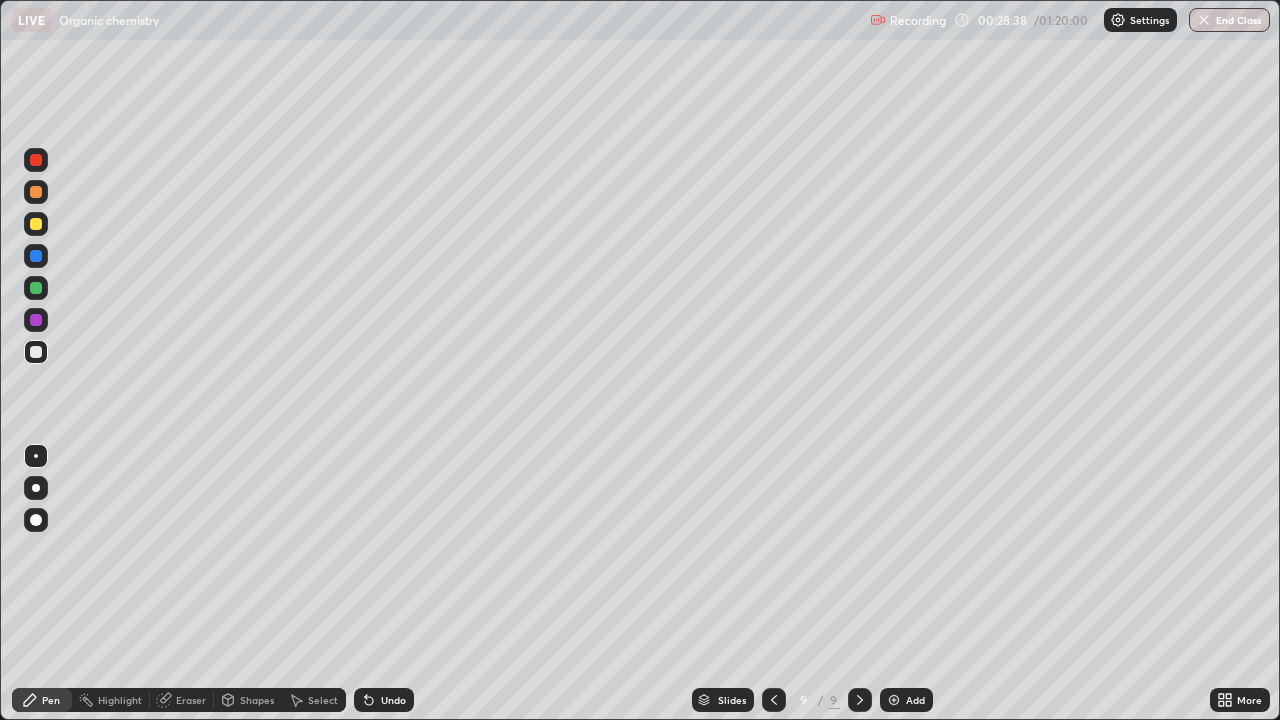 click at bounding box center [36, 192] 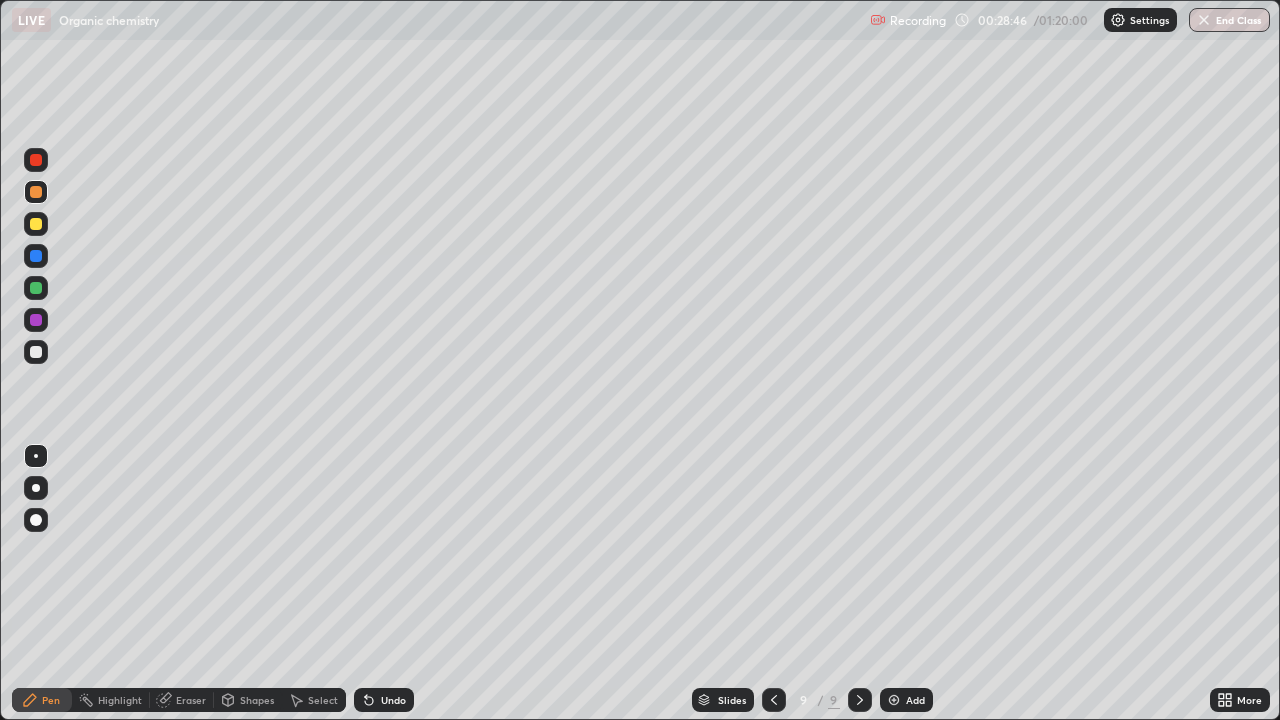 click at bounding box center [36, 224] 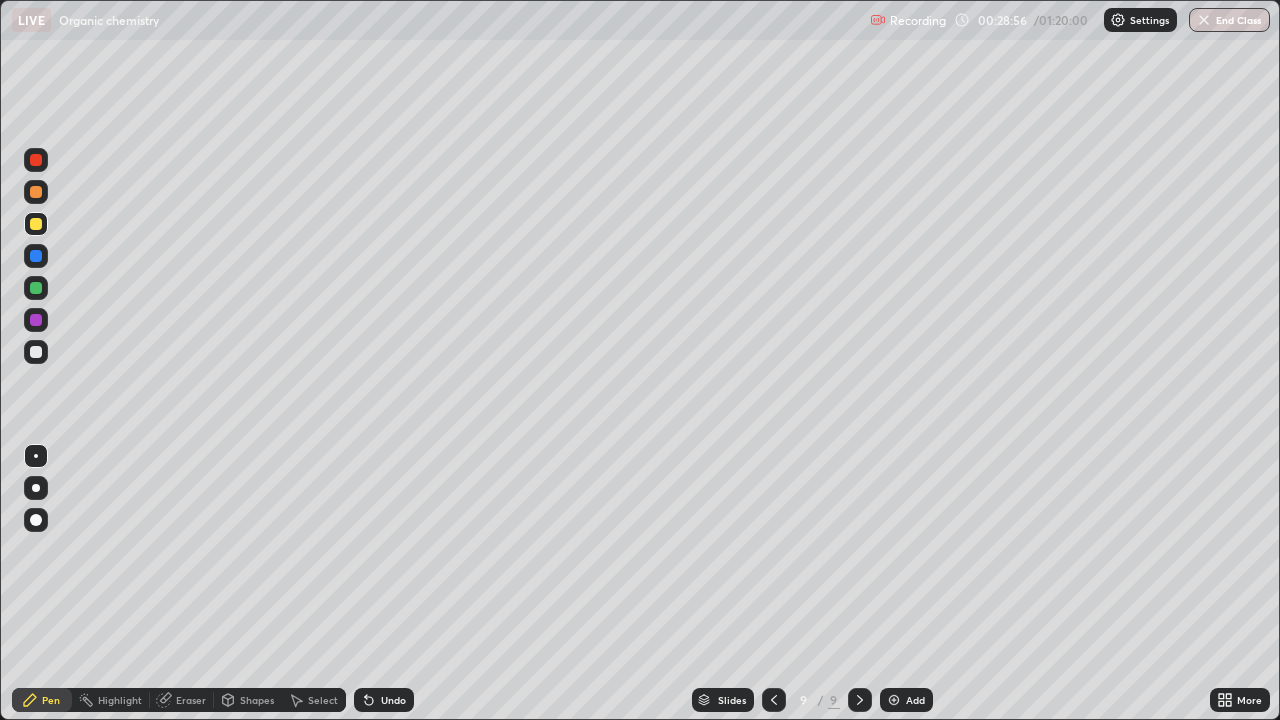 click at bounding box center [36, 192] 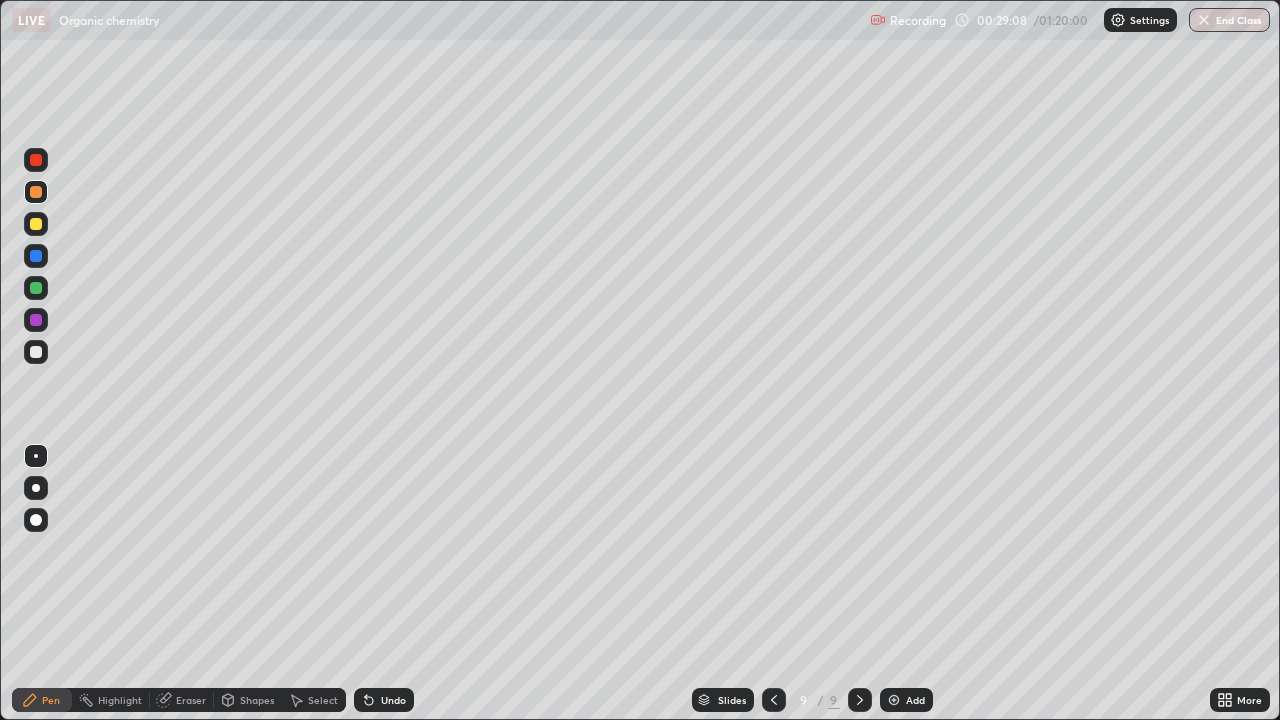 click at bounding box center [36, 224] 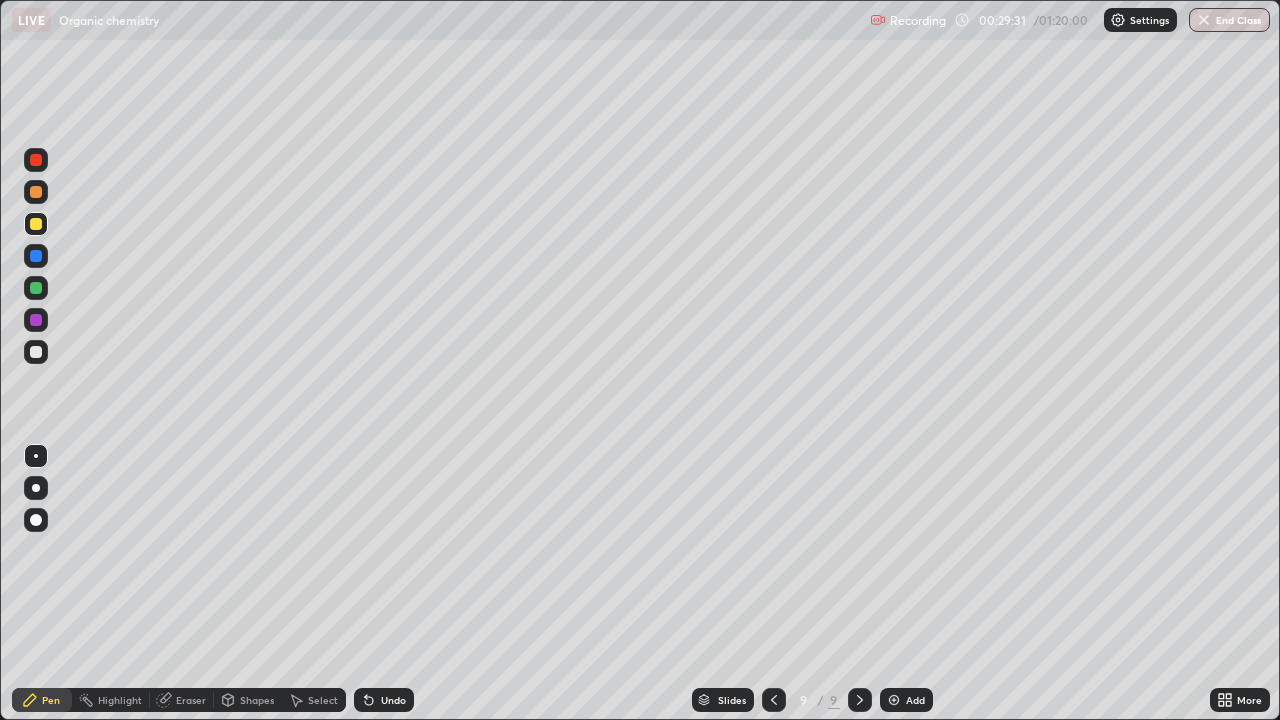 click 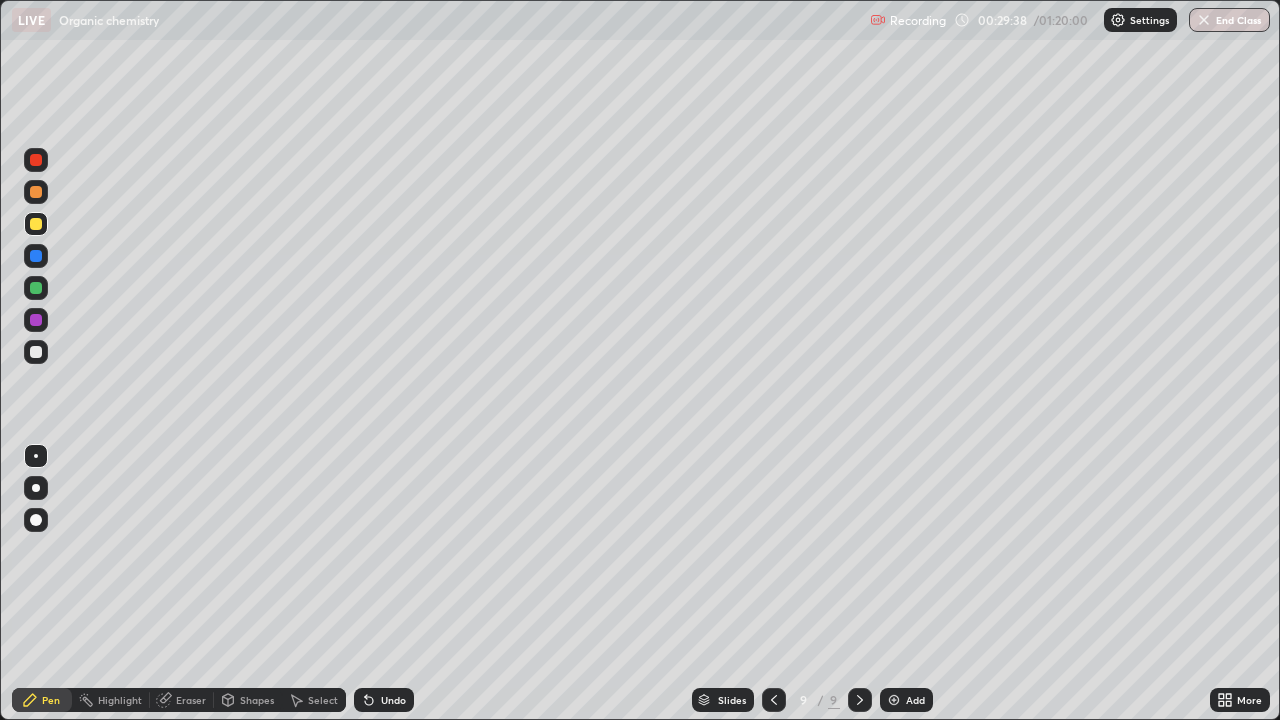 click at bounding box center (36, 352) 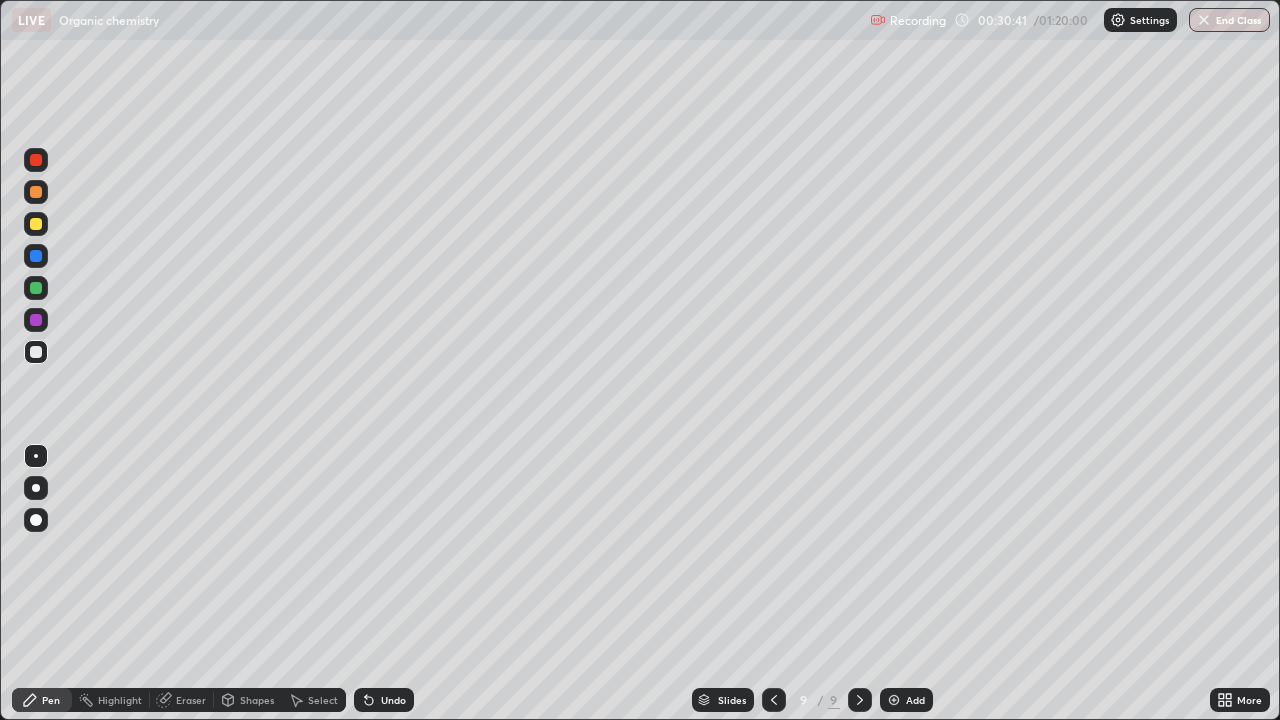 click on "Add" at bounding box center [906, 700] 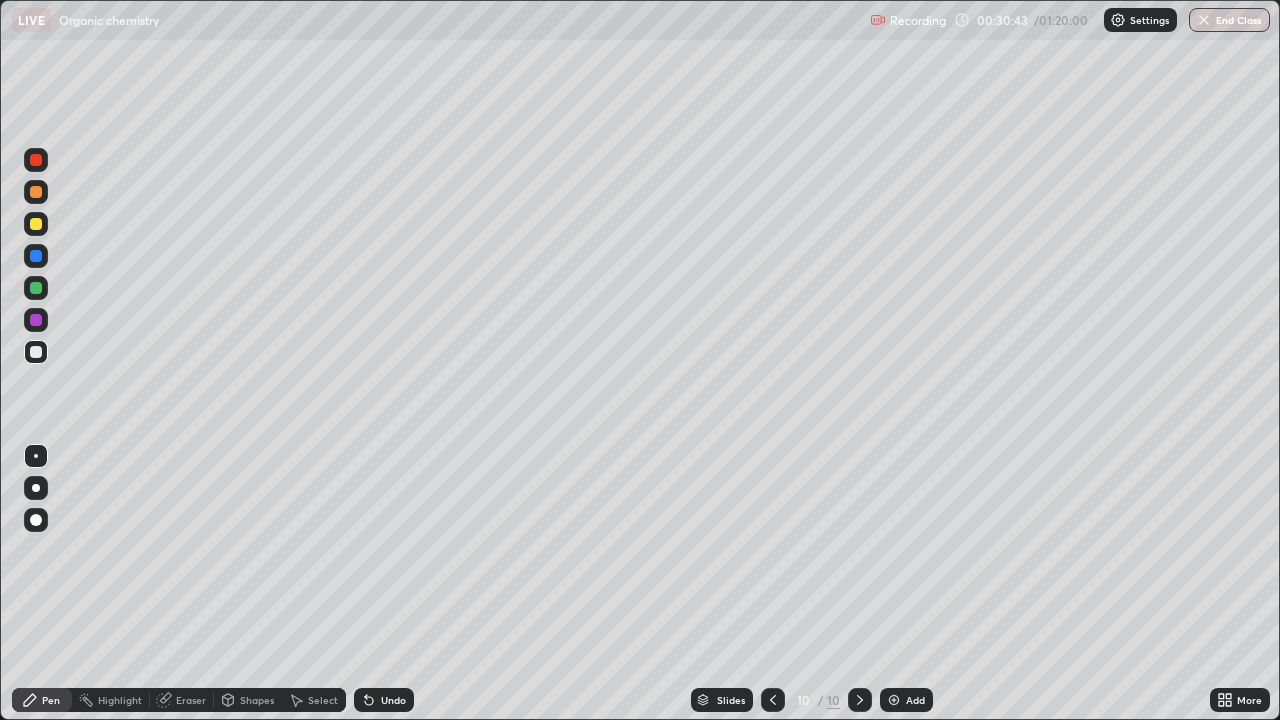 click at bounding box center [36, 224] 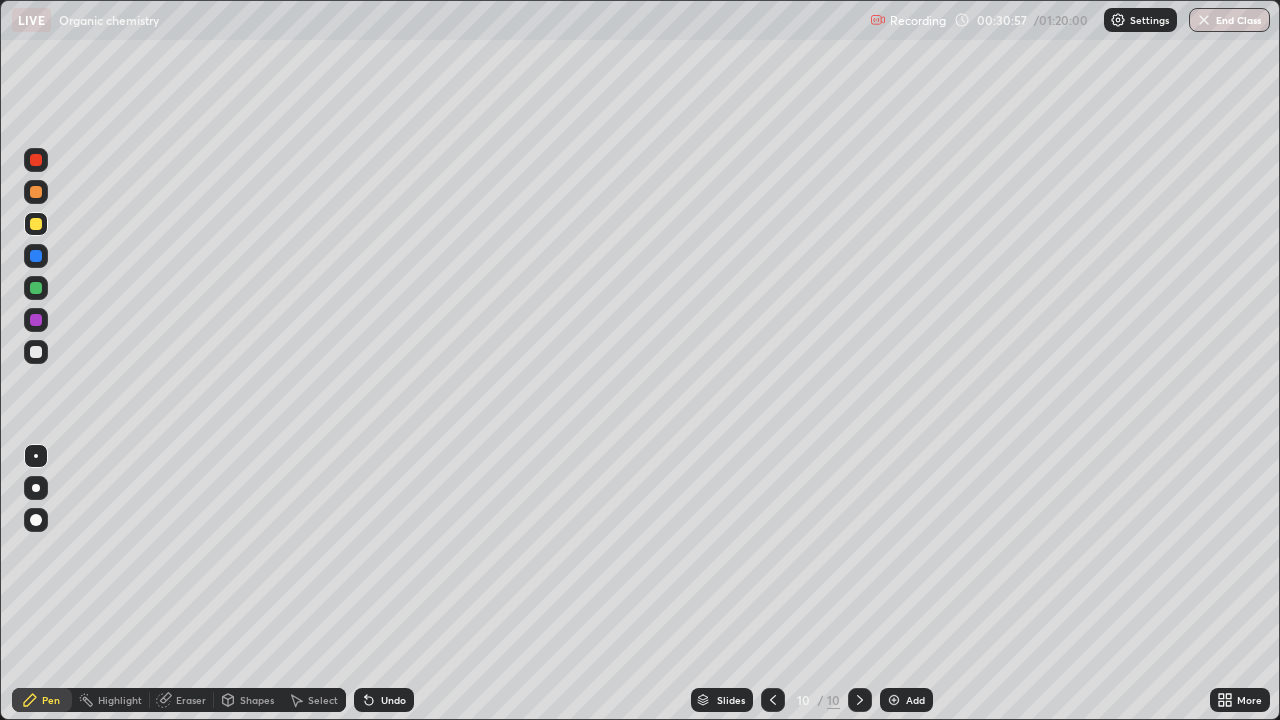 click at bounding box center (36, 288) 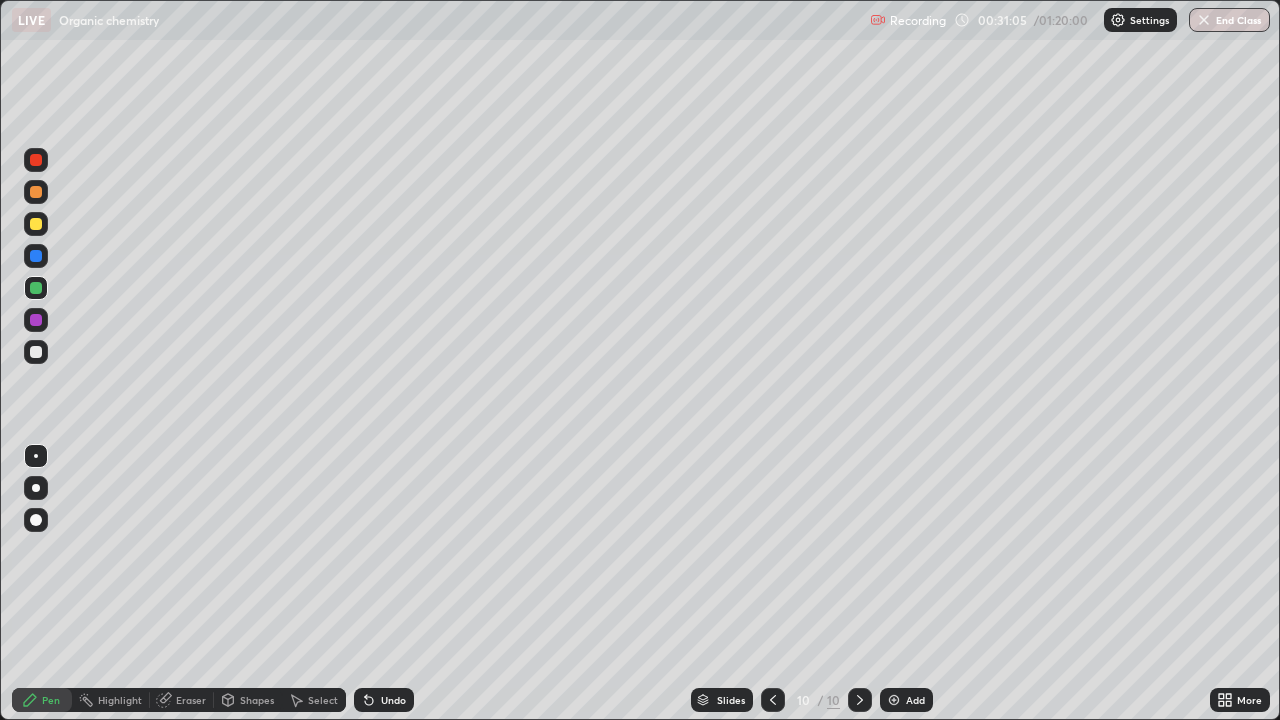 click at bounding box center (36, 352) 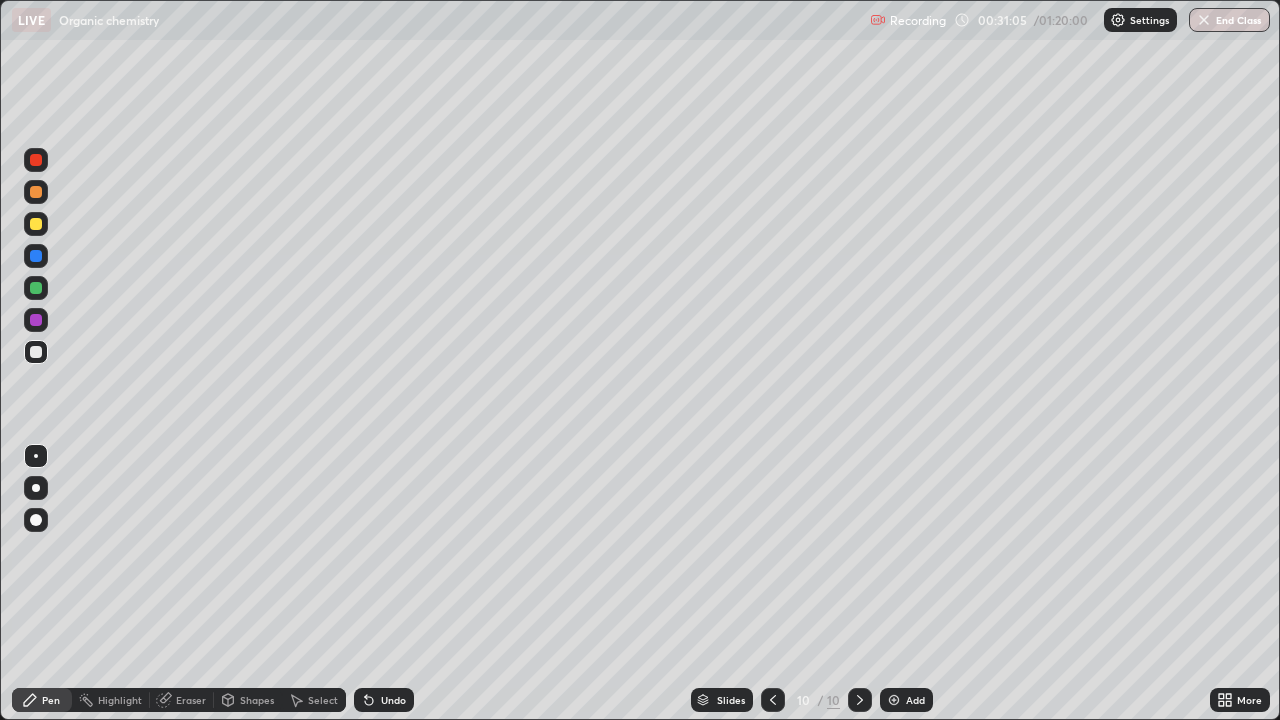 click at bounding box center [36, 352] 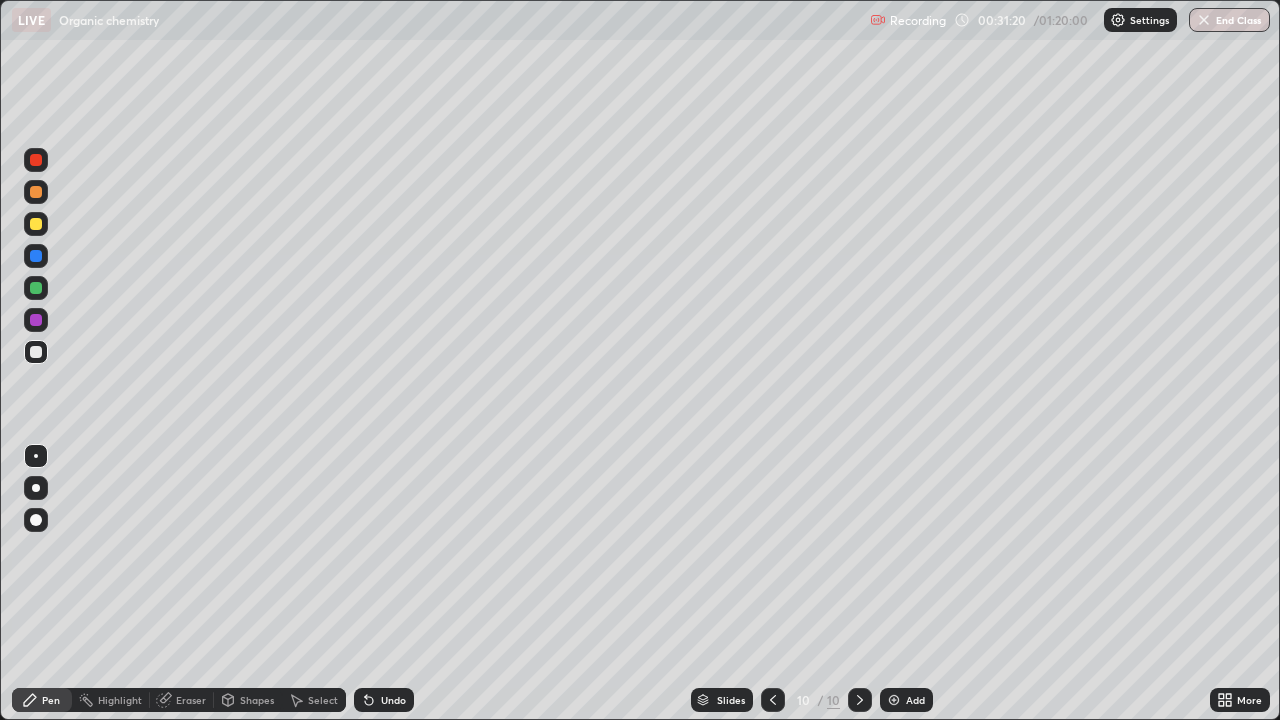 click at bounding box center (36, 288) 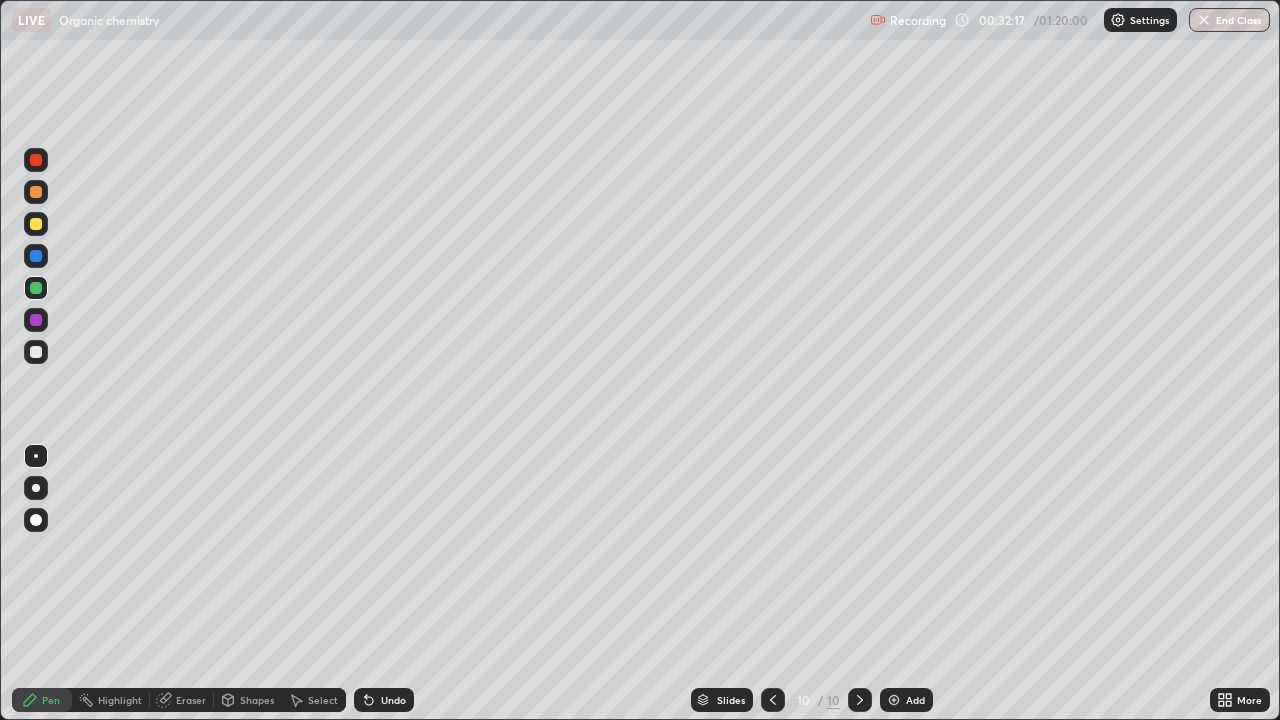 click at bounding box center [36, 352] 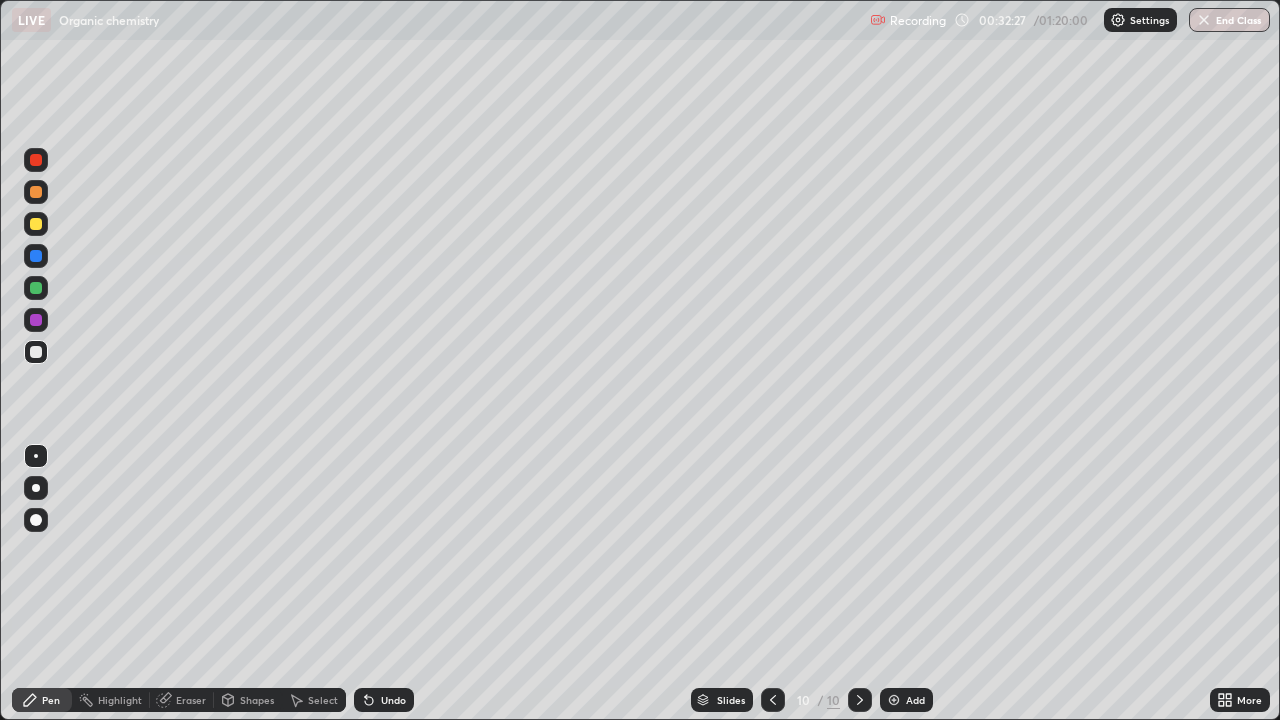 click 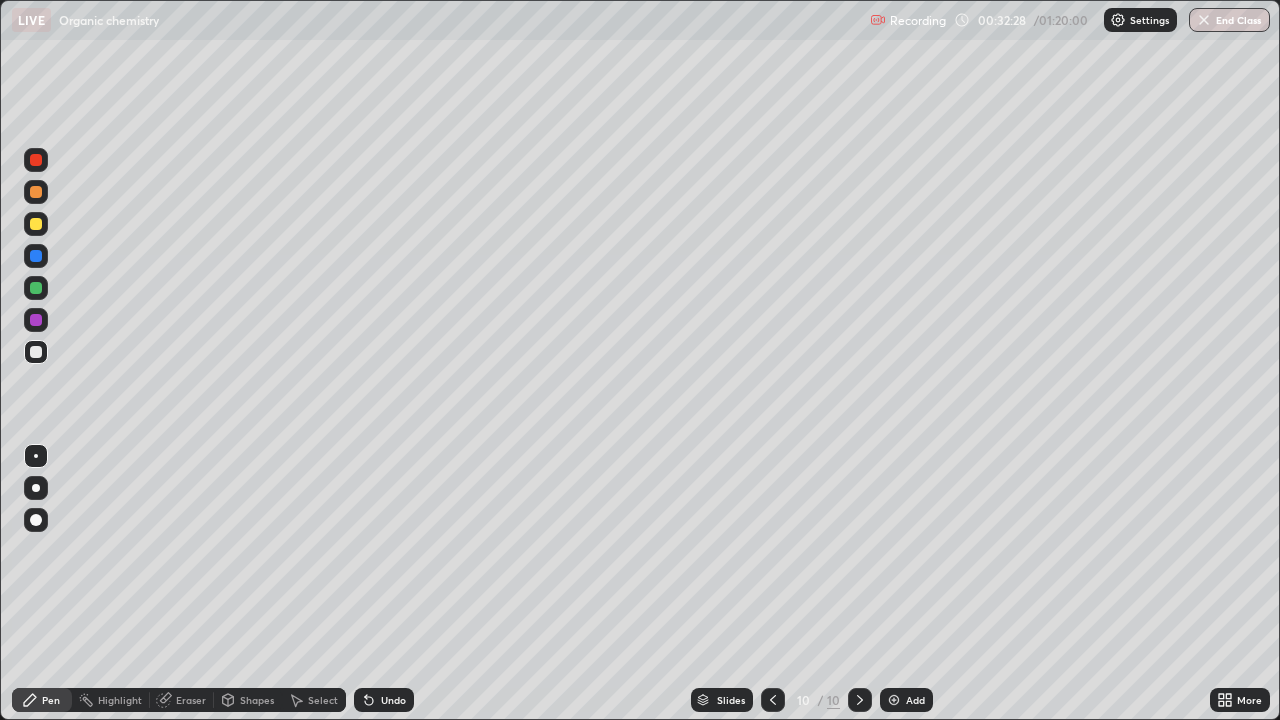 click on "Undo" at bounding box center (393, 700) 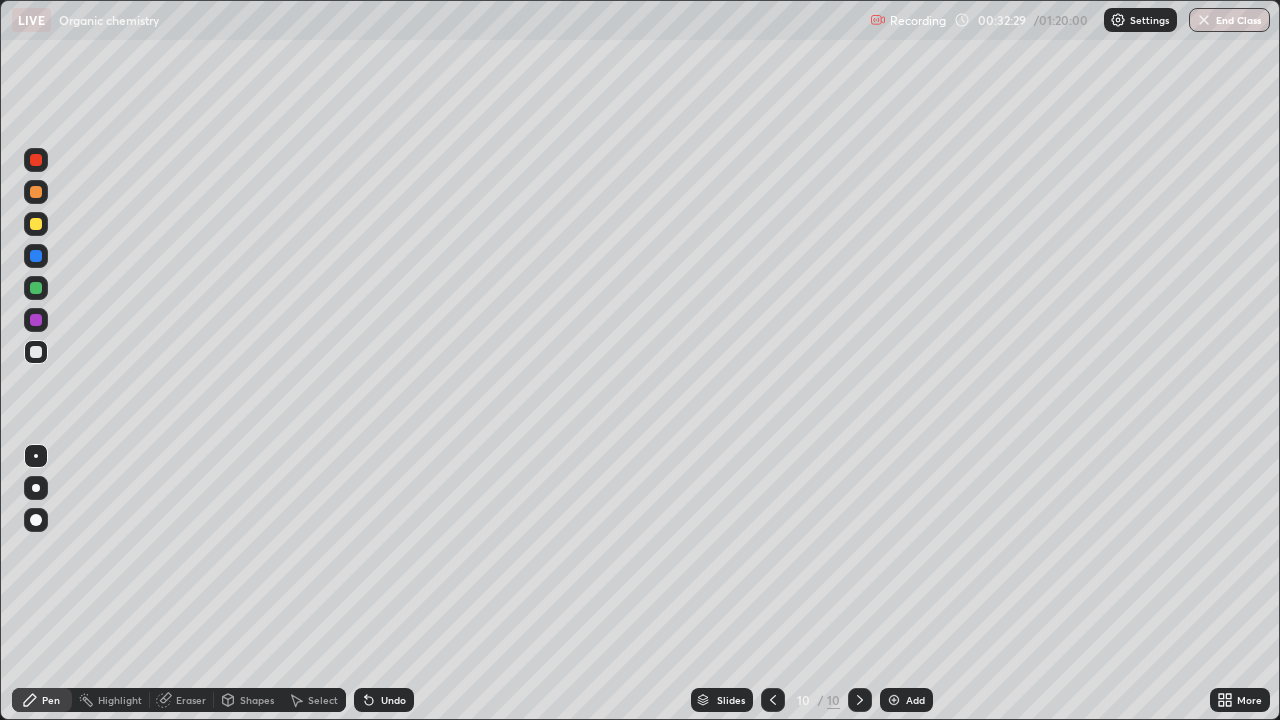 click 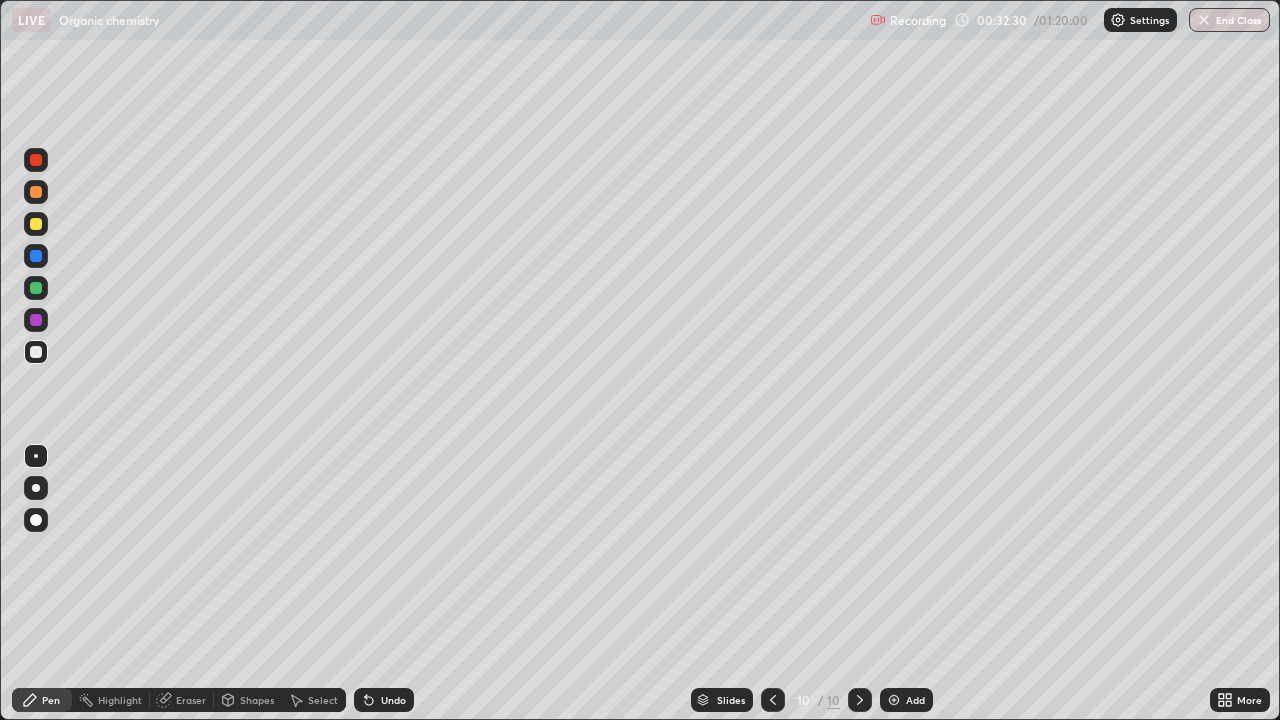 click on "Undo" at bounding box center (384, 700) 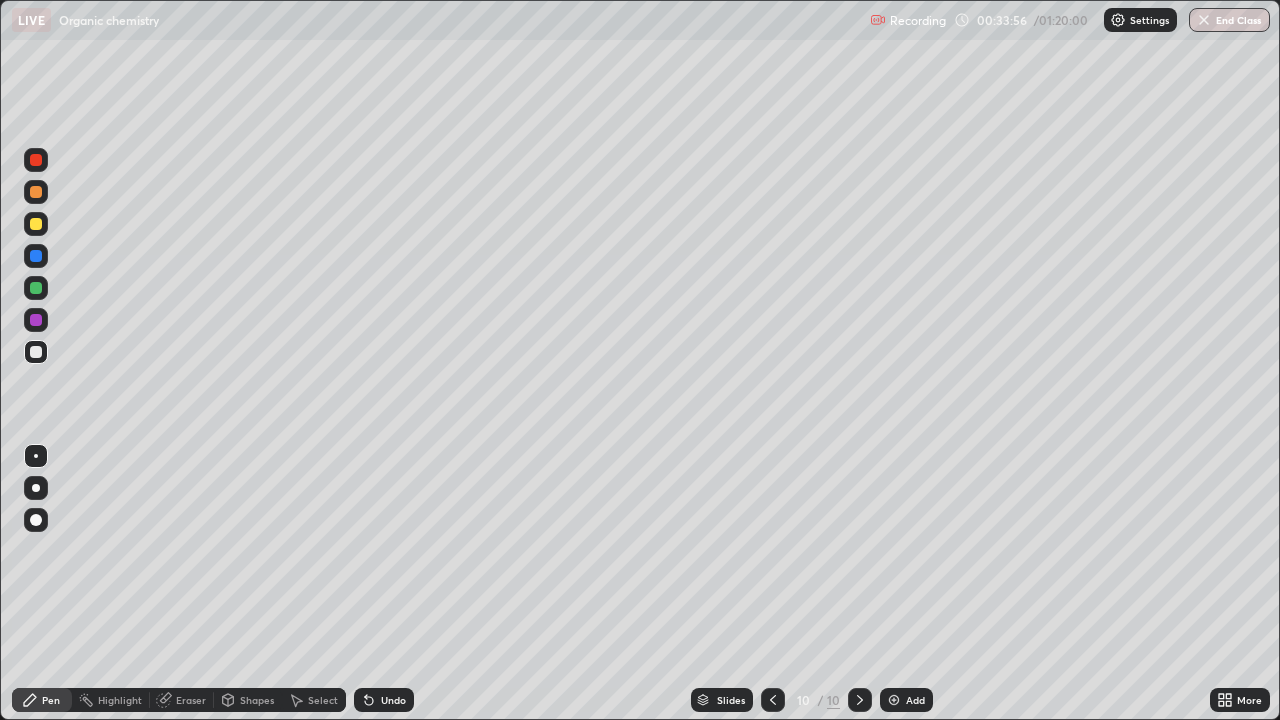 click at bounding box center (36, 224) 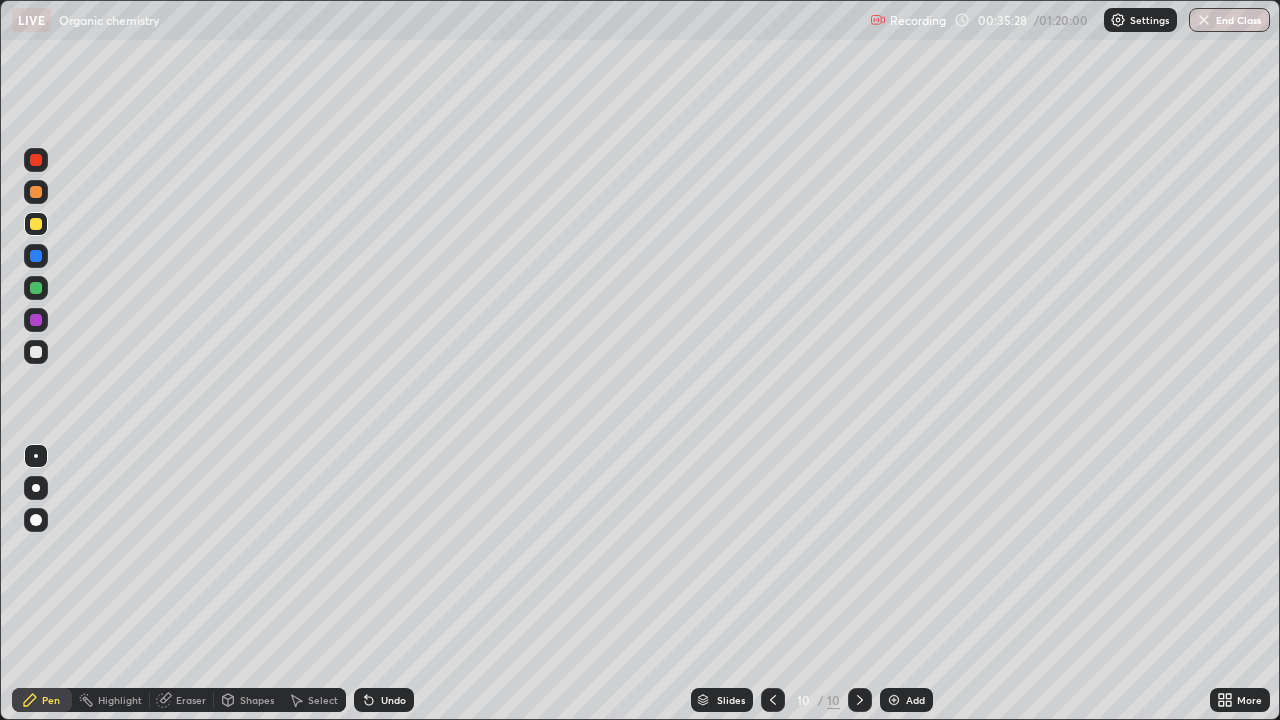 click at bounding box center [36, 320] 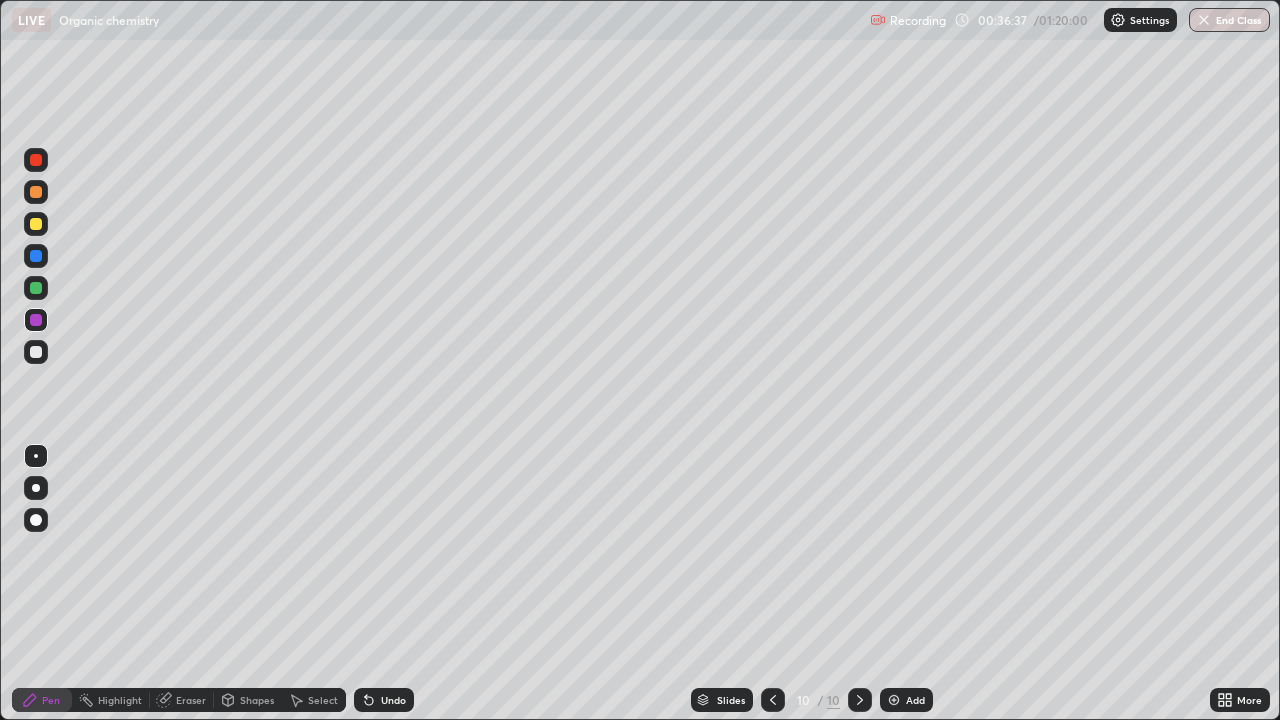 click at bounding box center (36, 288) 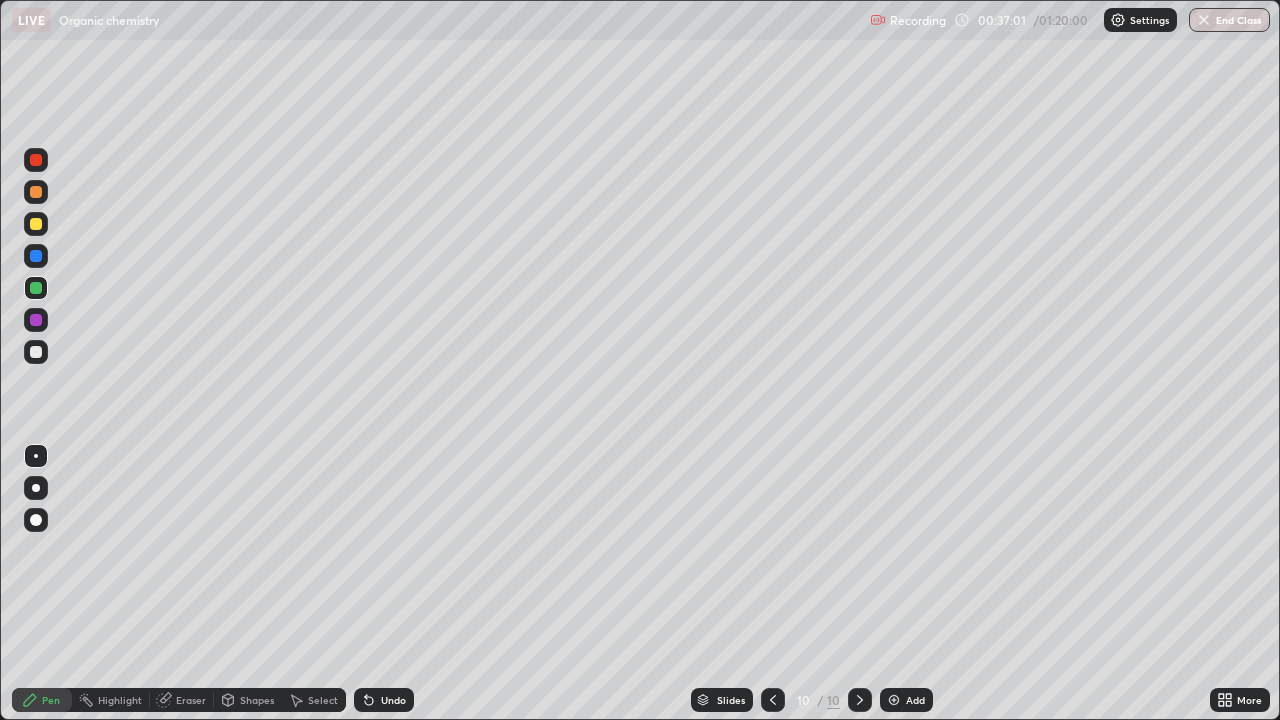 click at bounding box center (36, 160) 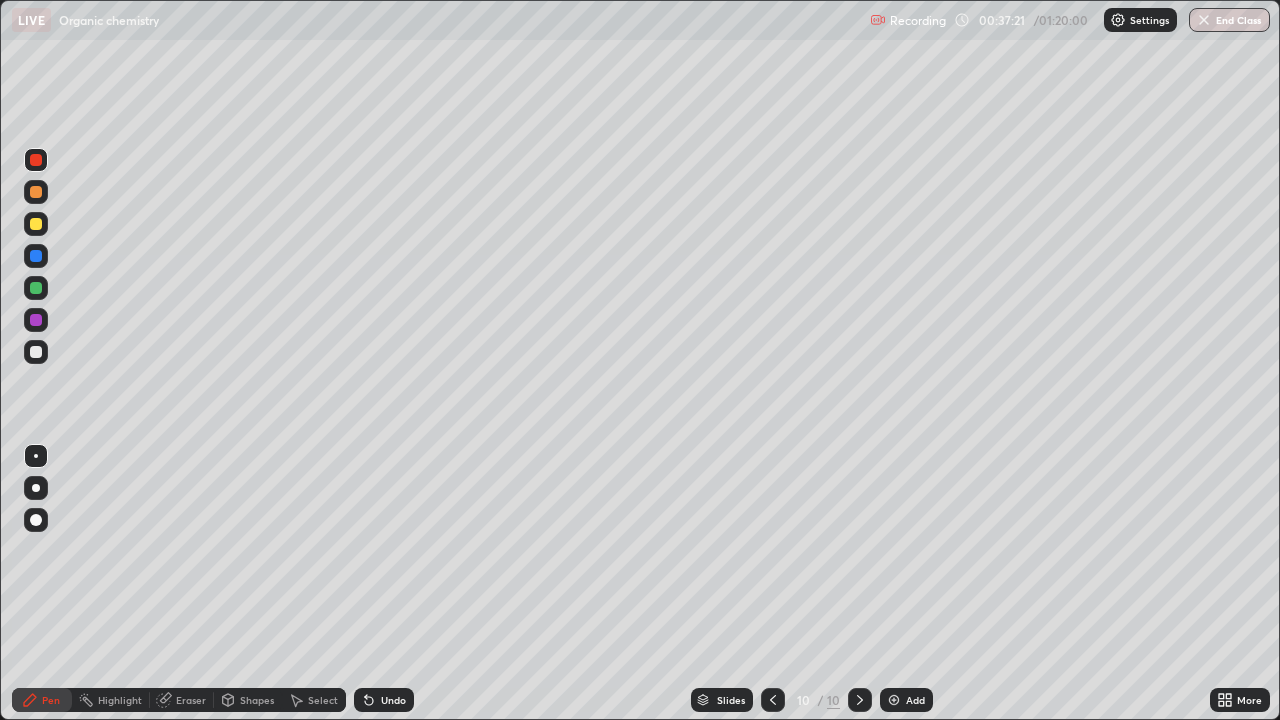click 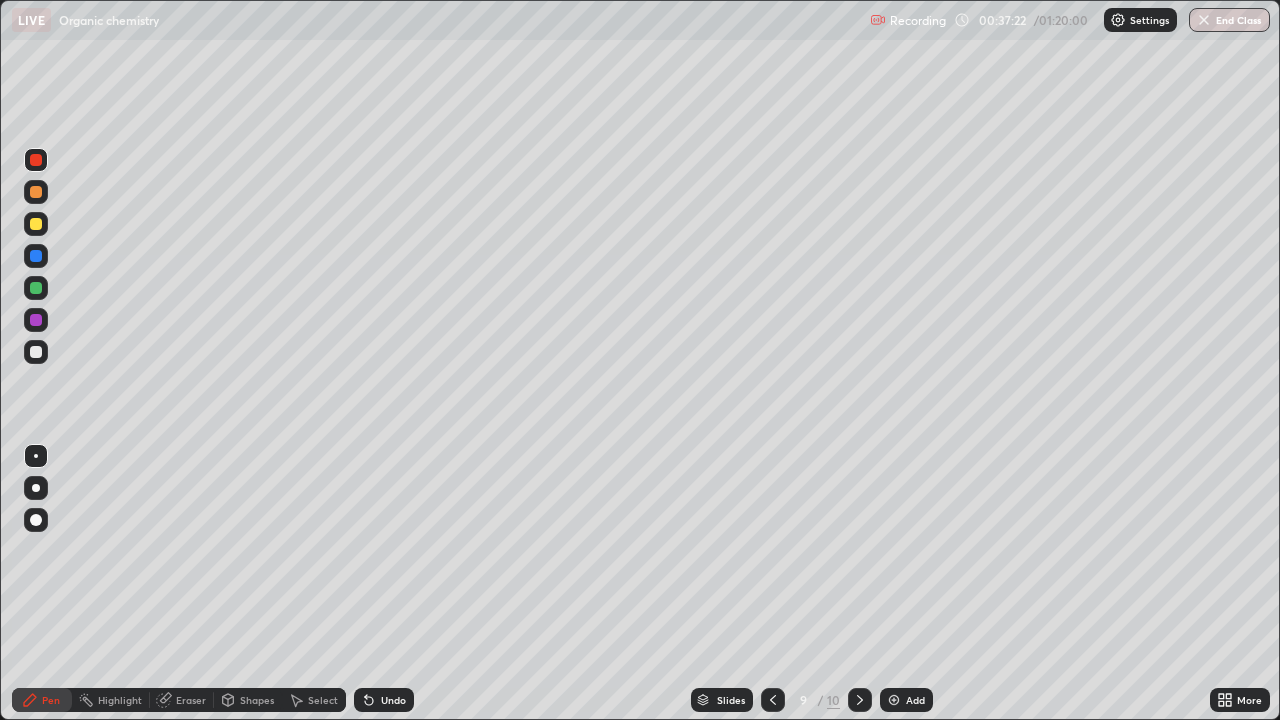 click 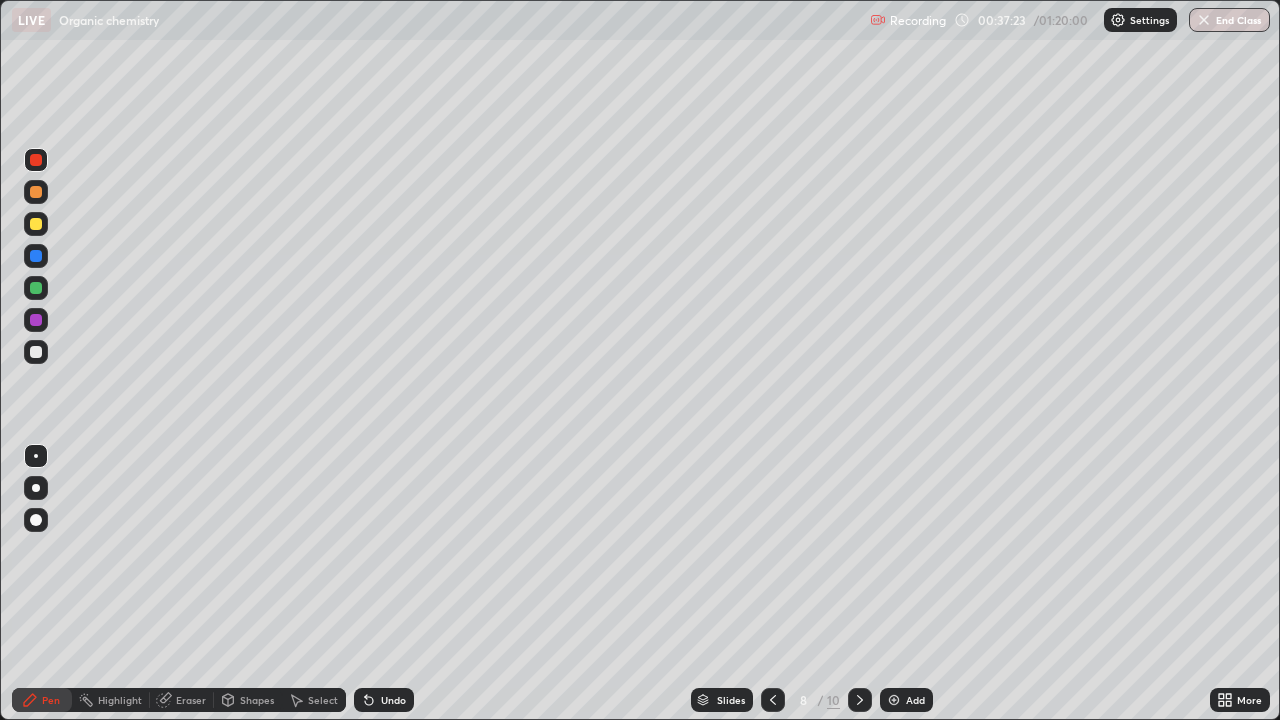 click 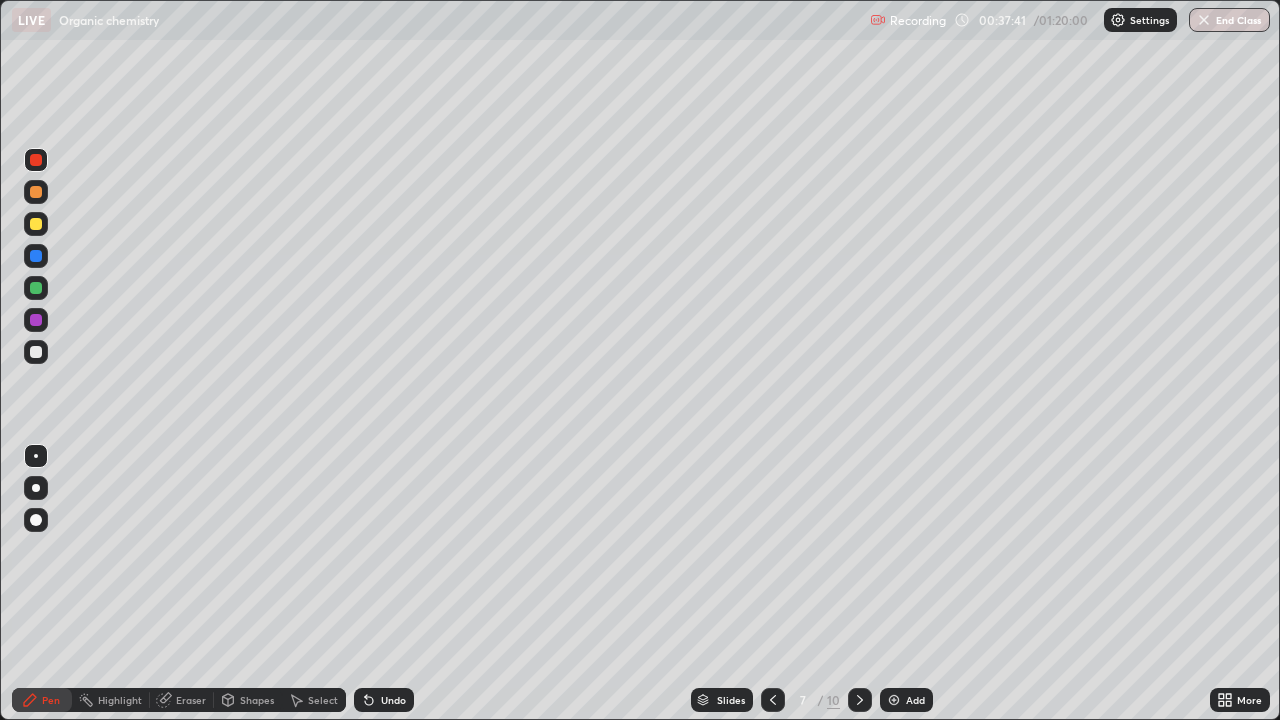 click 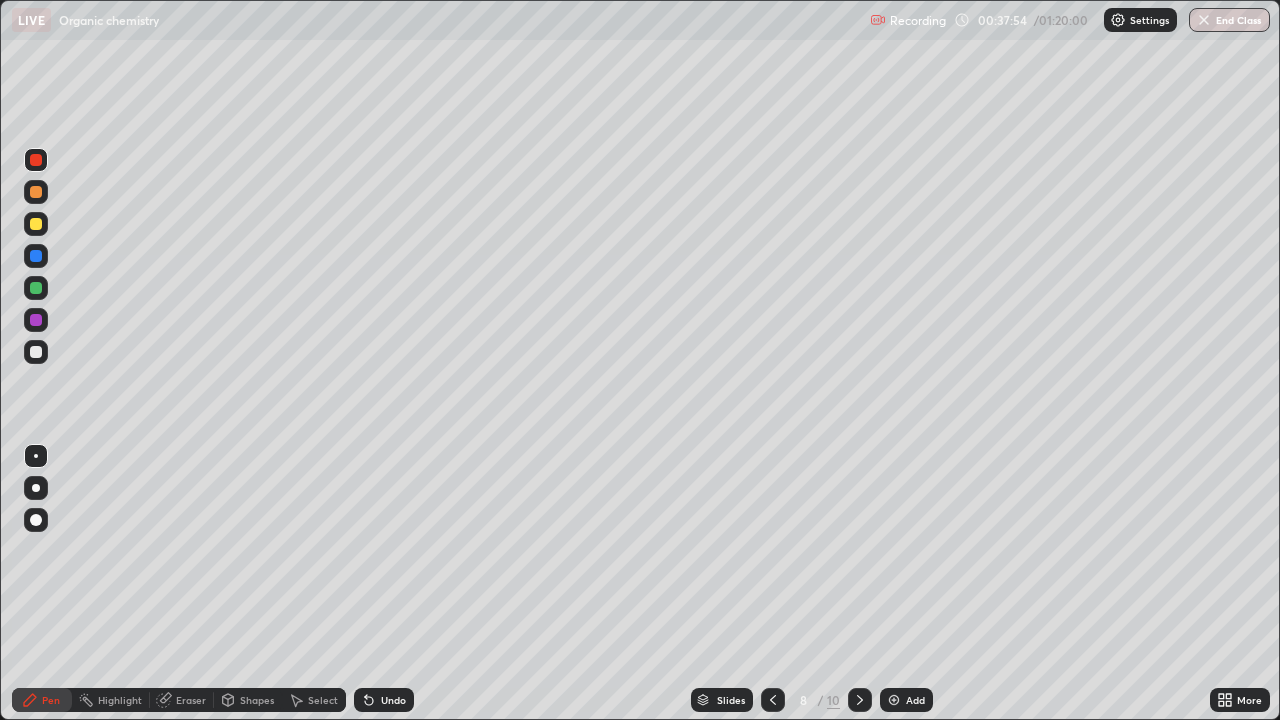 click 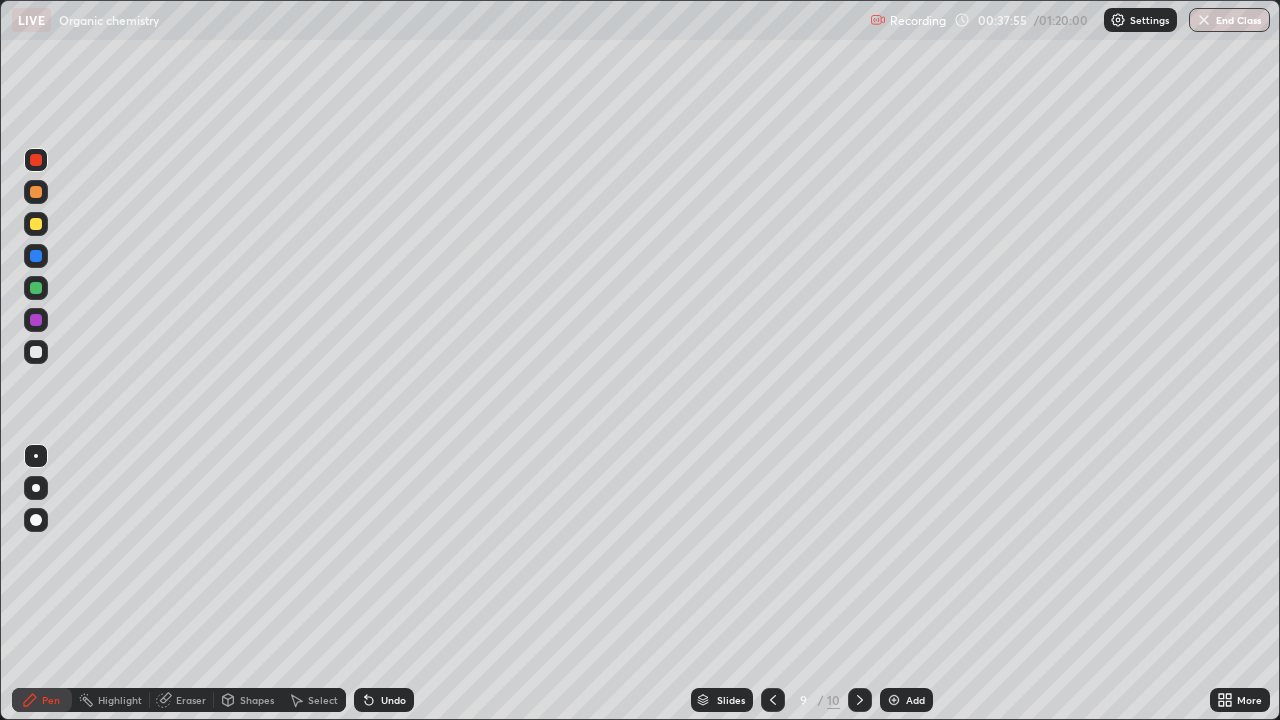 click 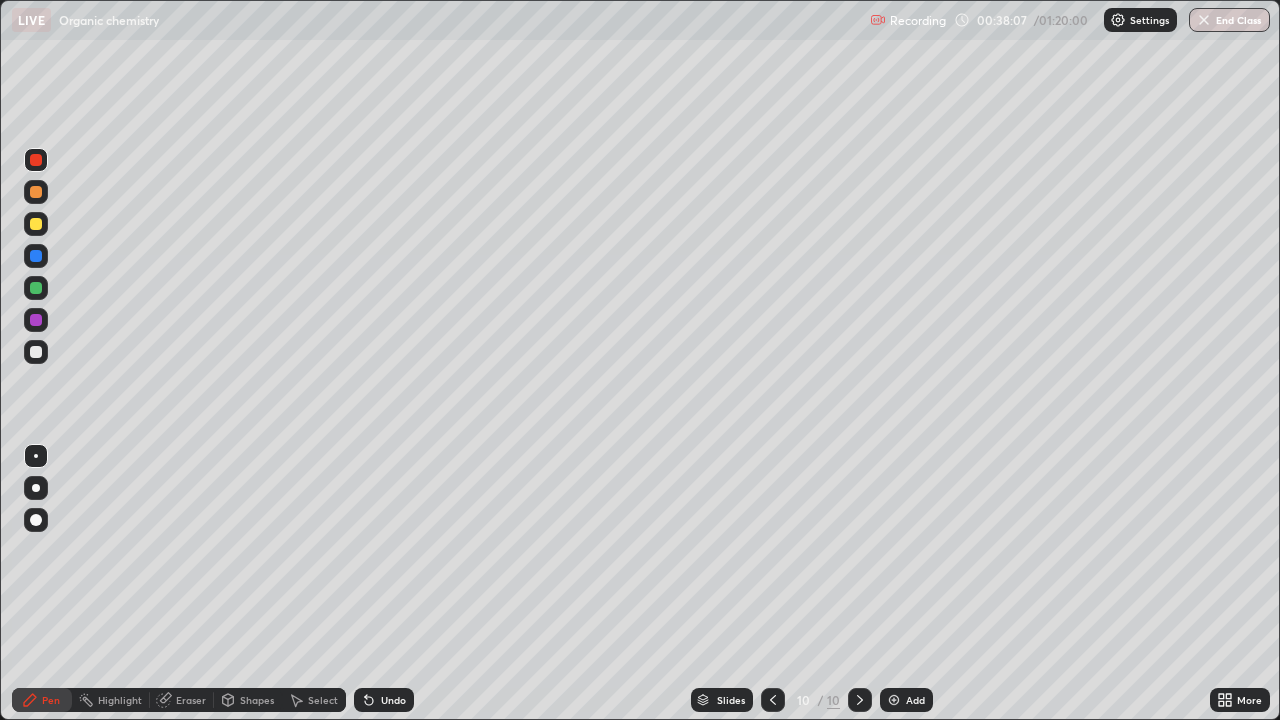 click 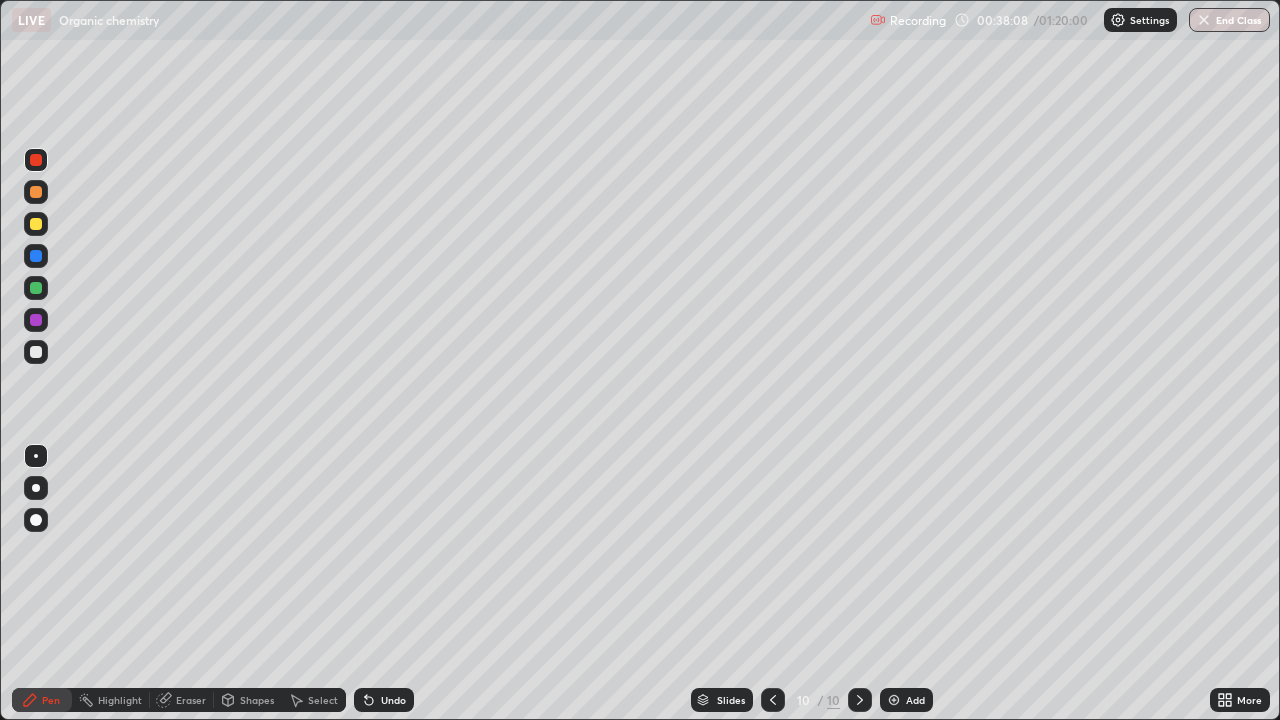 click on "Add" at bounding box center [906, 700] 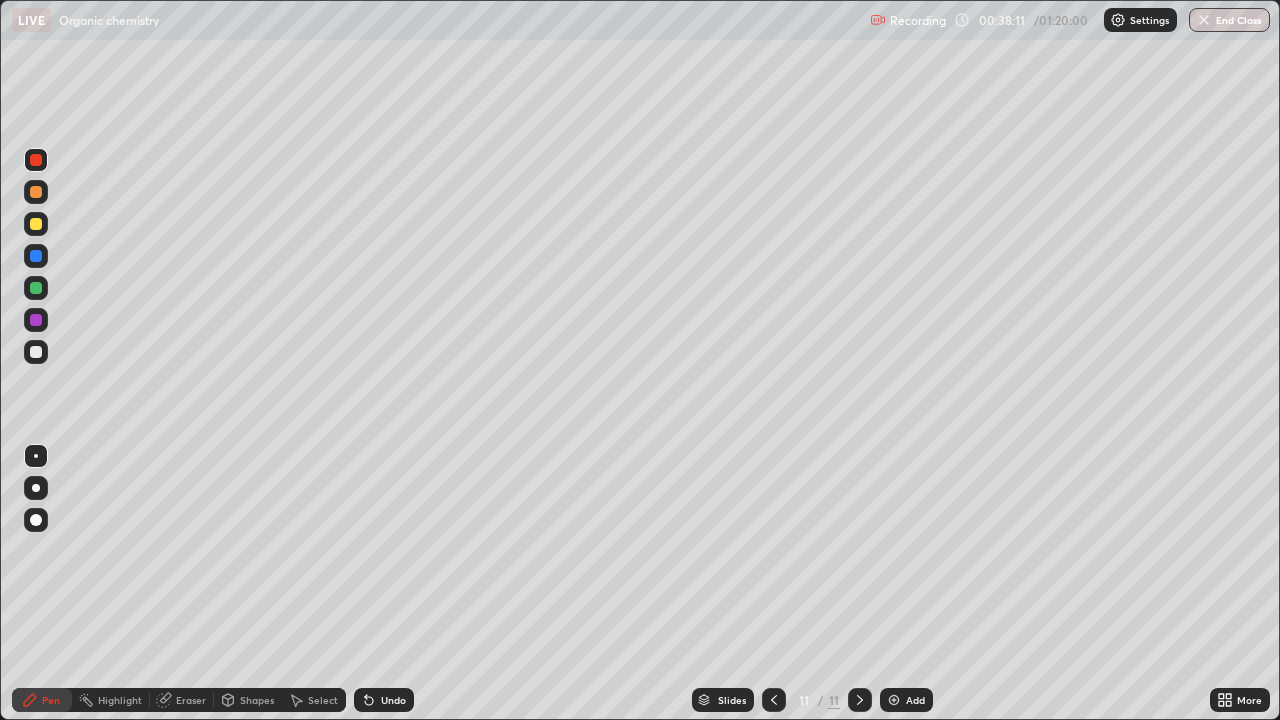 click at bounding box center (36, 224) 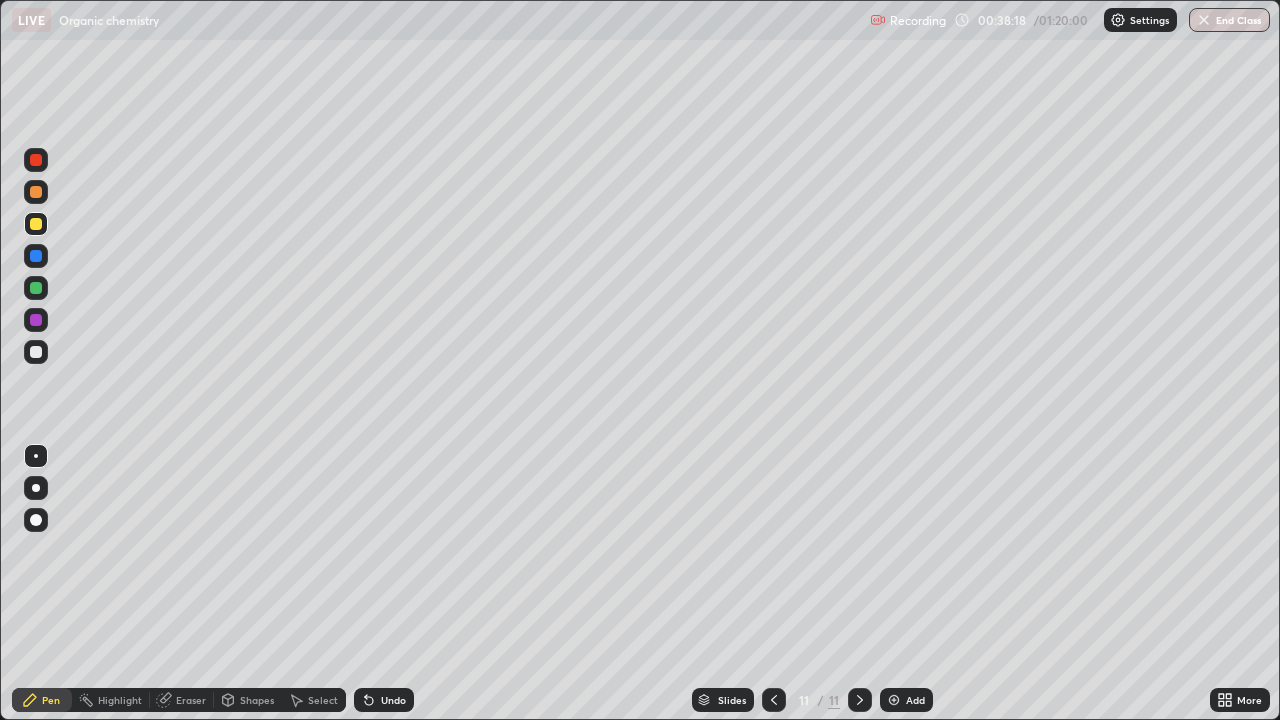 click at bounding box center [36, 288] 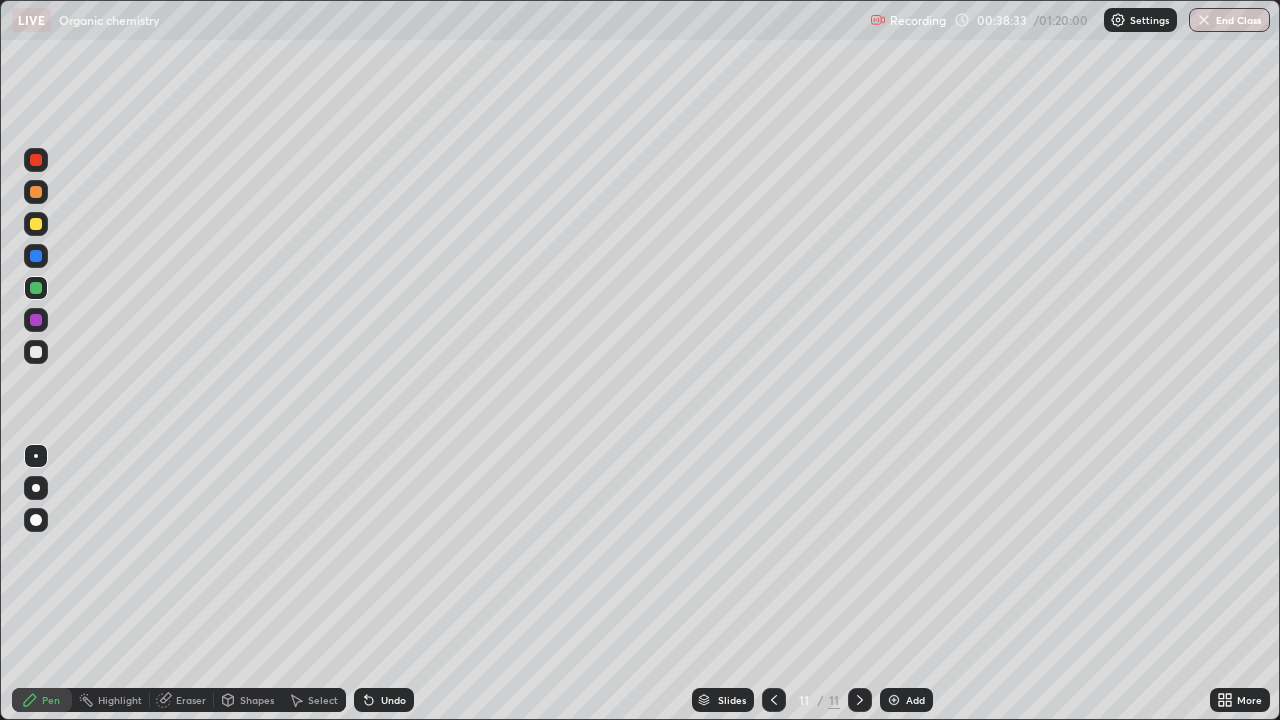 click at bounding box center [36, 352] 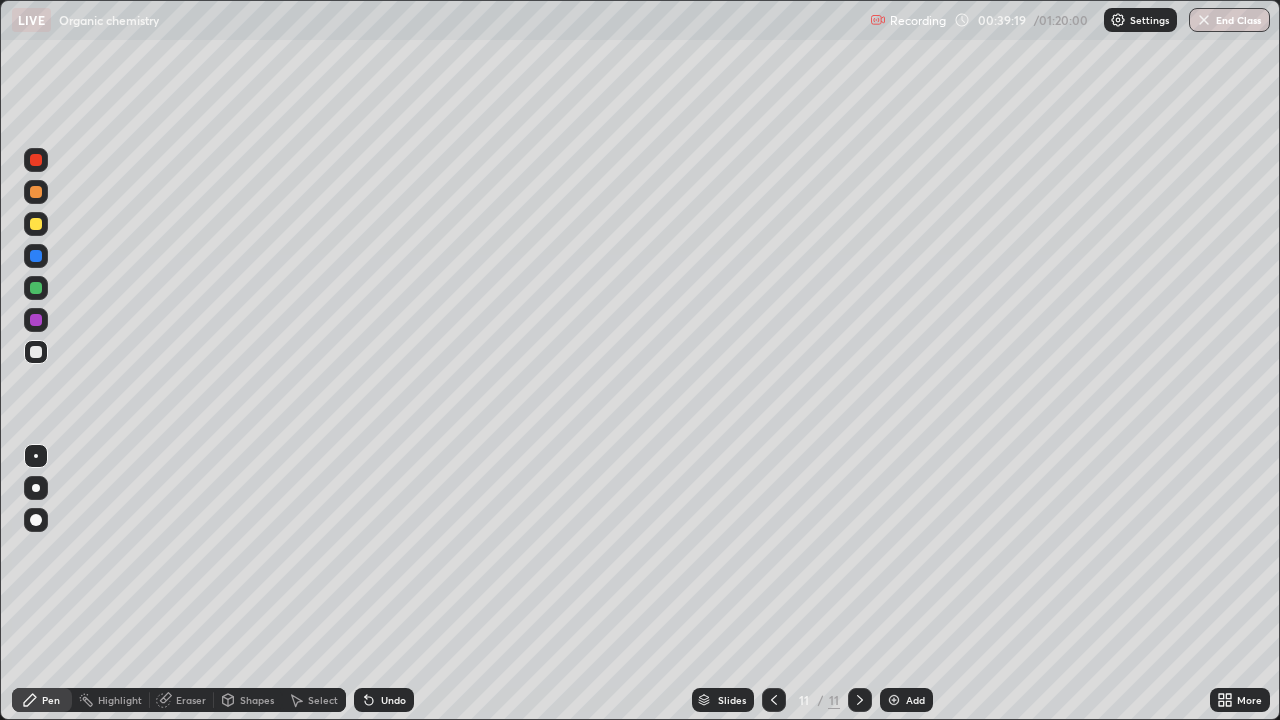 click at bounding box center (36, 160) 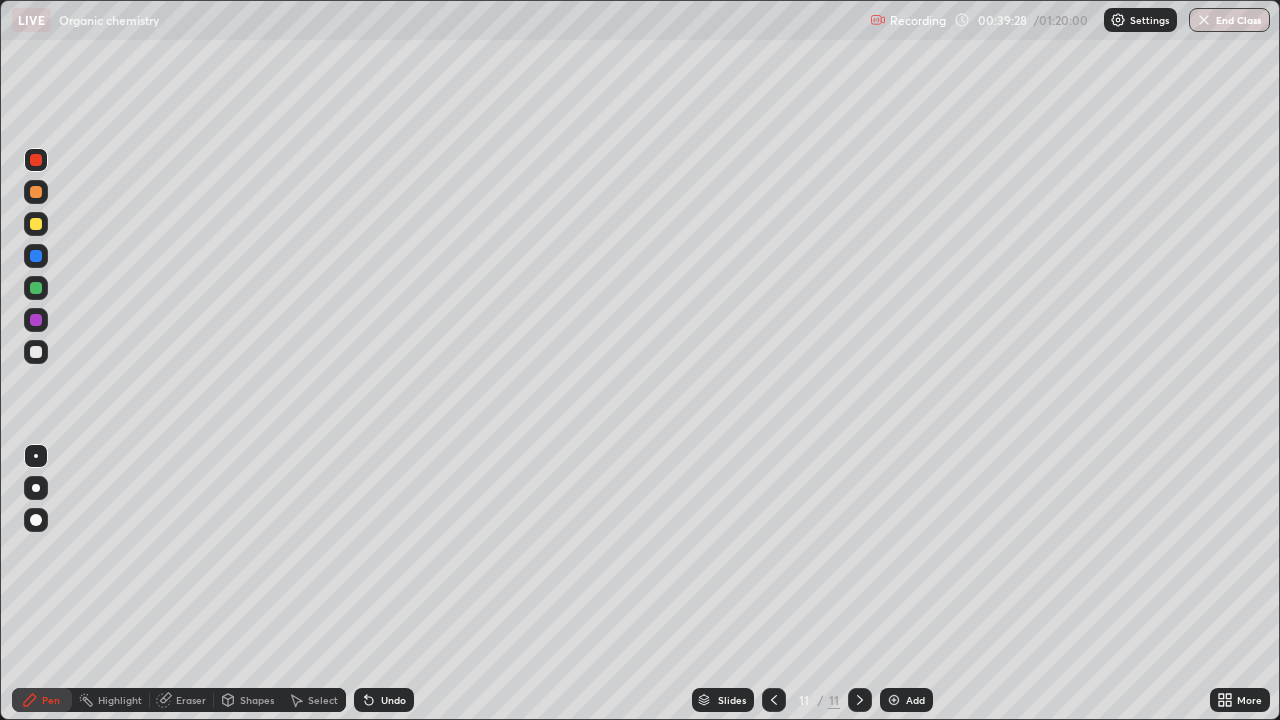 click at bounding box center [36, 192] 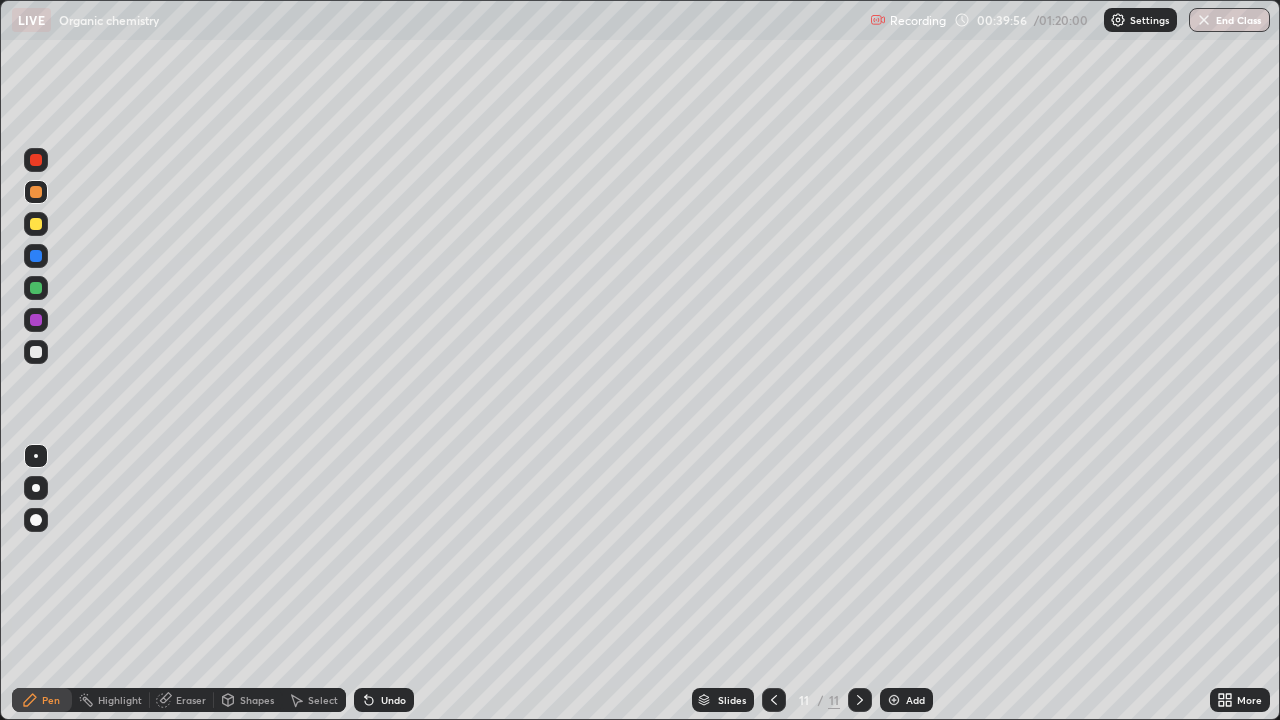 click at bounding box center (36, 224) 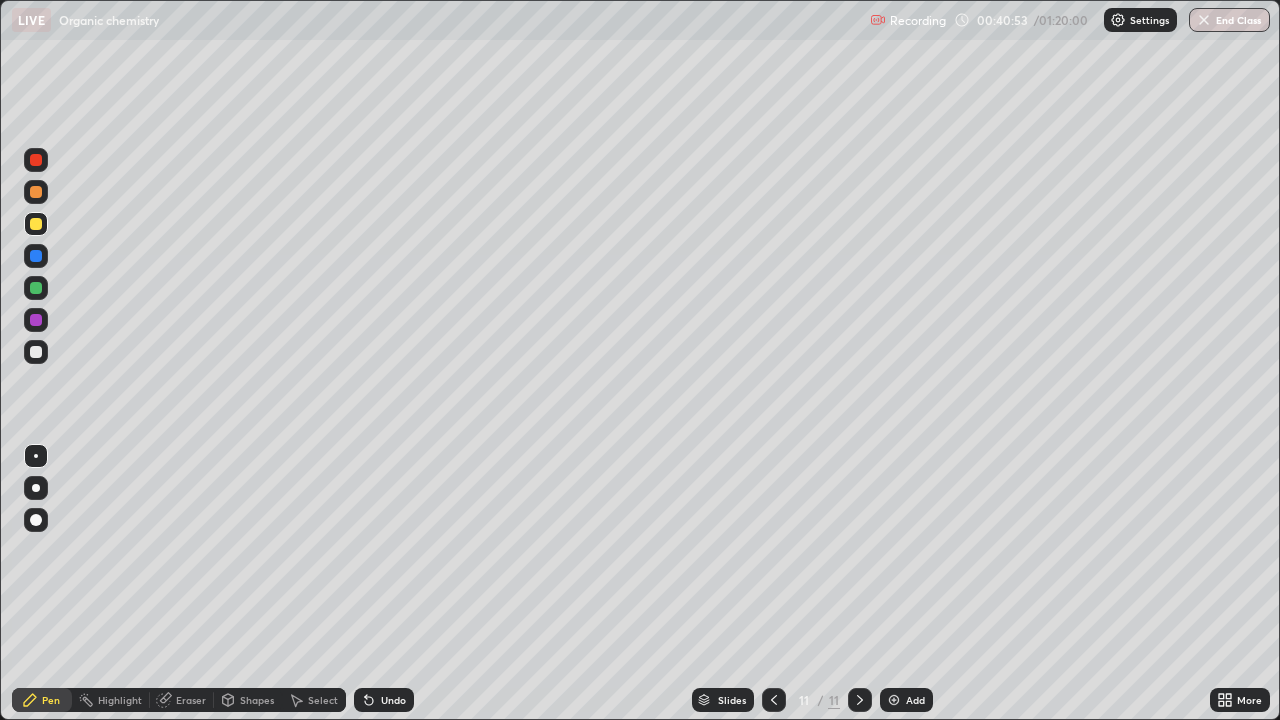 click on "Add" at bounding box center (906, 700) 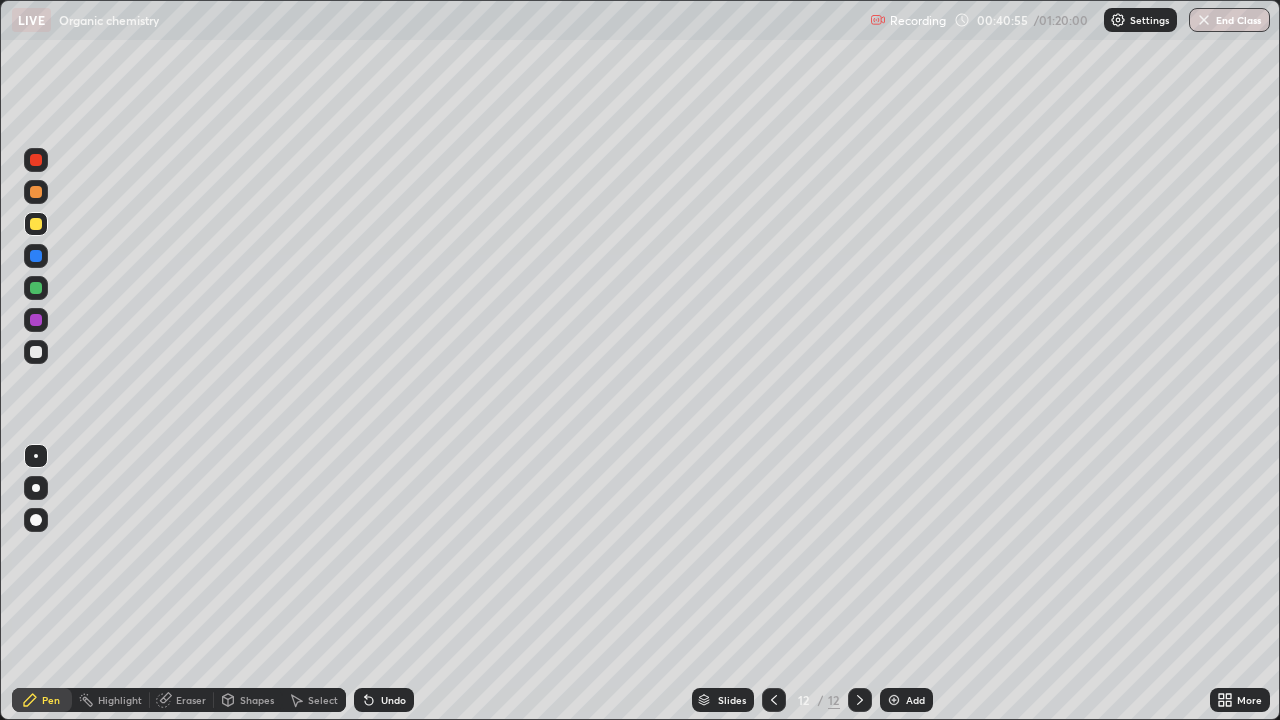 click at bounding box center (36, 192) 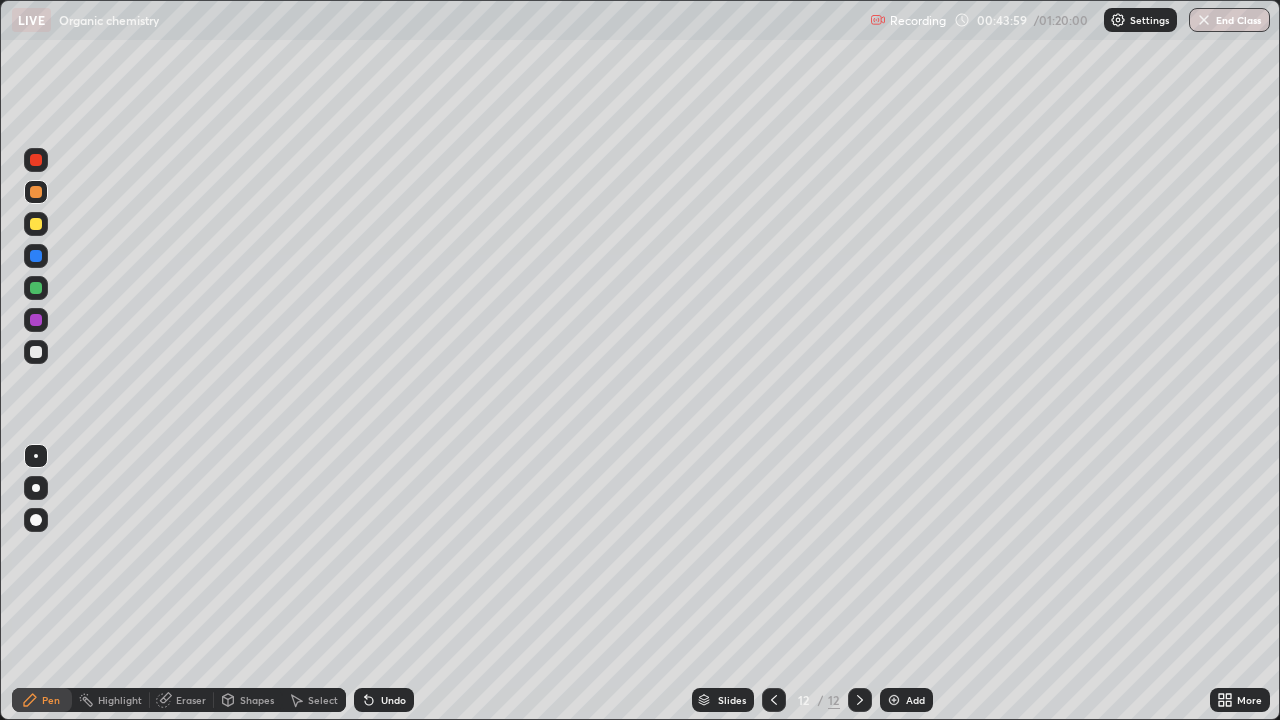 click 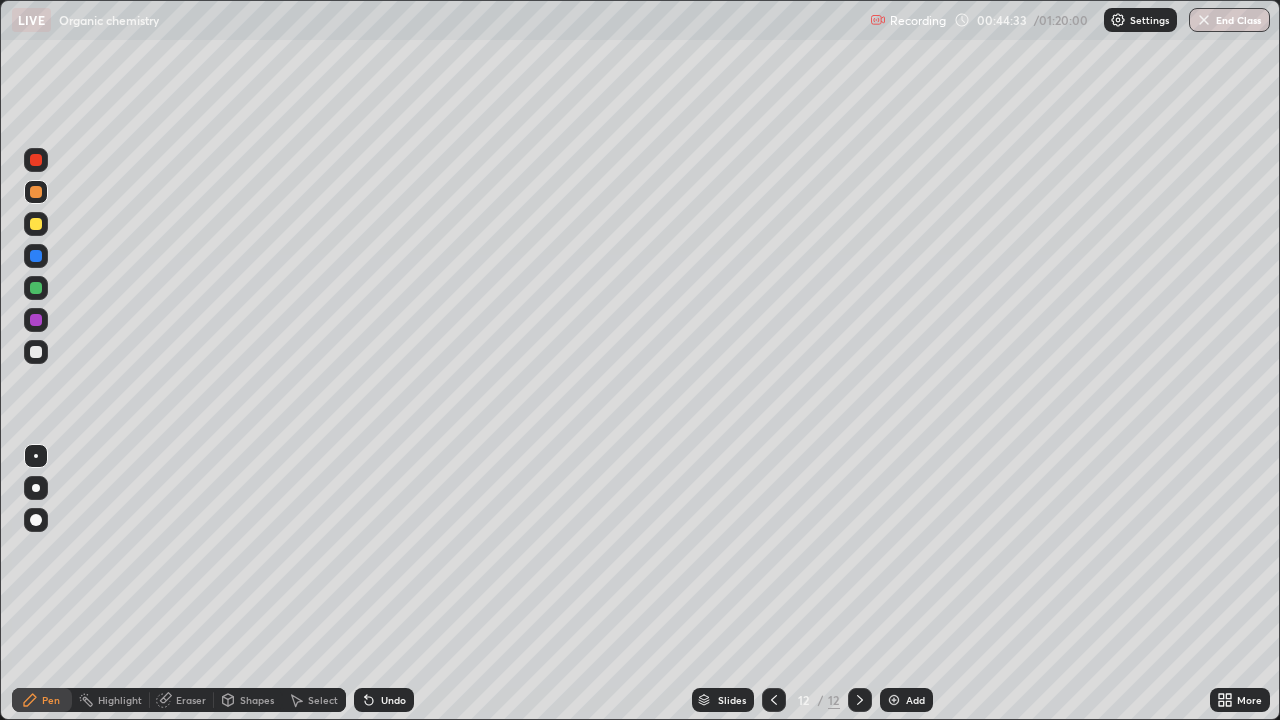 click 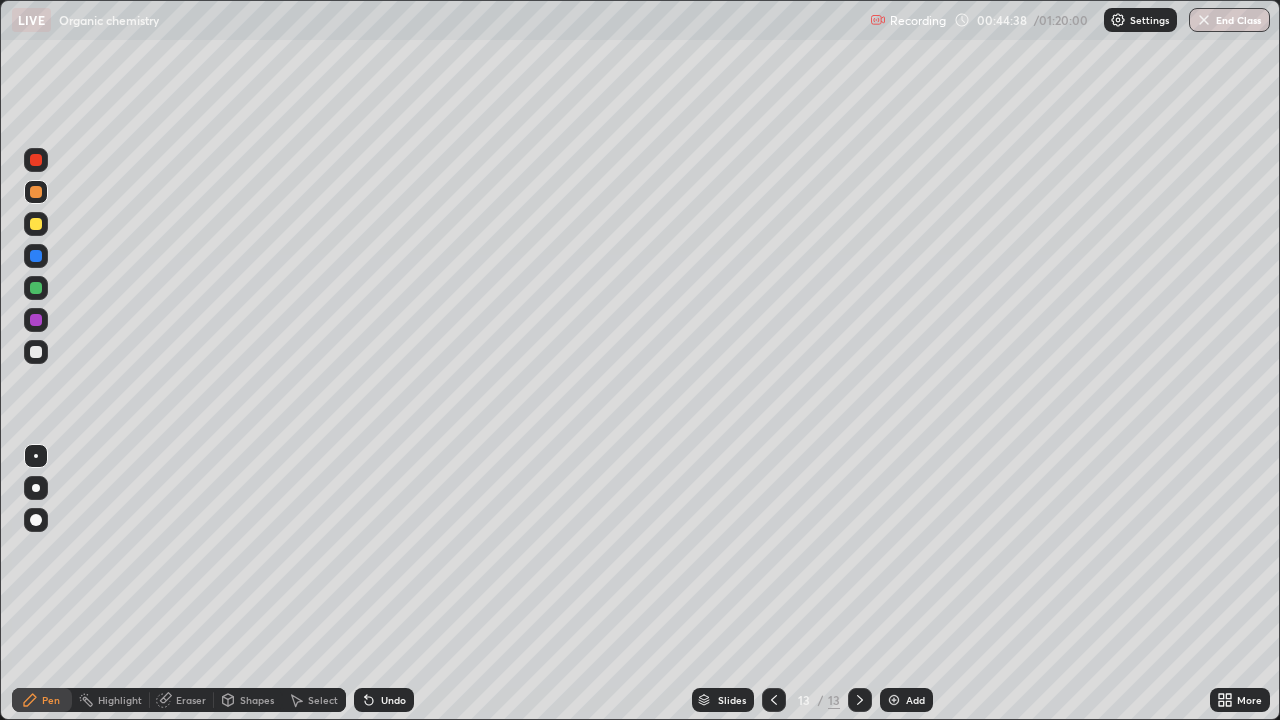 click 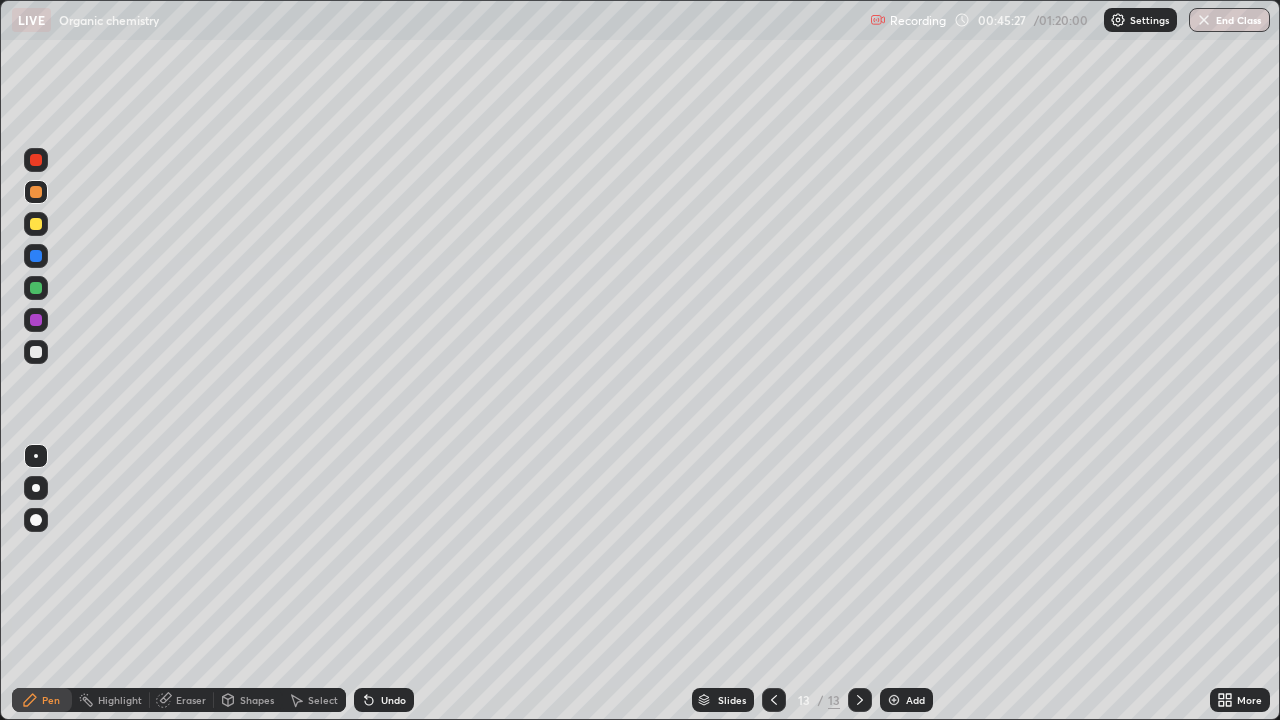 click at bounding box center [36, 288] 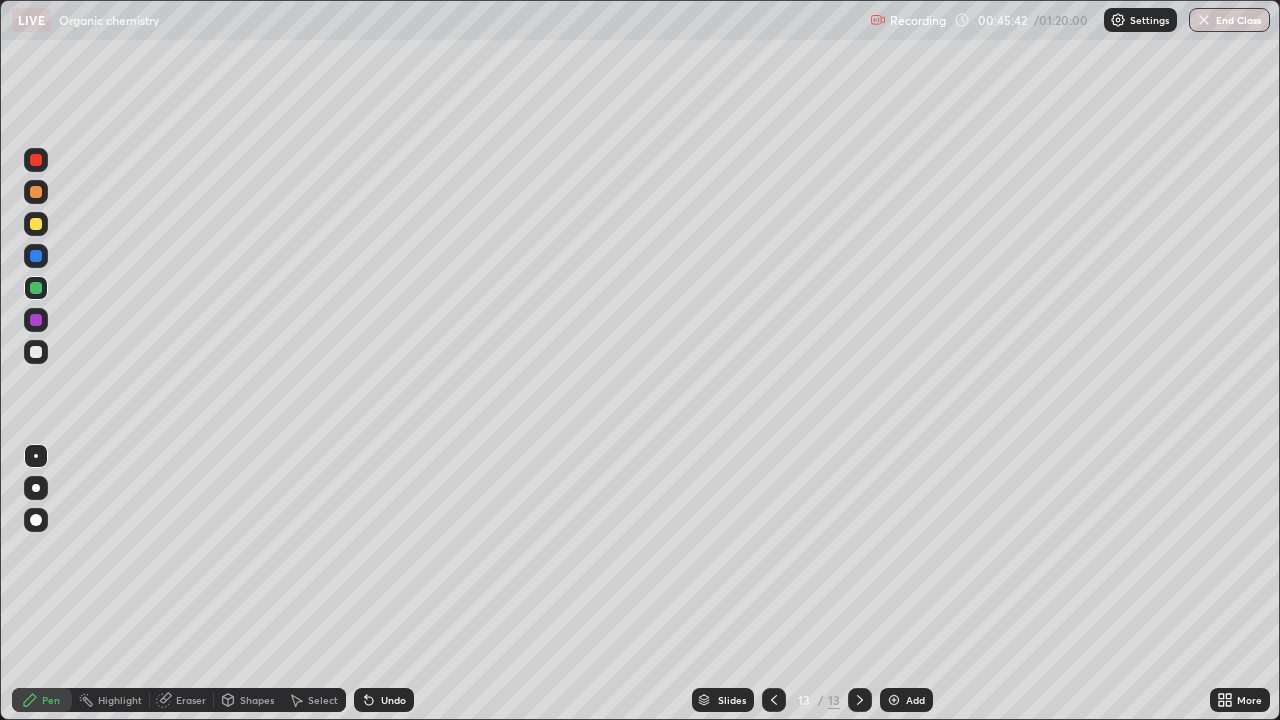click 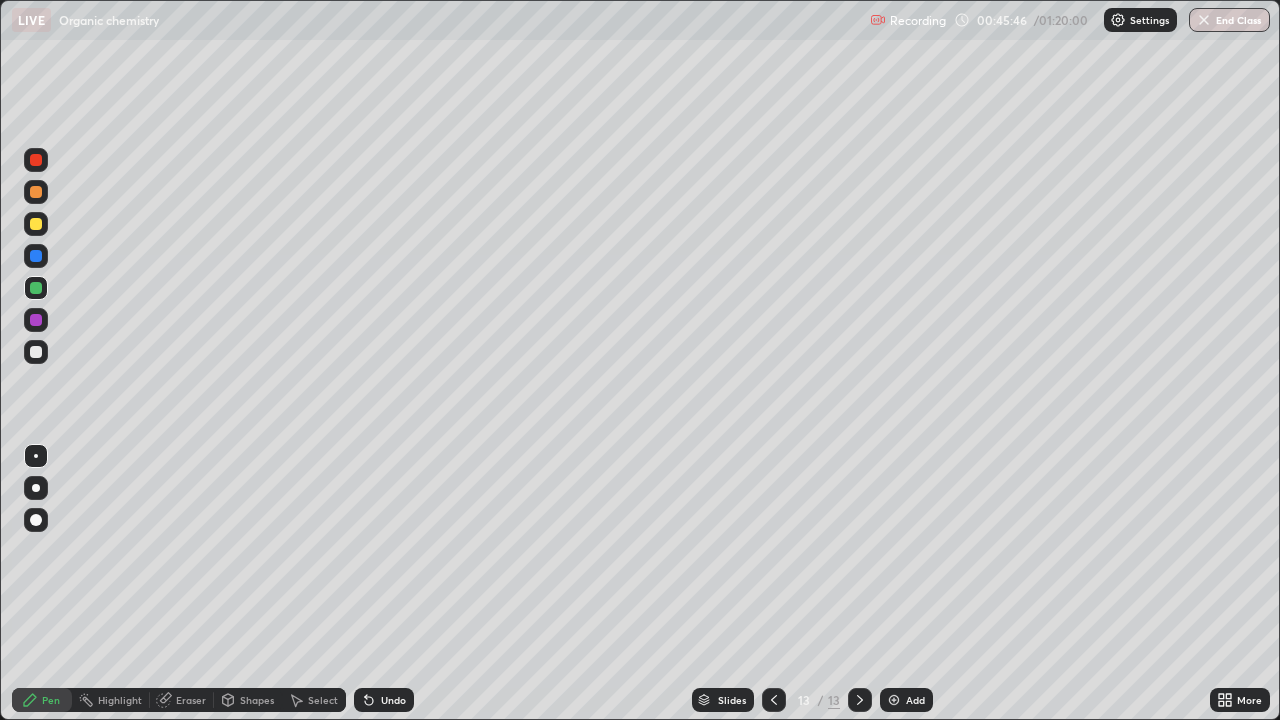 click 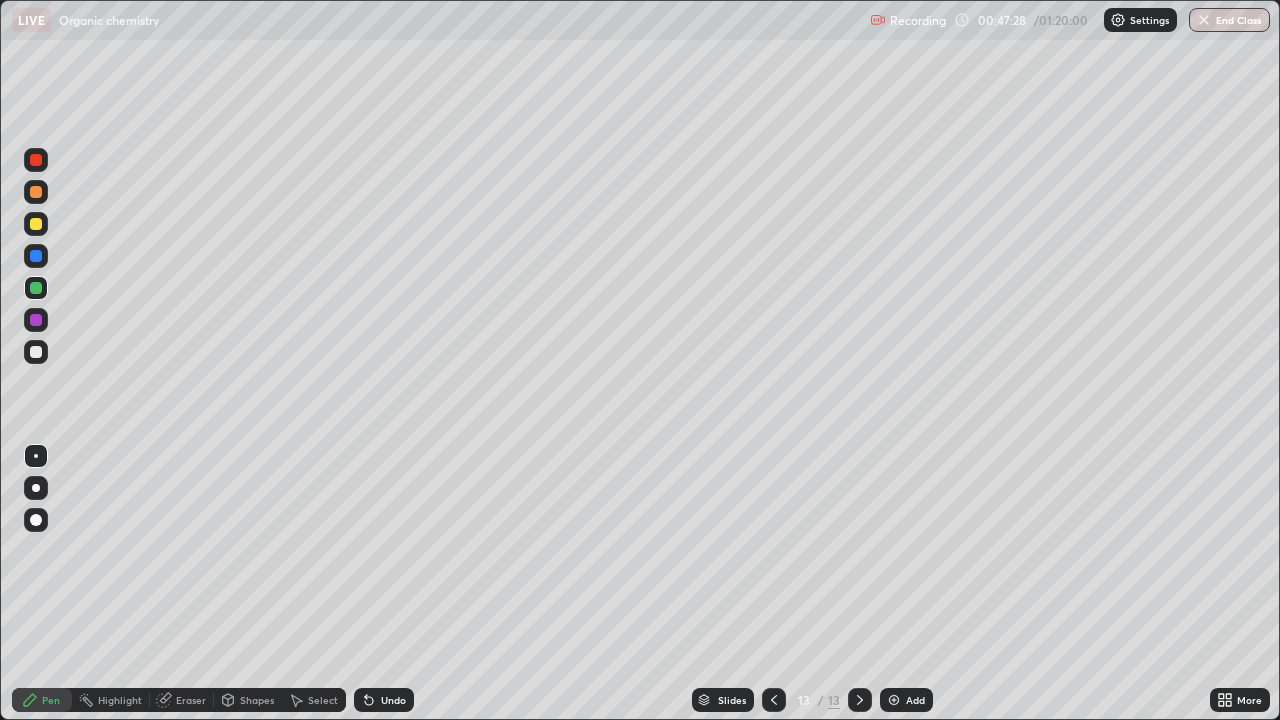 click at bounding box center (36, 352) 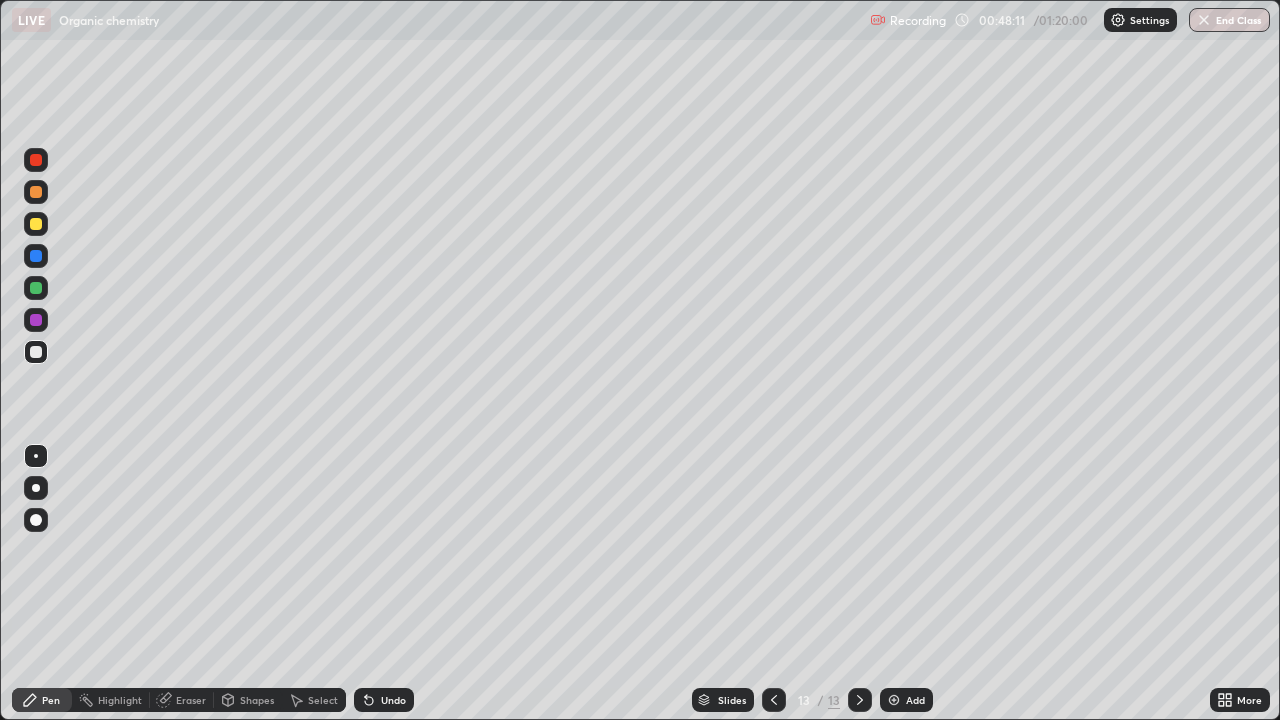 click at bounding box center [36, 288] 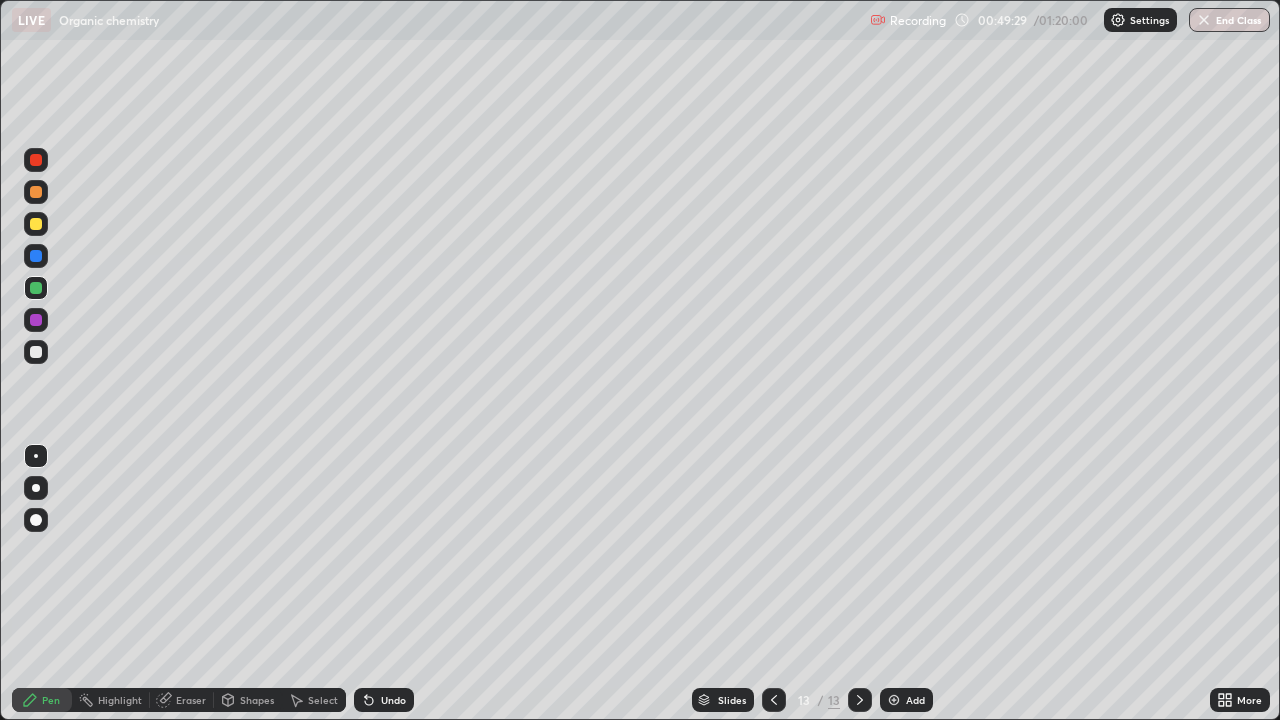 click at bounding box center (894, 700) 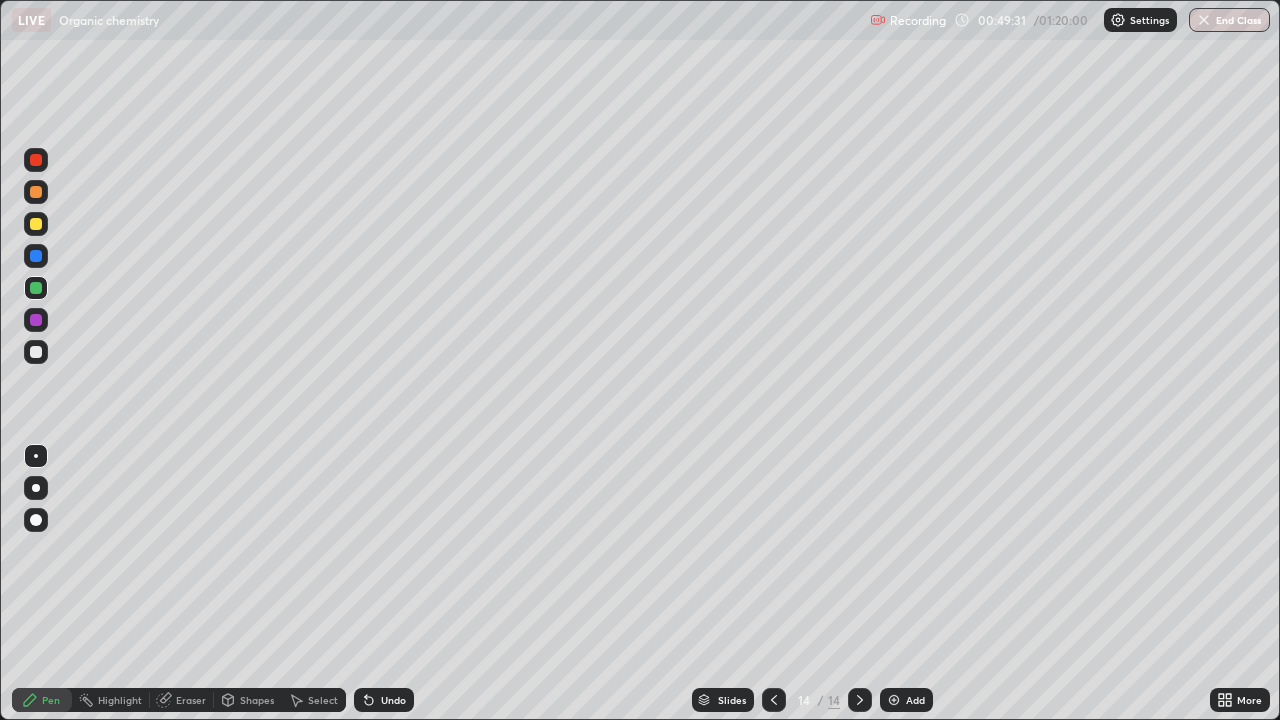 click at bounding box center (36, 224) 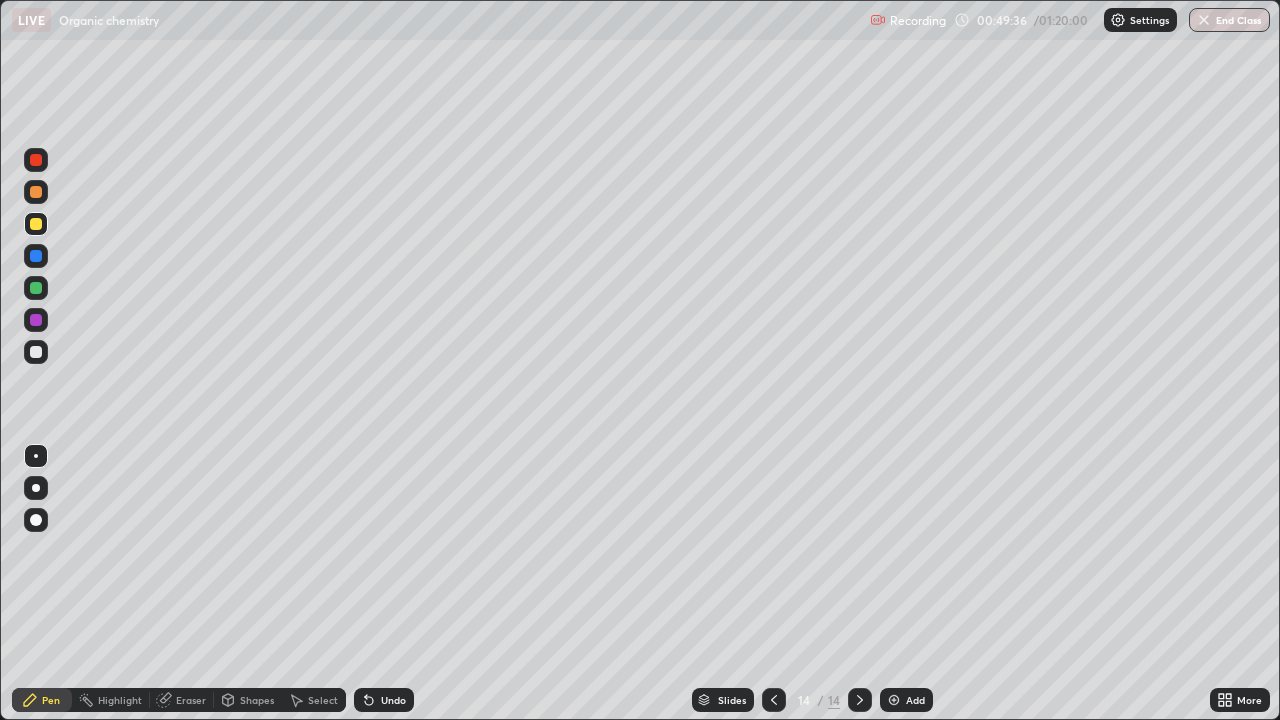 click at bounding box center (36, 192) 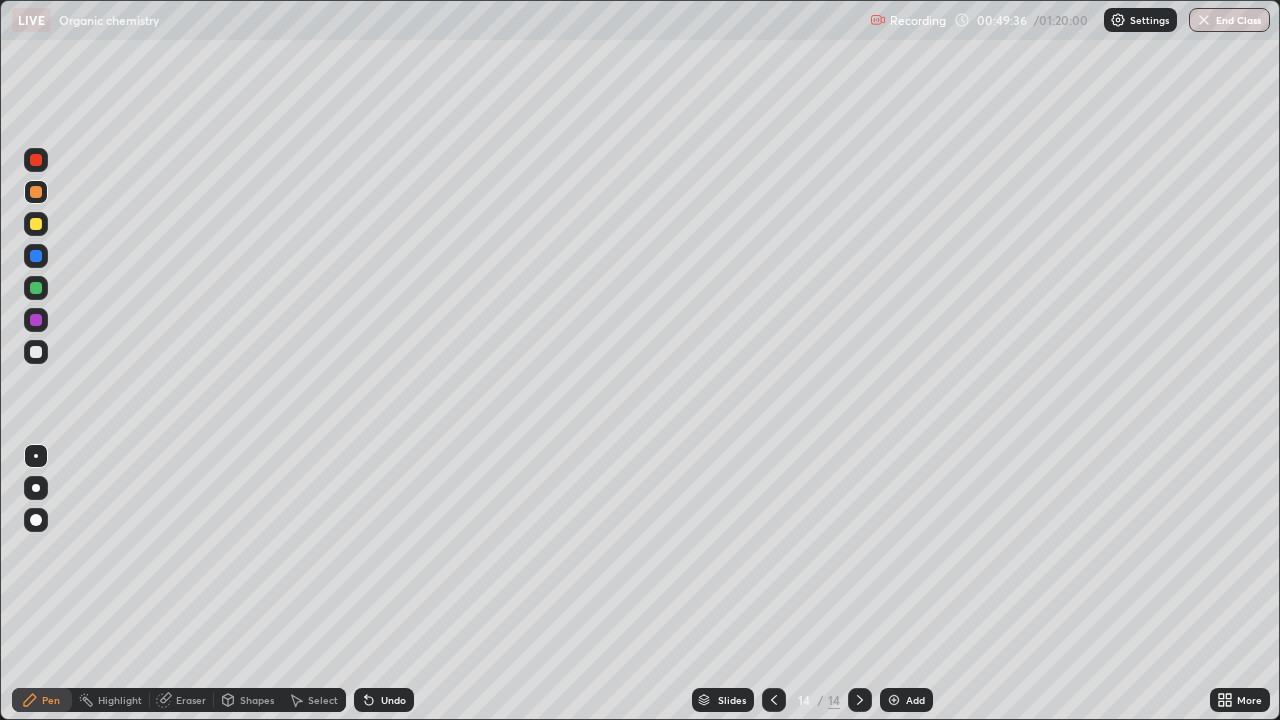 click at bounding box center (36, 192) 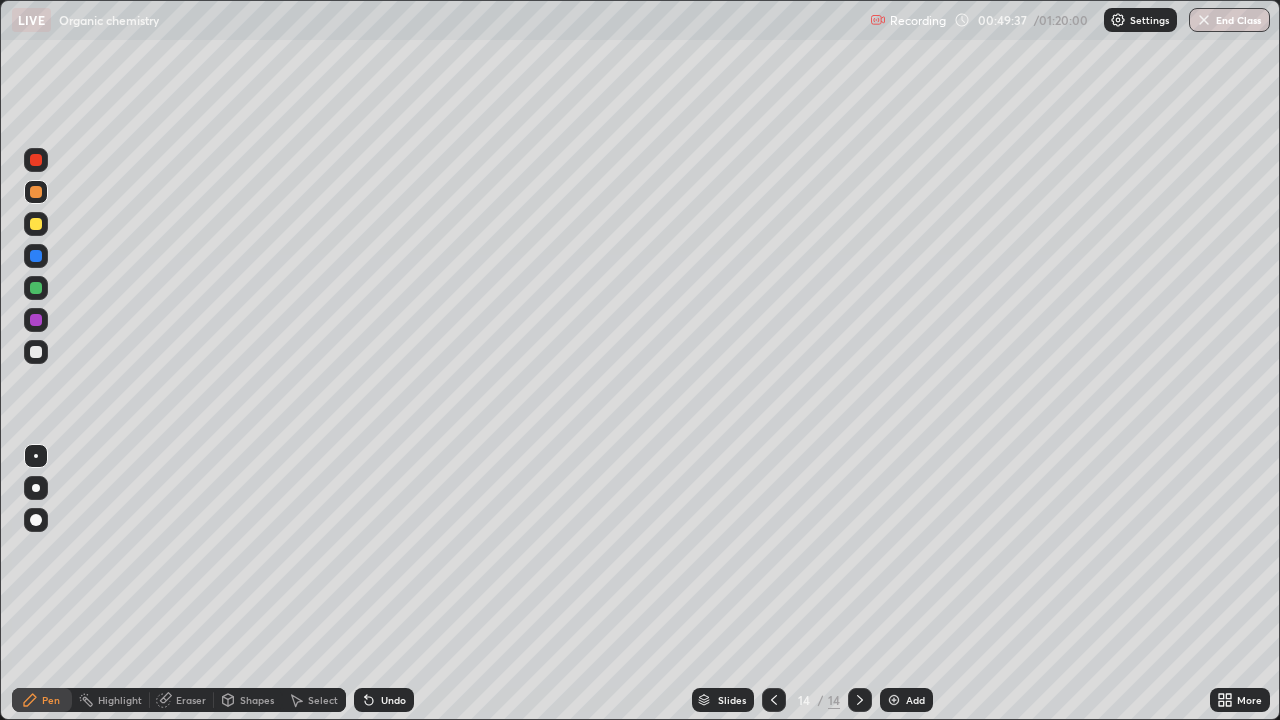 click at bounding box center [36, 320] 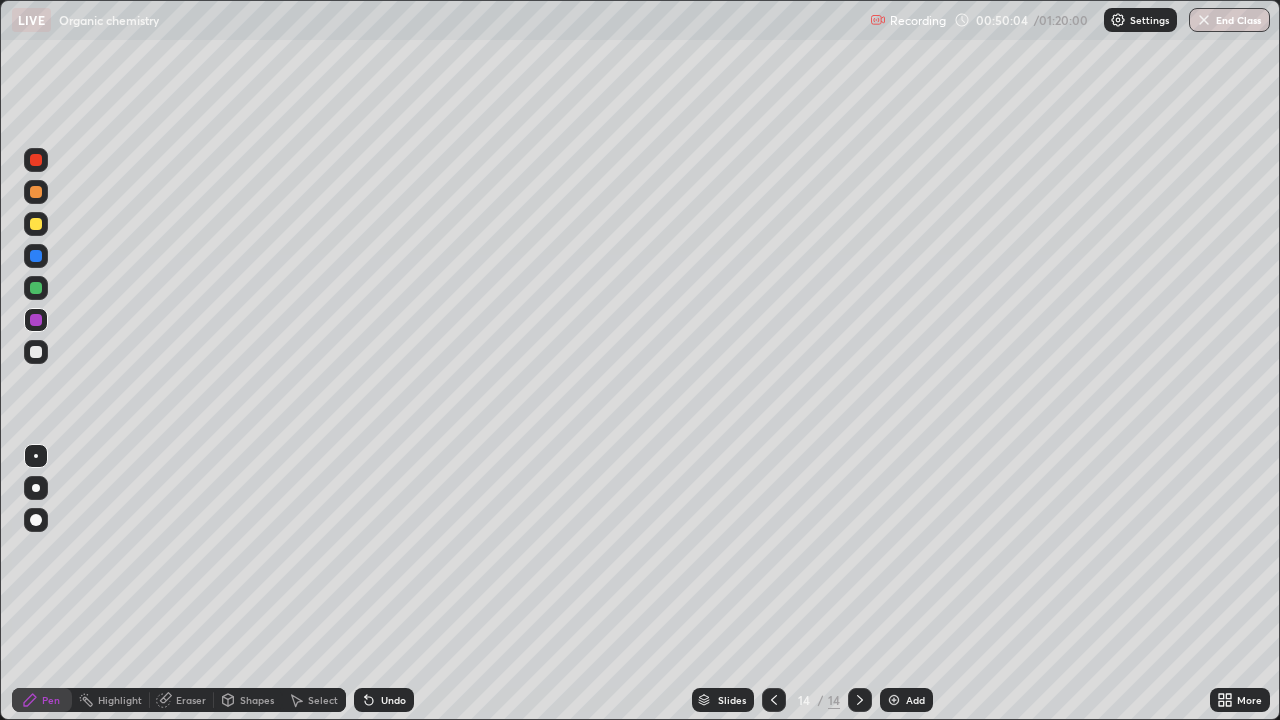click on "Undo" at bounding box center [384, 700] 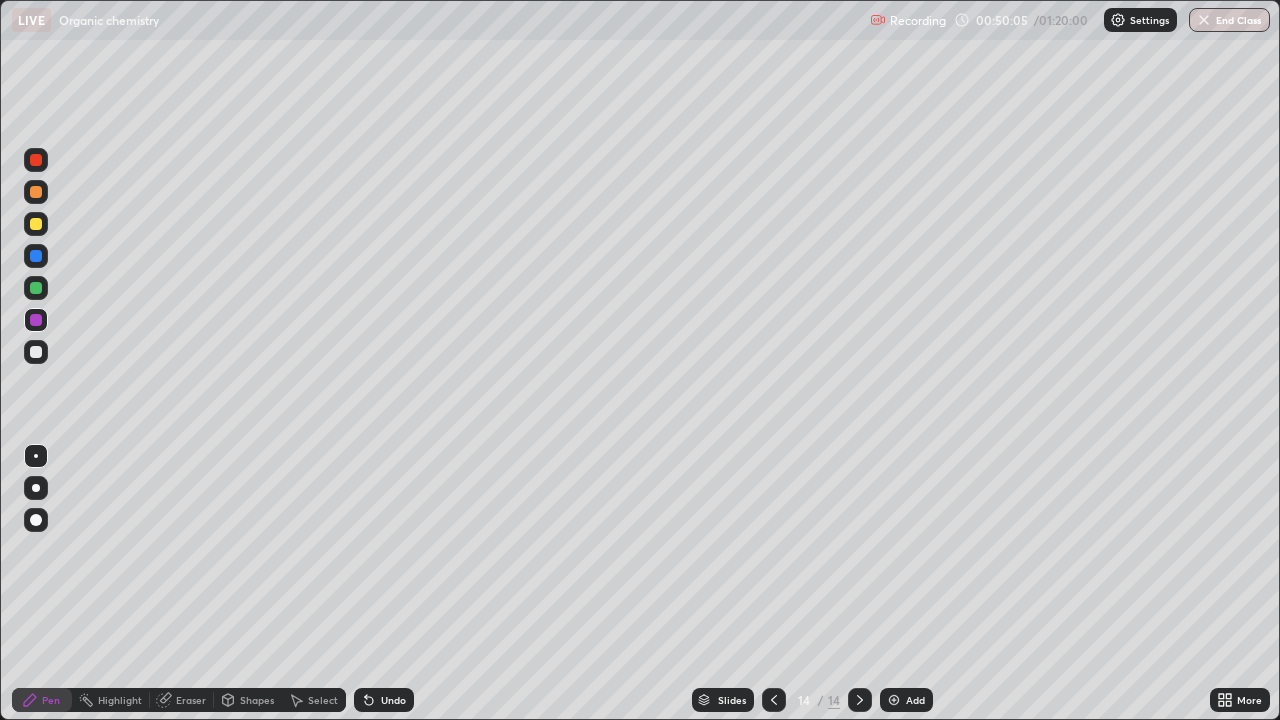 click on "Undo" at bounding box center [384, 700] 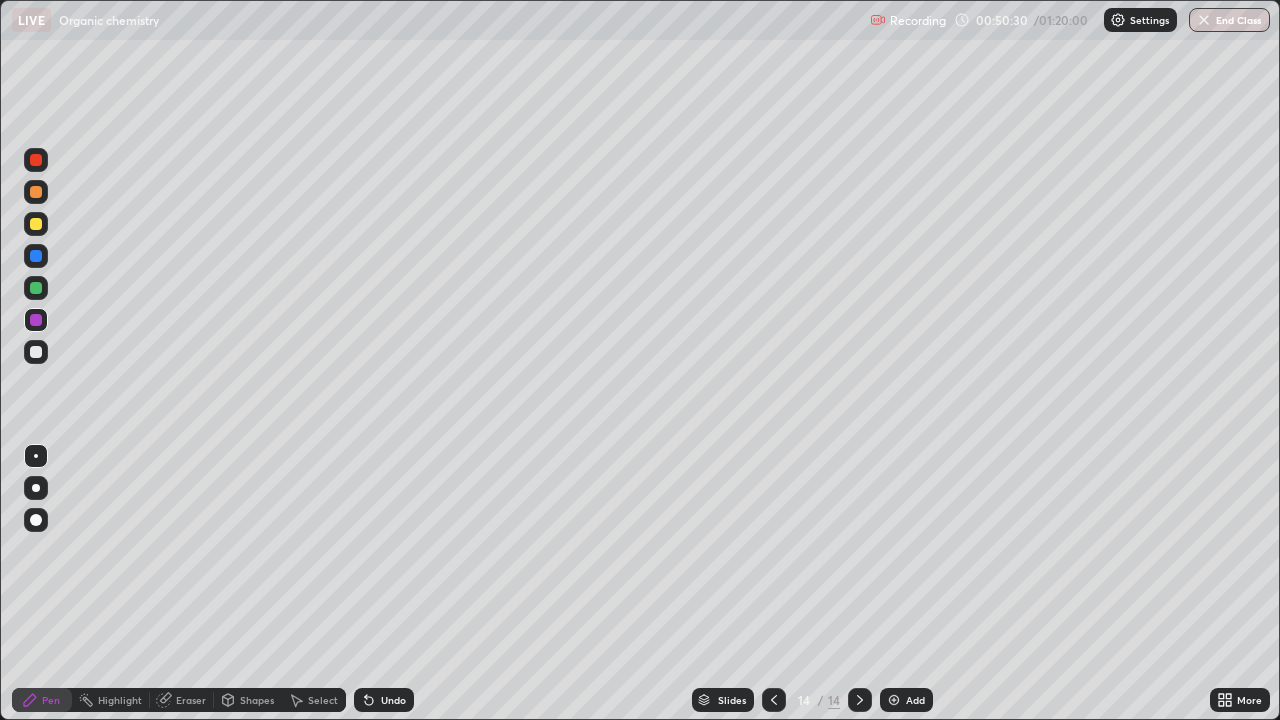 click at bounding box center (36, 352) 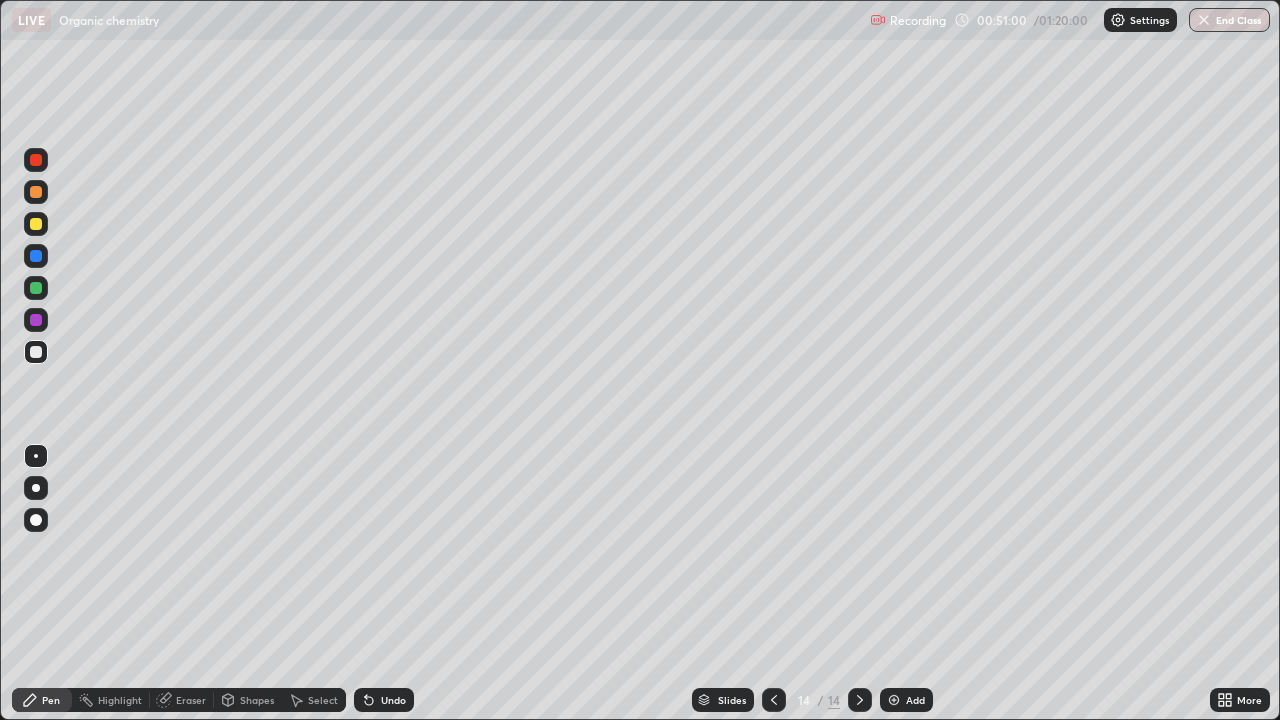 click 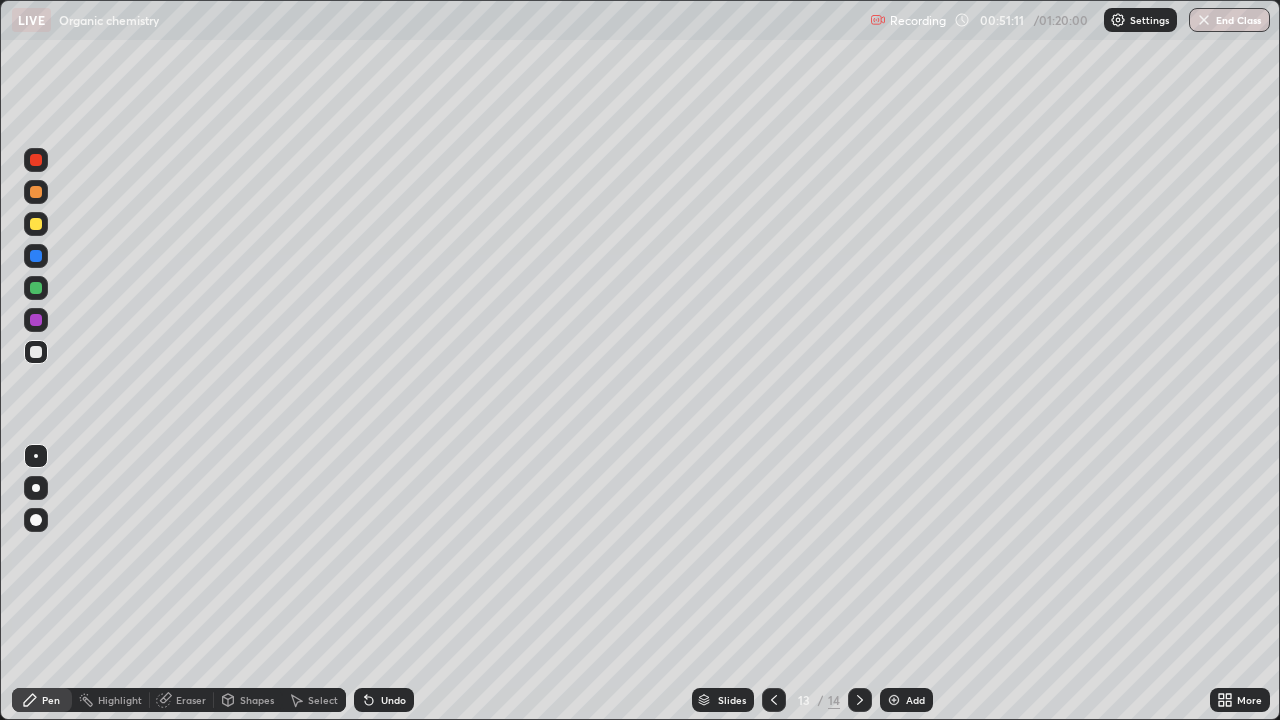 click 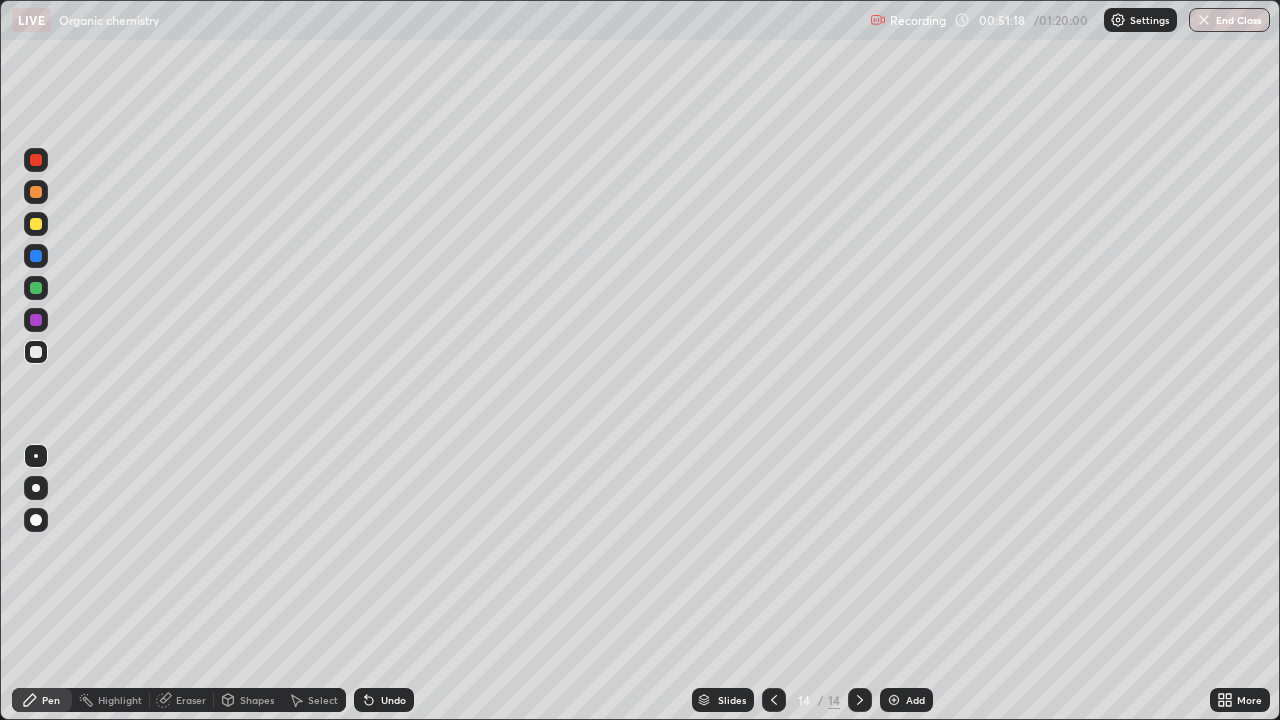 click at bounding box center (36, 288) 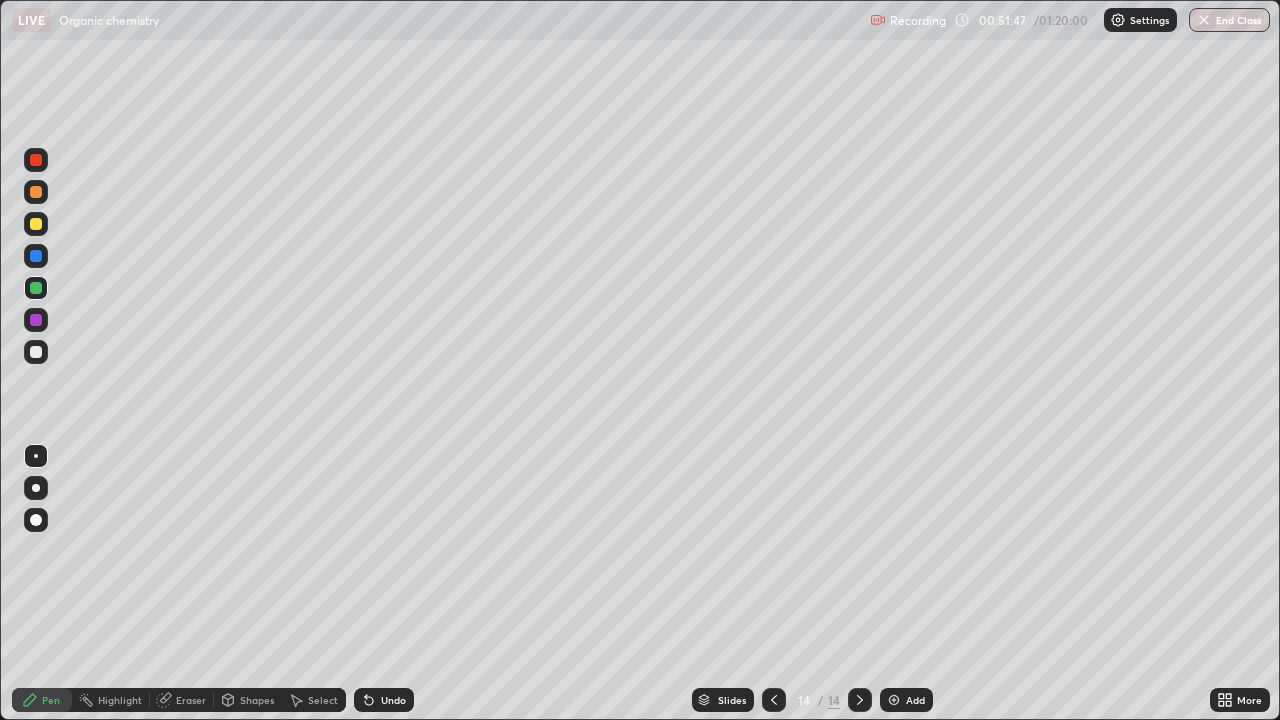 click at bounding box center [36, 352] 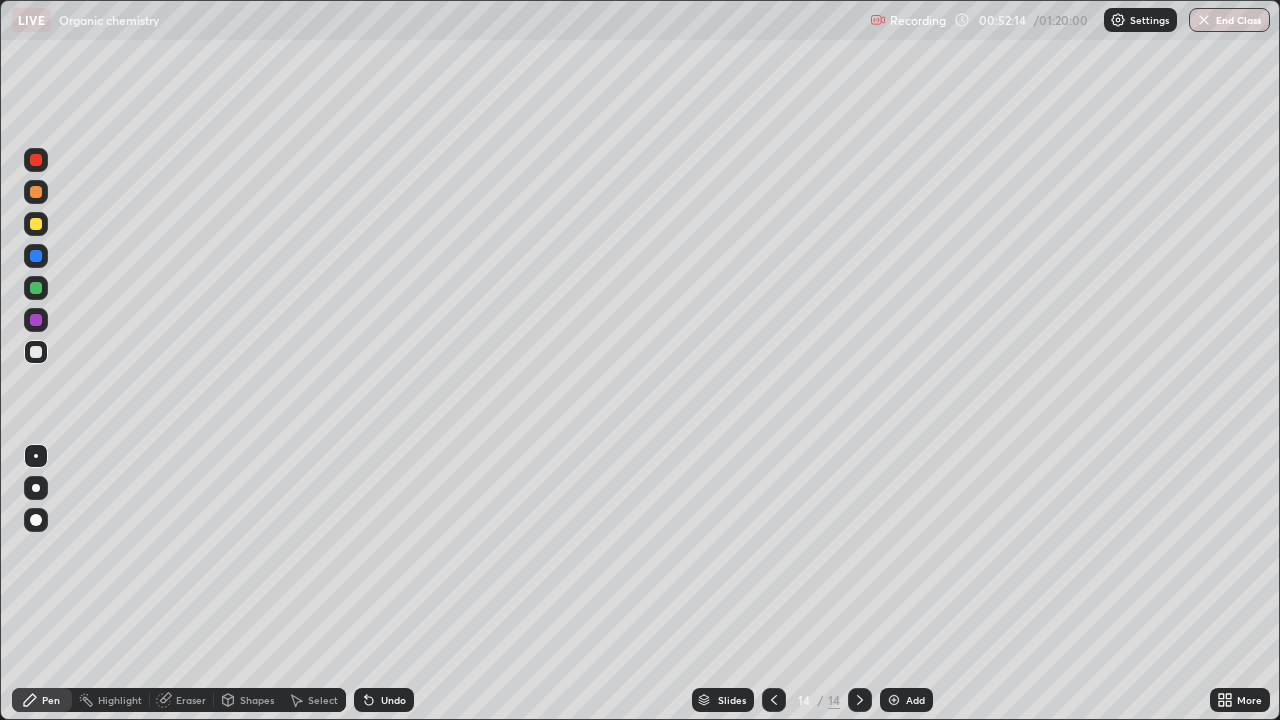 click at bounding box center [36, 288] 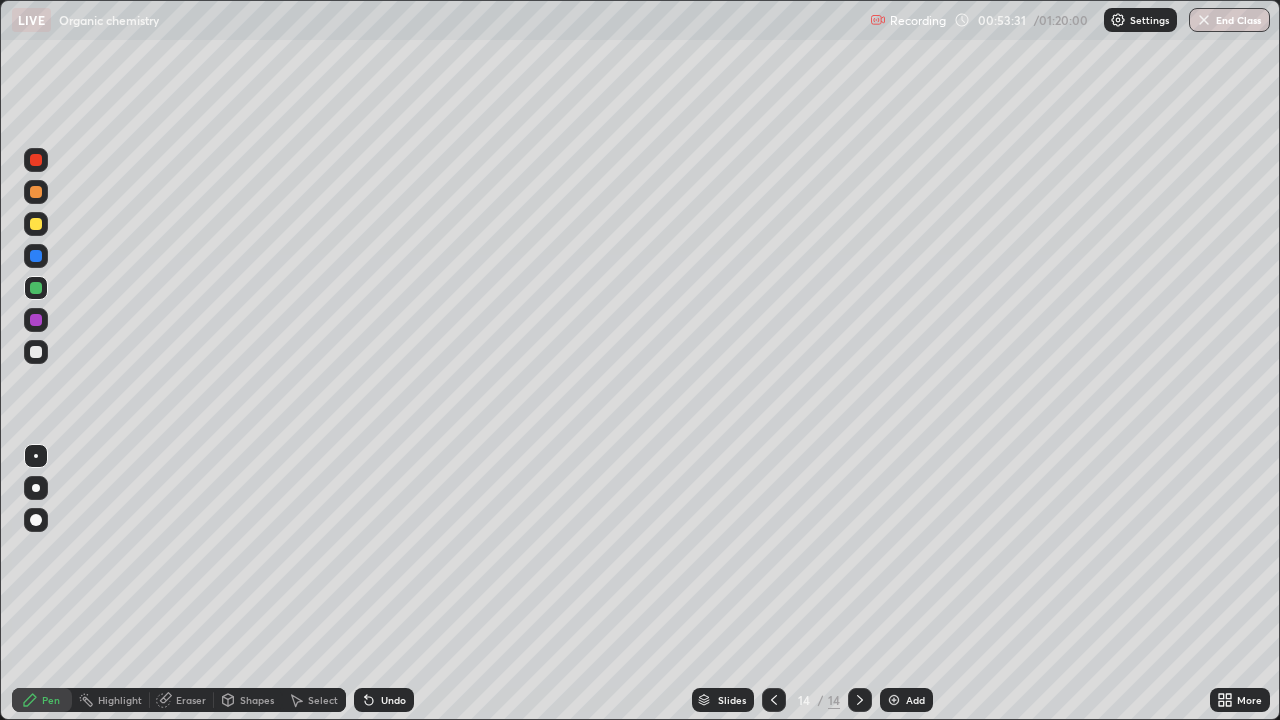 click 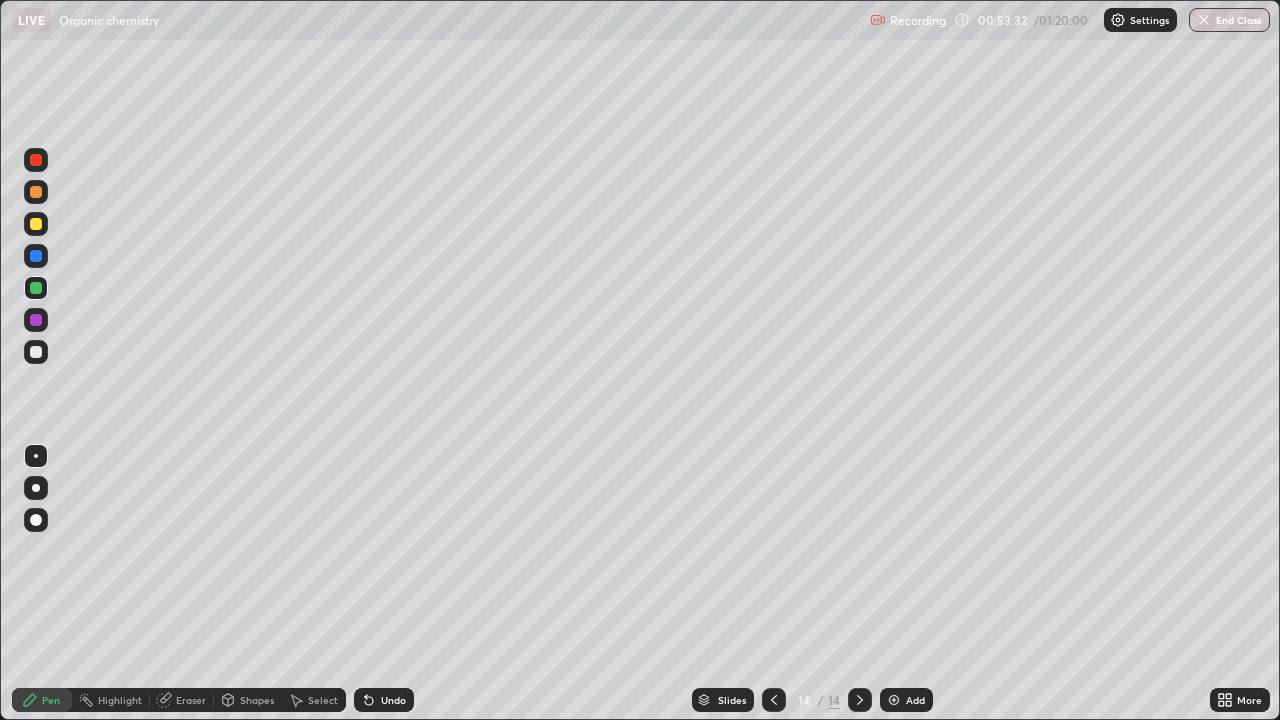 click at bounding box center (894, 700) 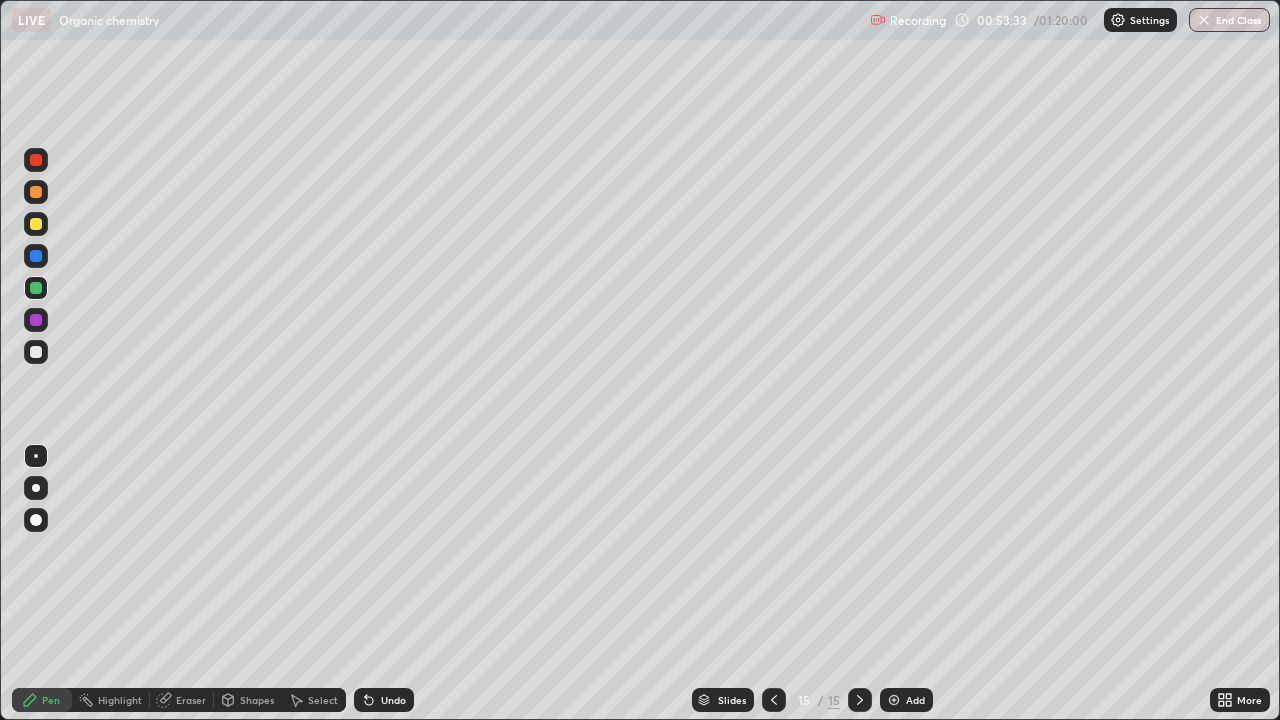 click 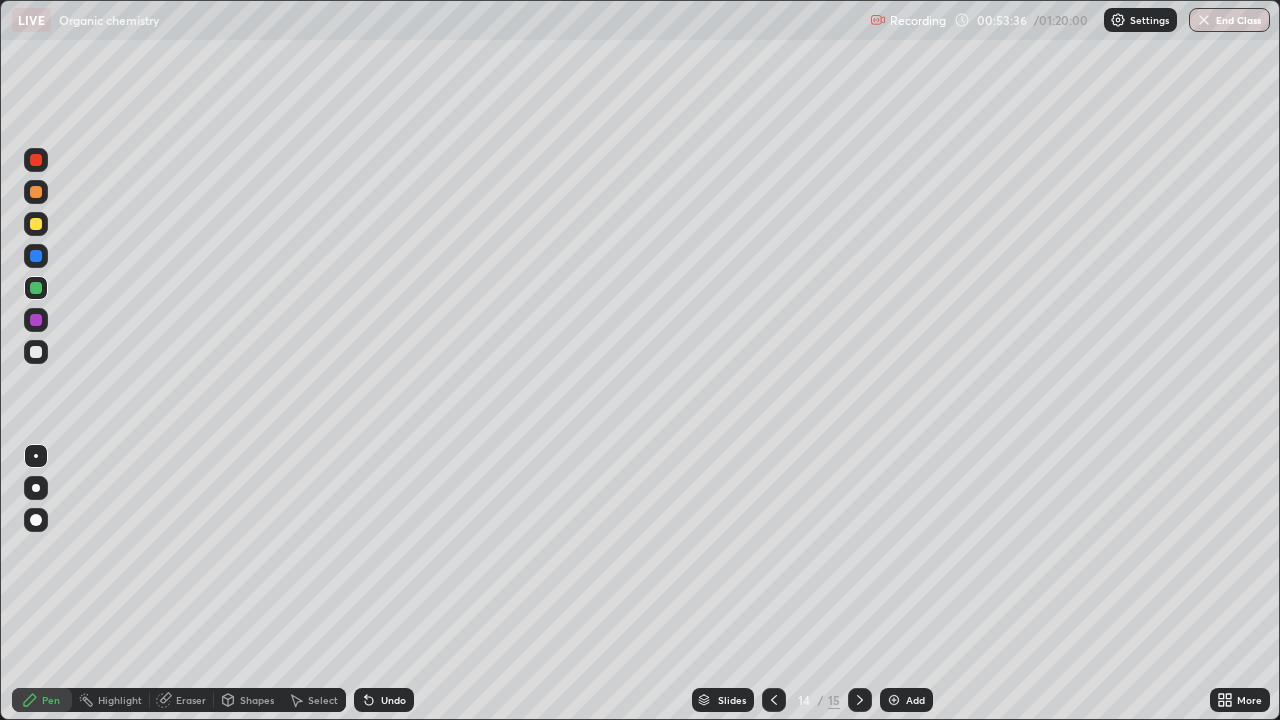 click at bounding box center (894, 700) 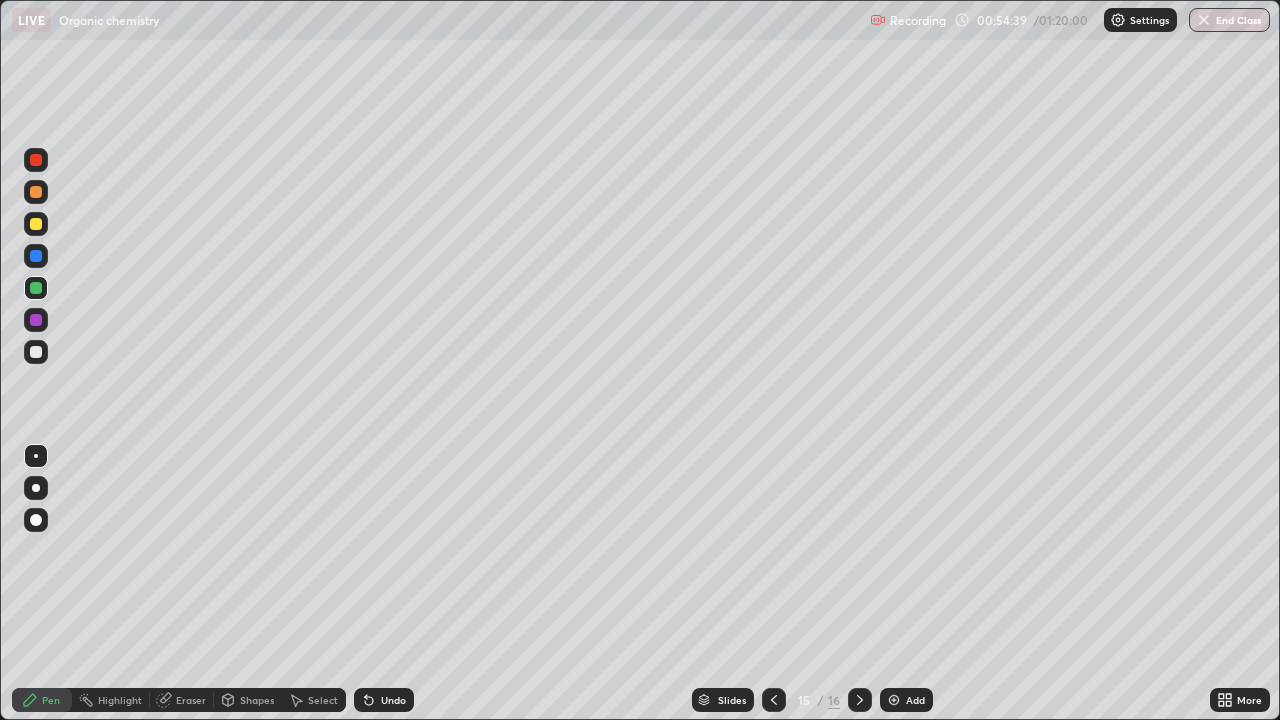click on "Slides" at bounding box center (723, 700) 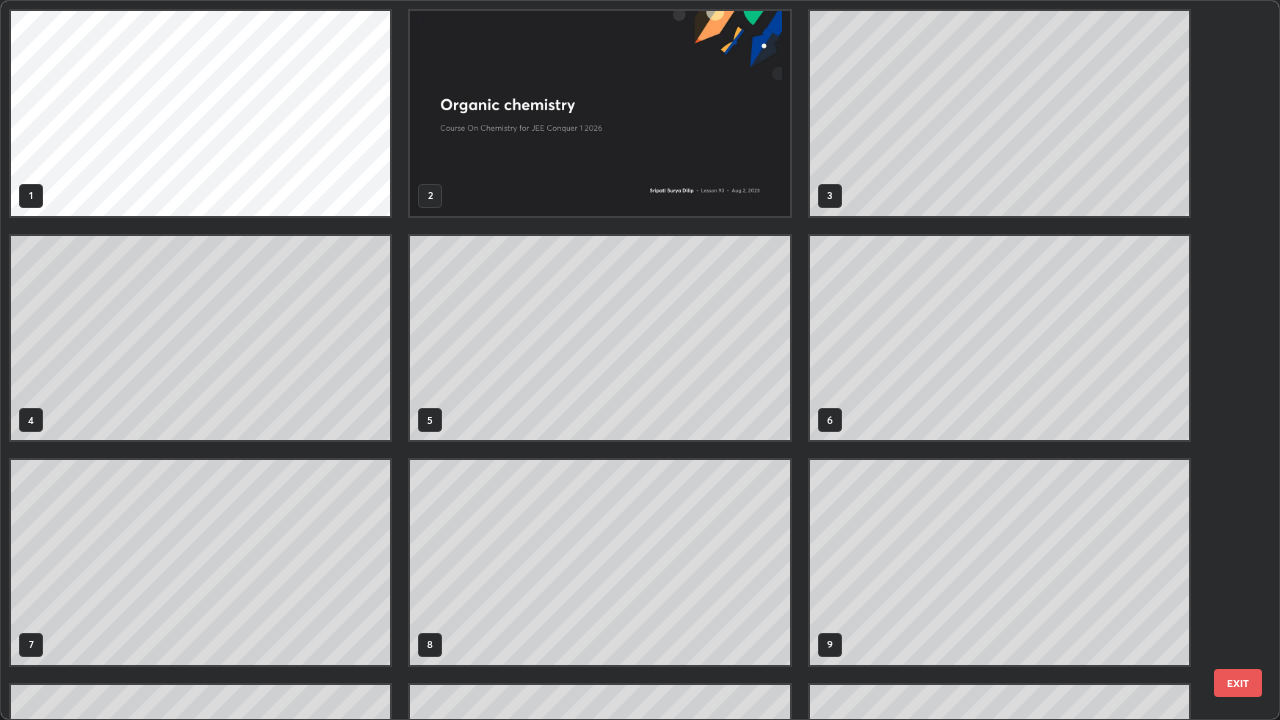 scroll, scrollTop: 405, scrollLeft: 0, axis: vertical 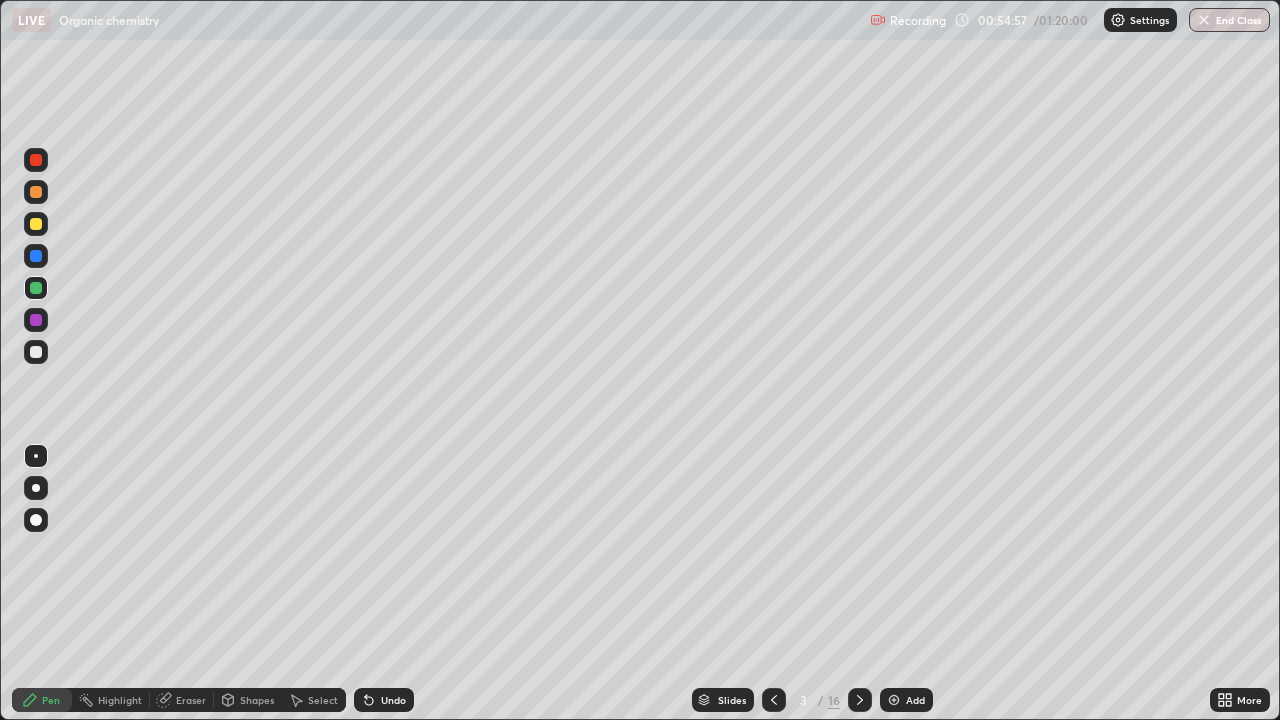 click at bounding box center (860, 700) 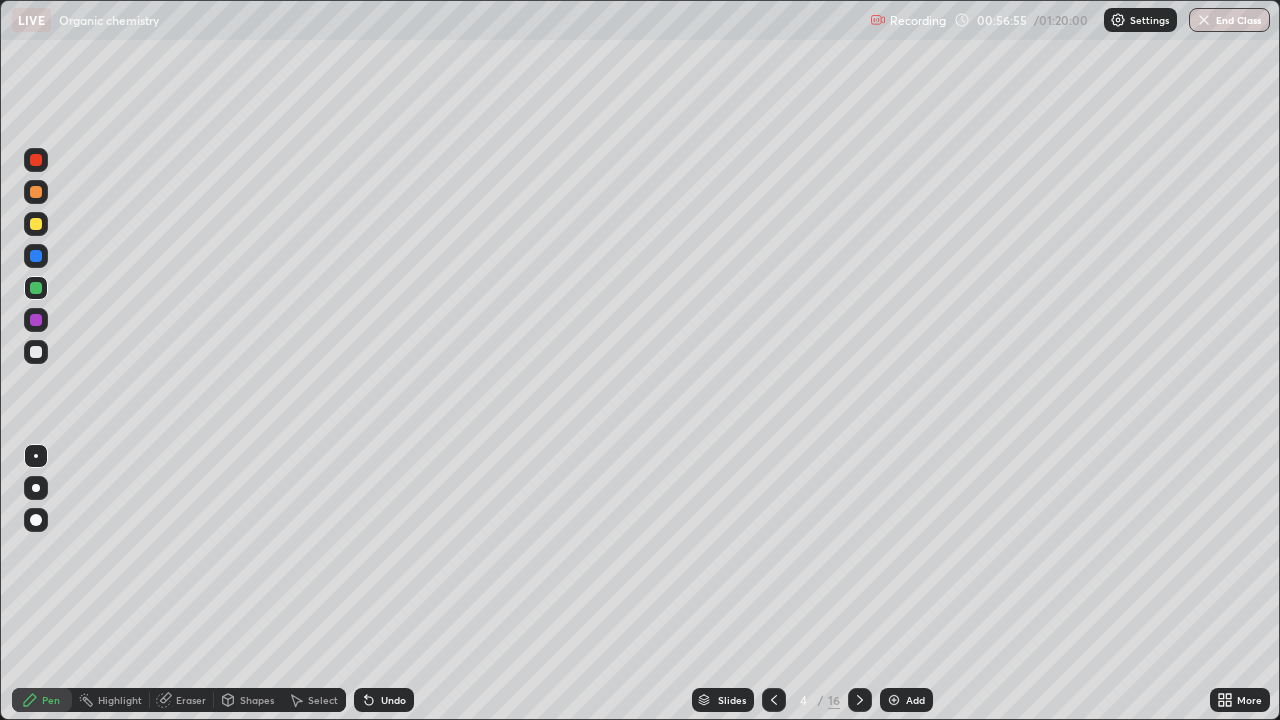 click at bounding box center (860, 700) 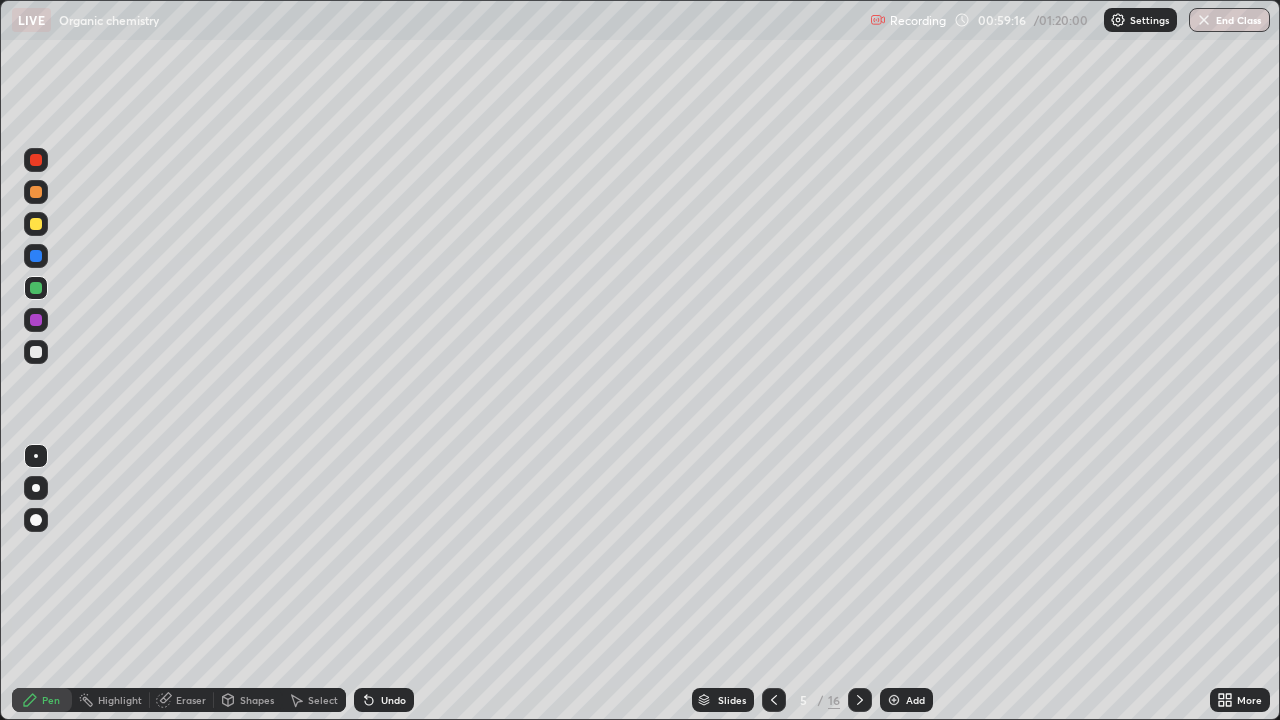 click 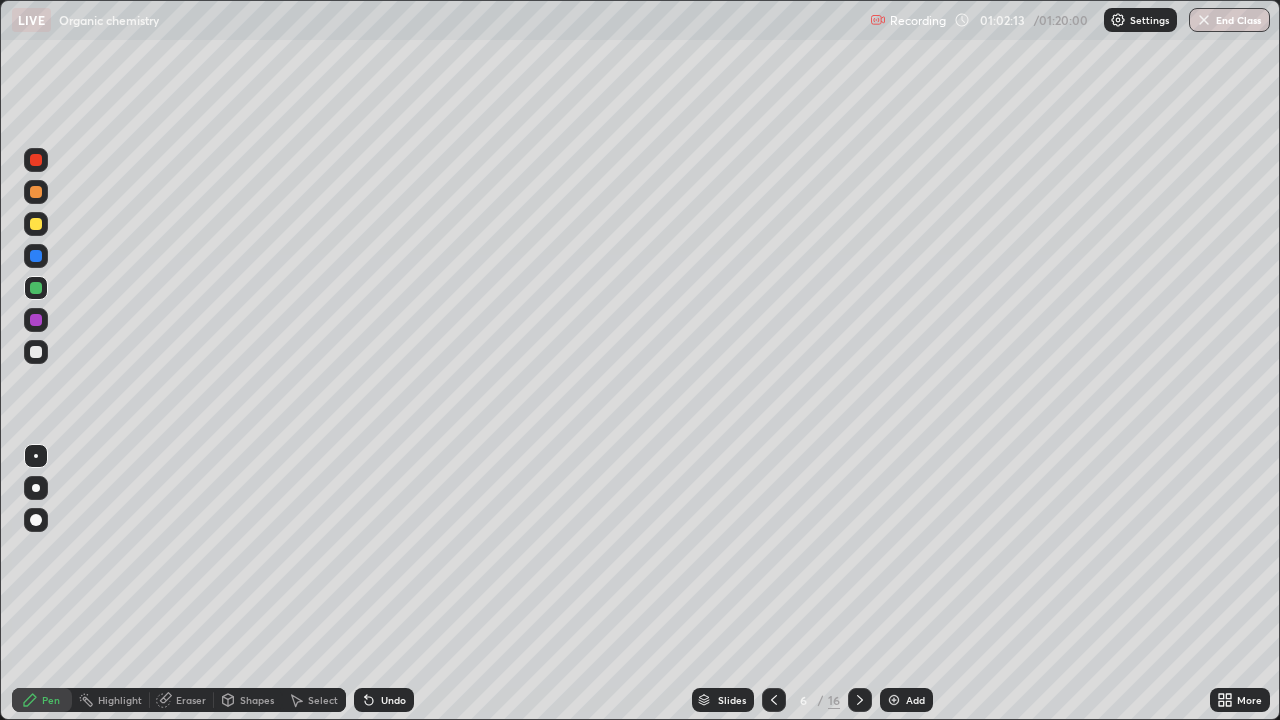 click at bounding box center [860, 700] 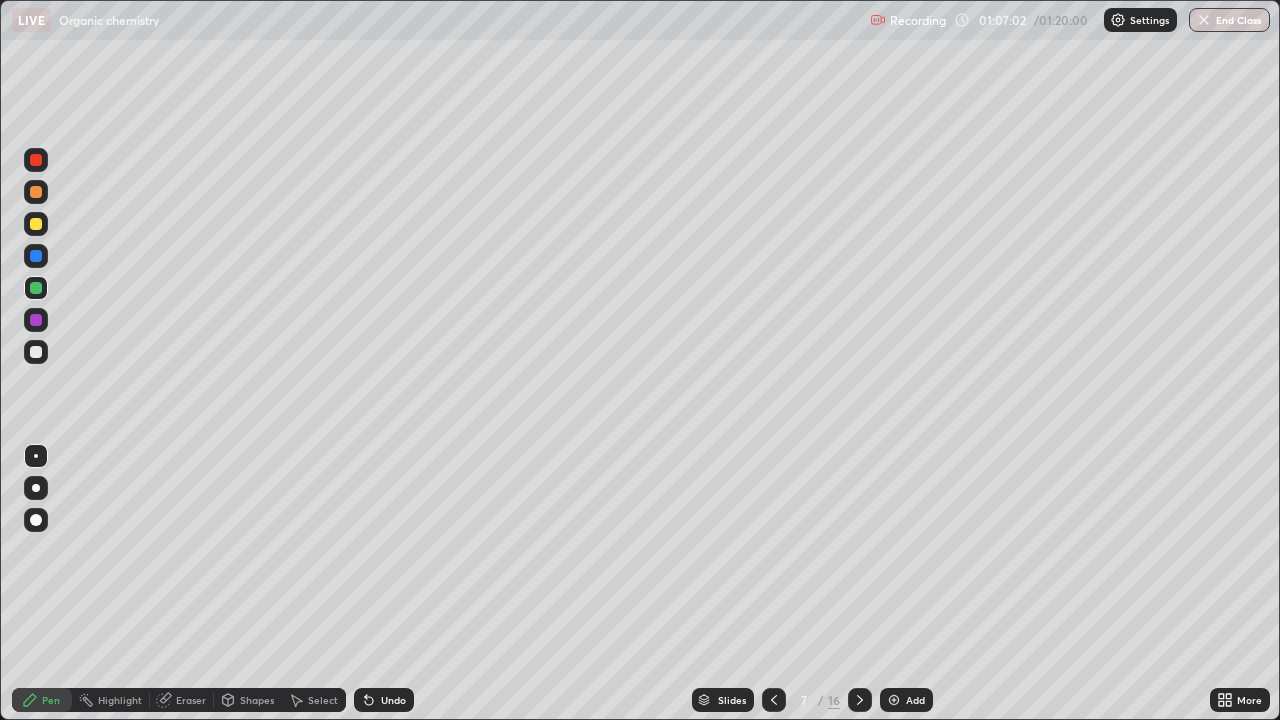 click 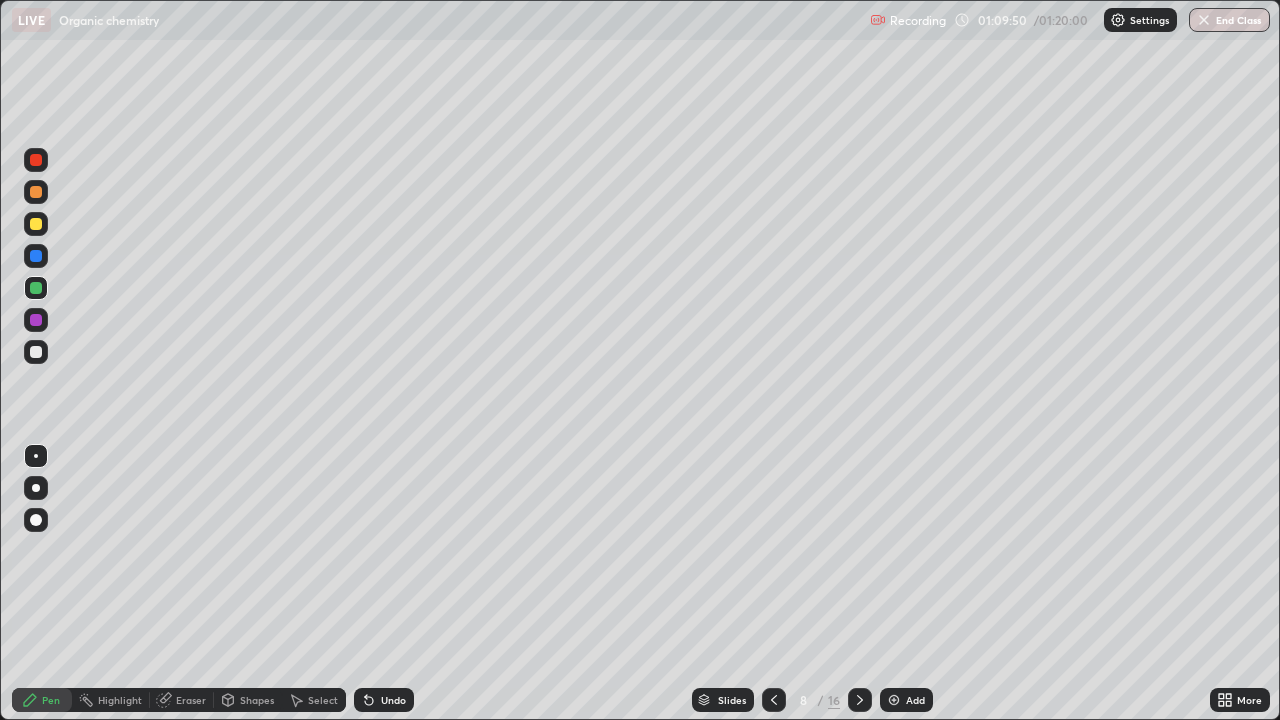 click 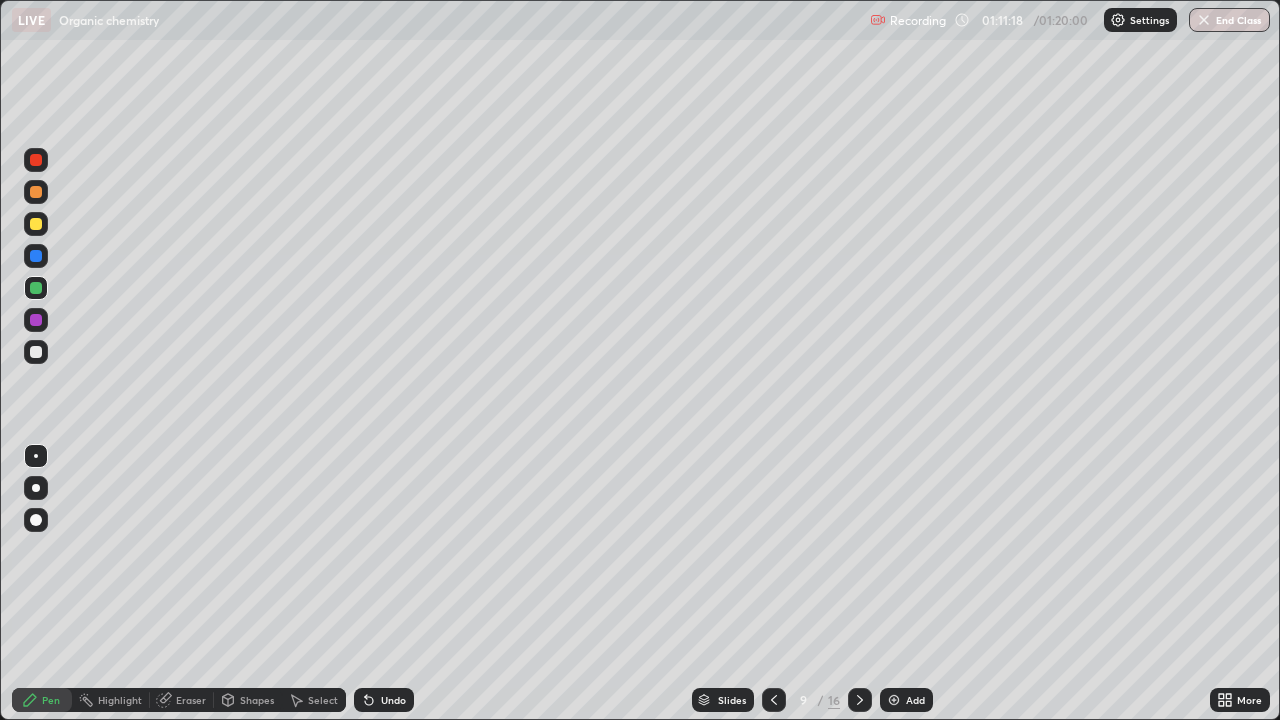 click 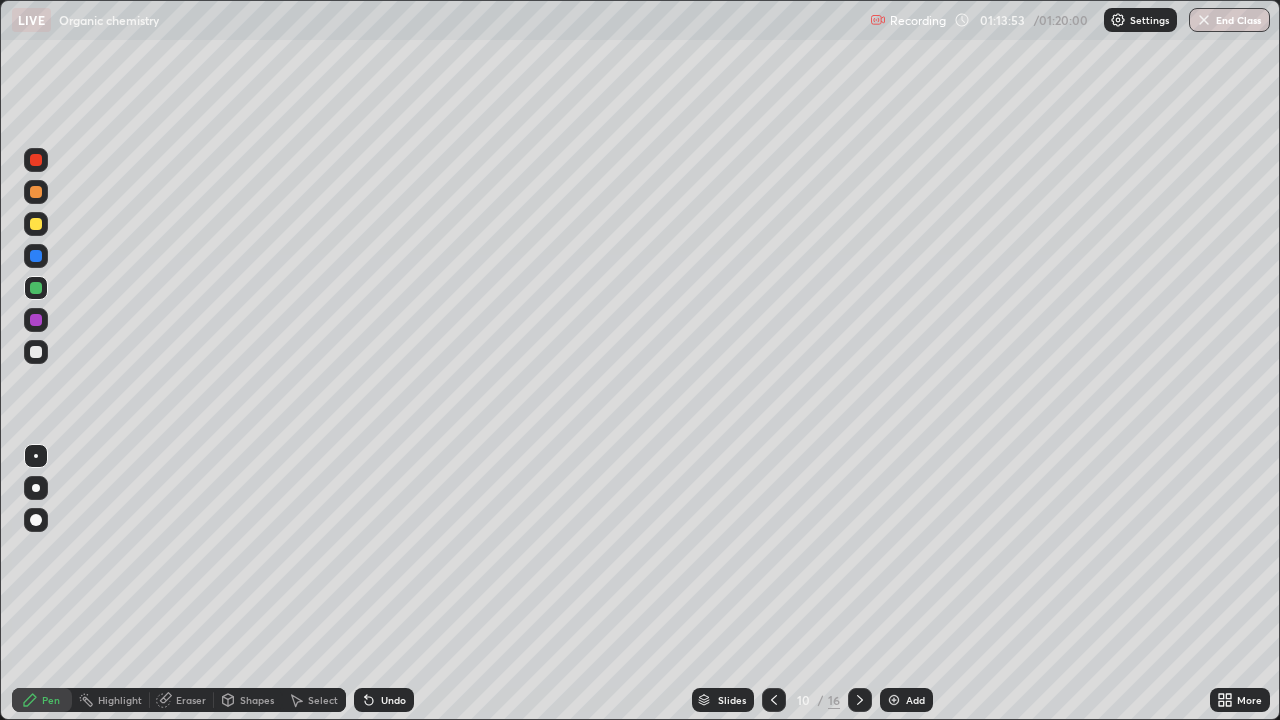 click 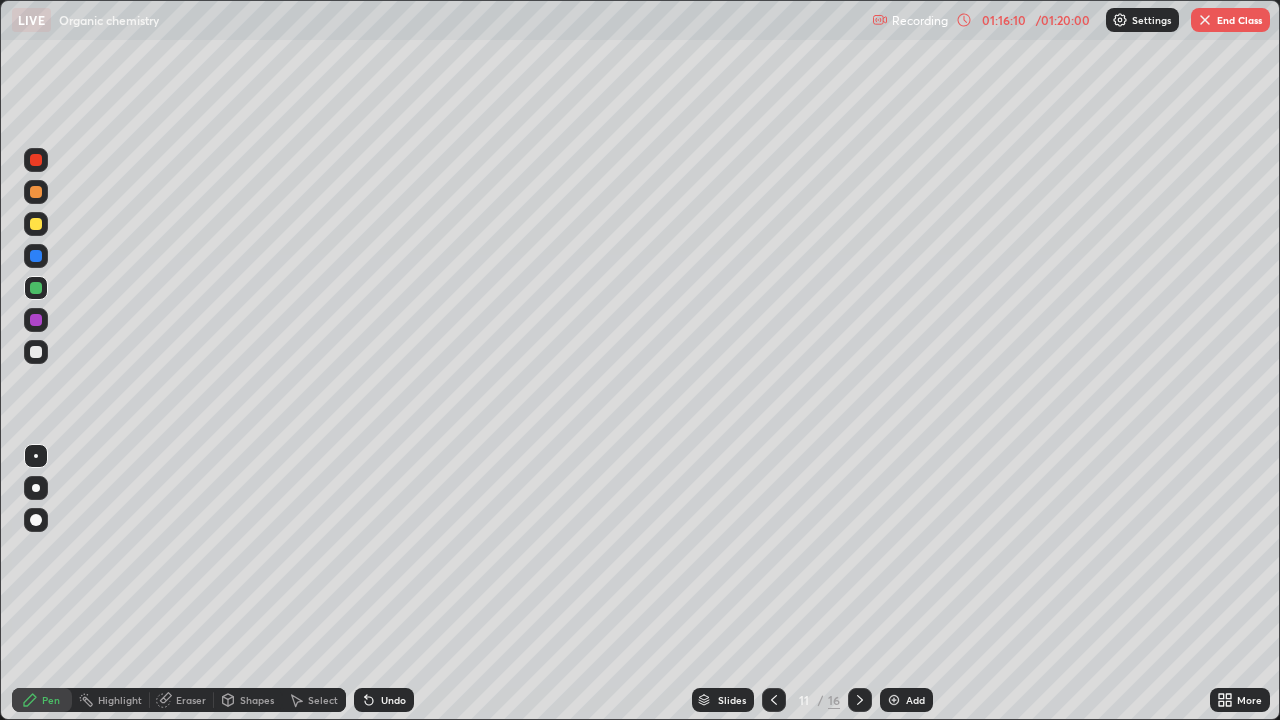 click 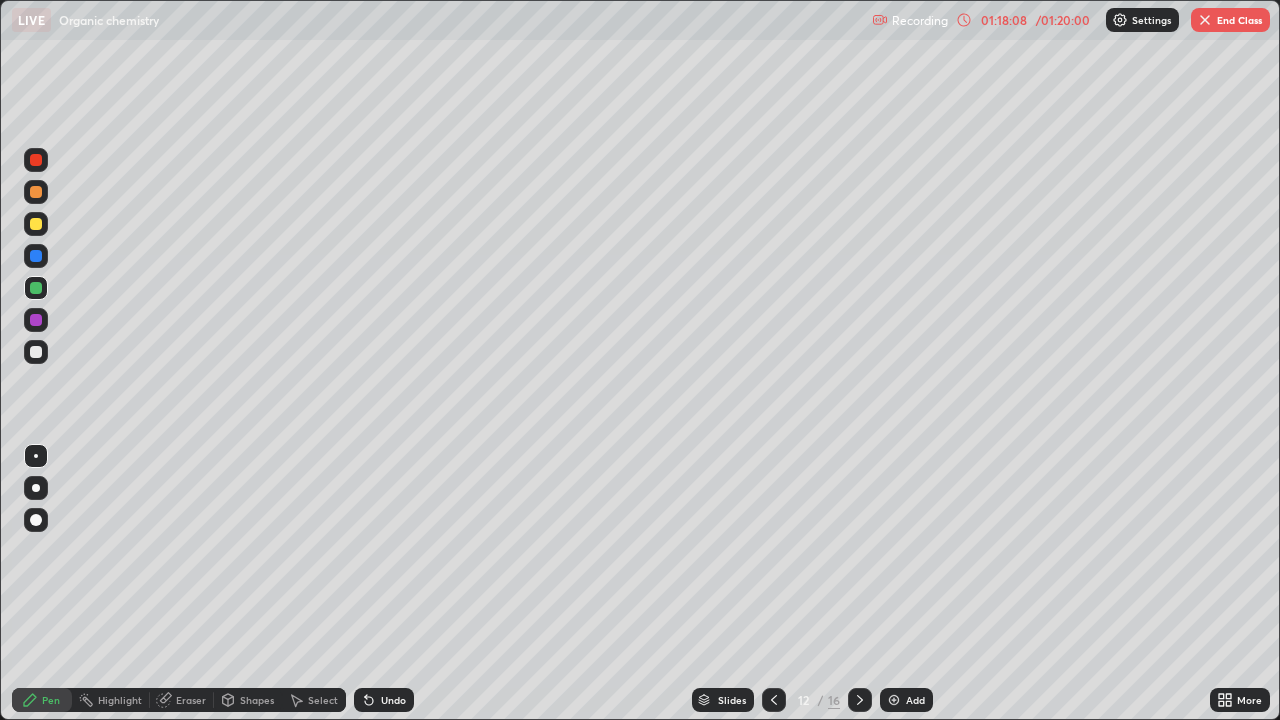 click 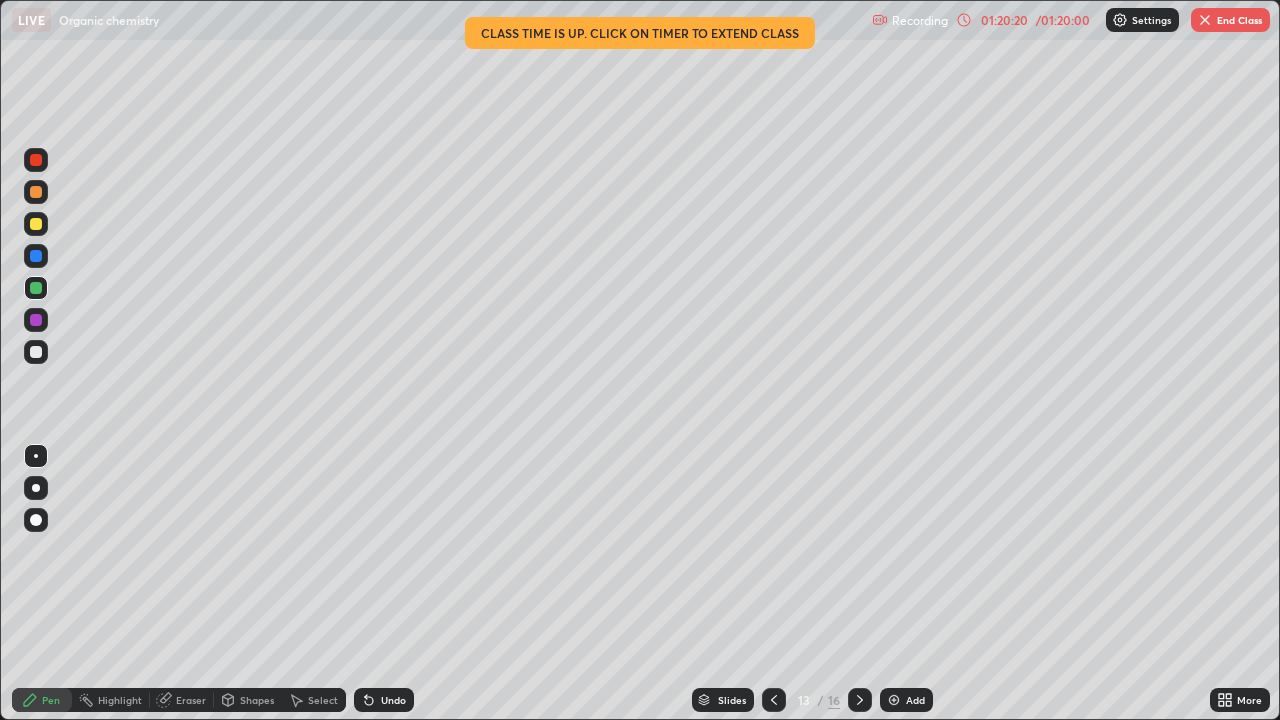click 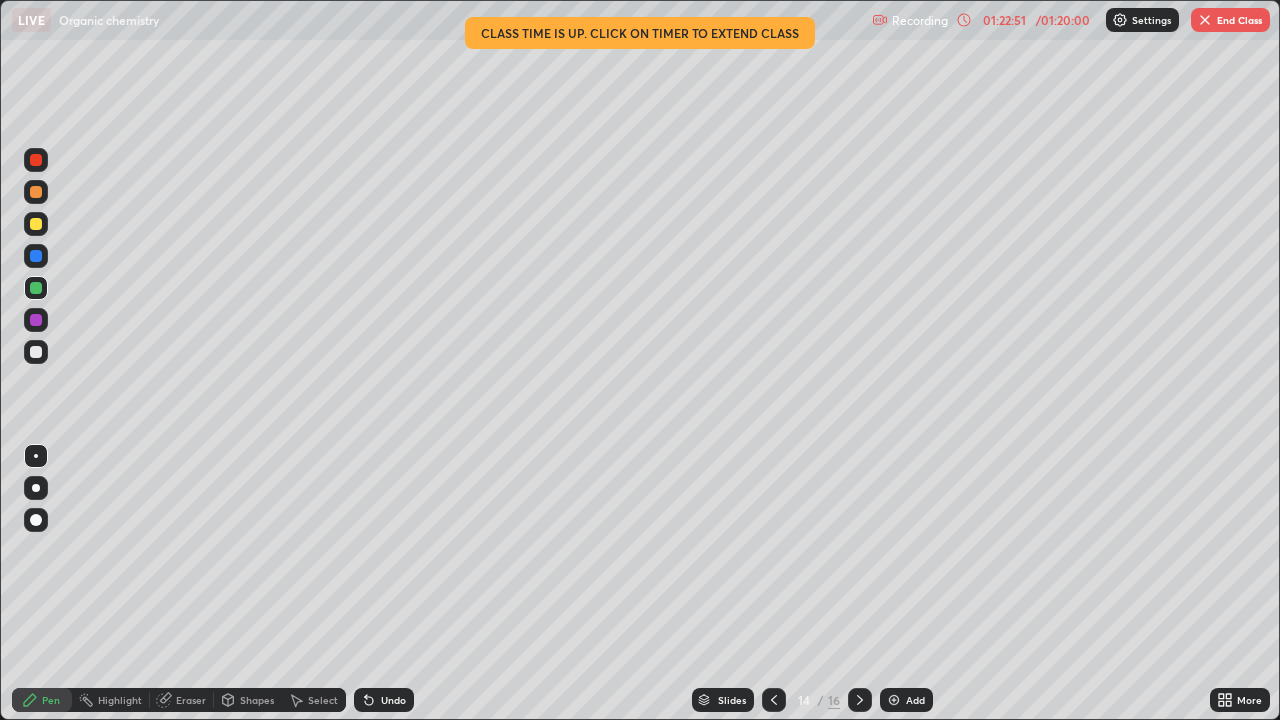 click 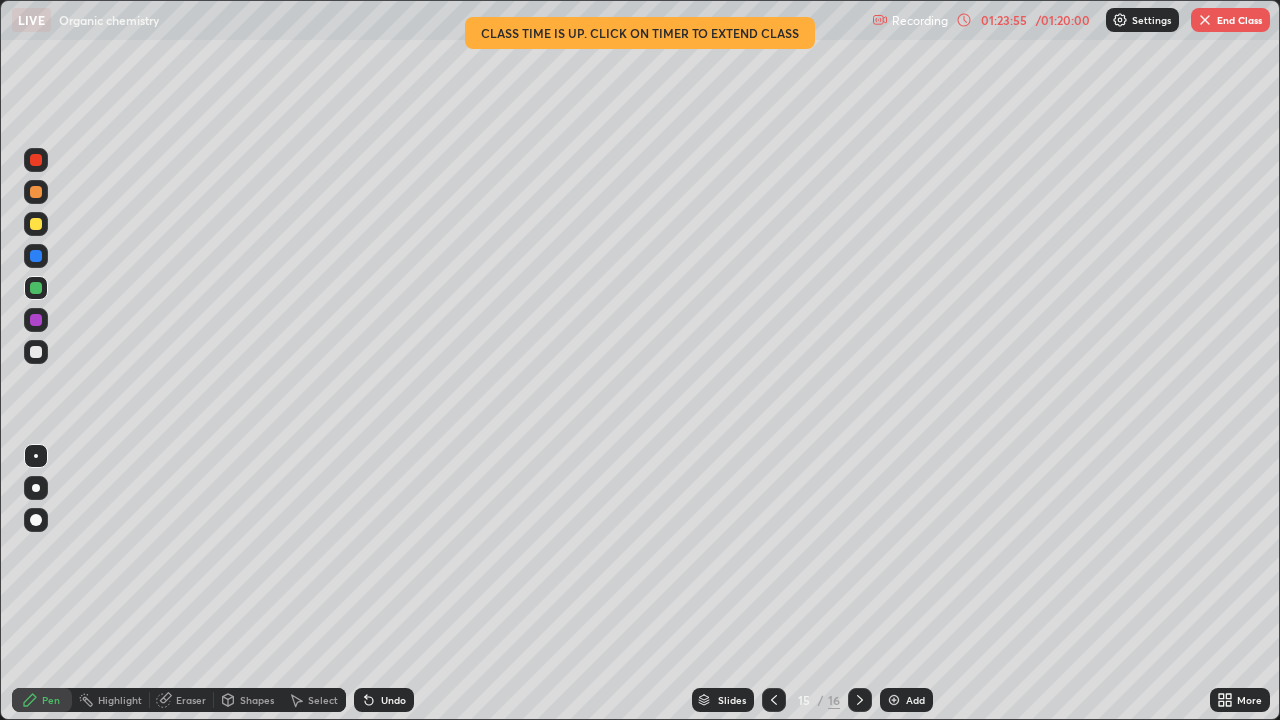 click 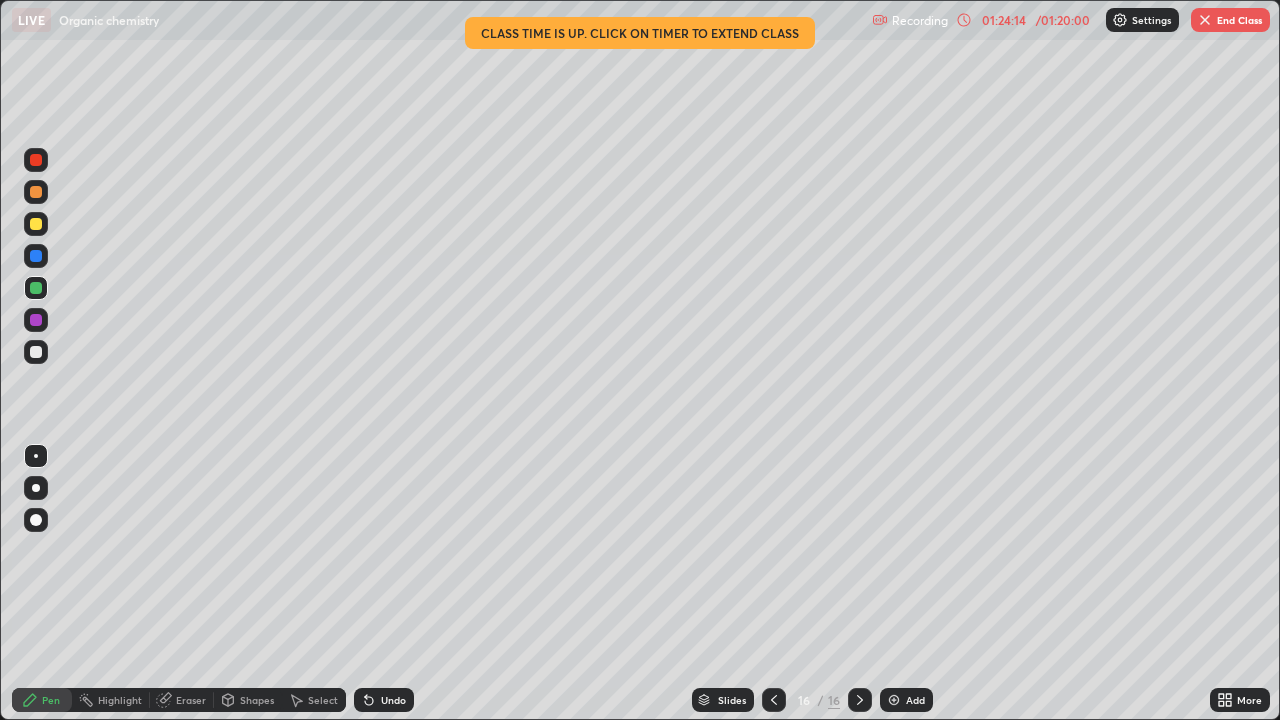 click at bounding box center [1205, 20] 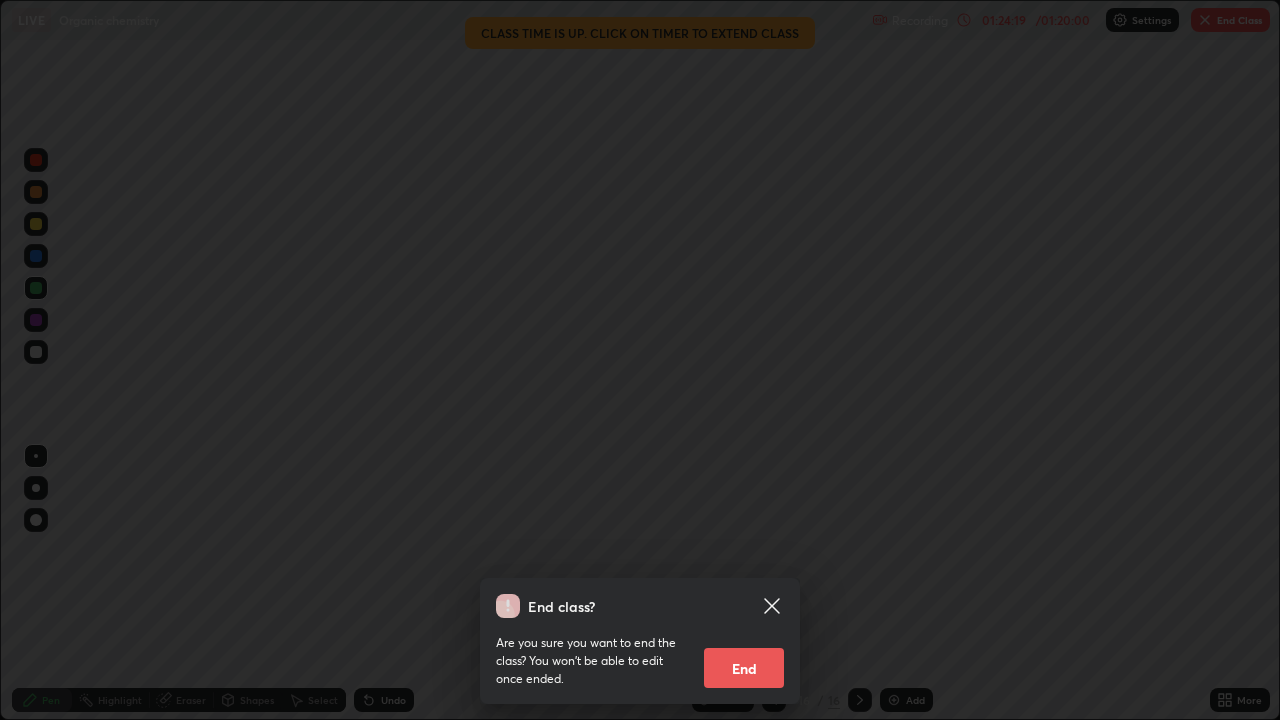 click on "End" at bounding box center [744, 668] 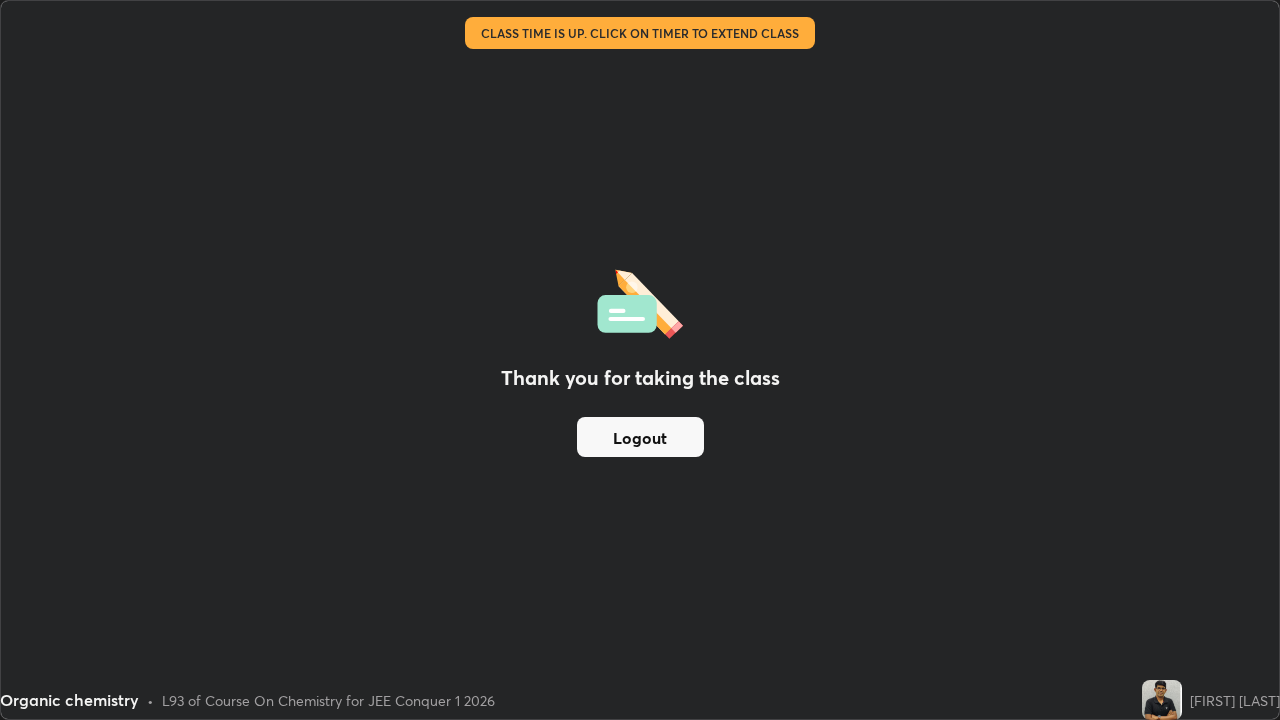 click on "[FIRST] [LAST]" at bounding box center (1211, 700) 